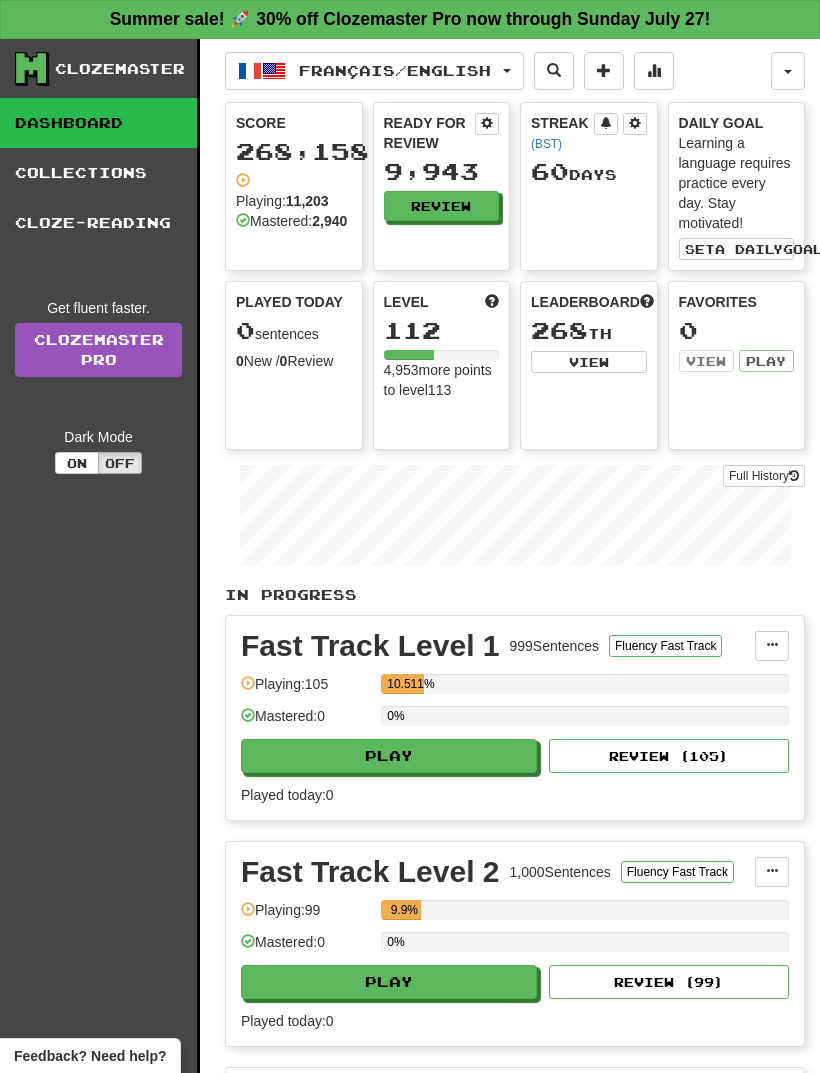 click on "Français  /  English" at bounding box center (395, 70) 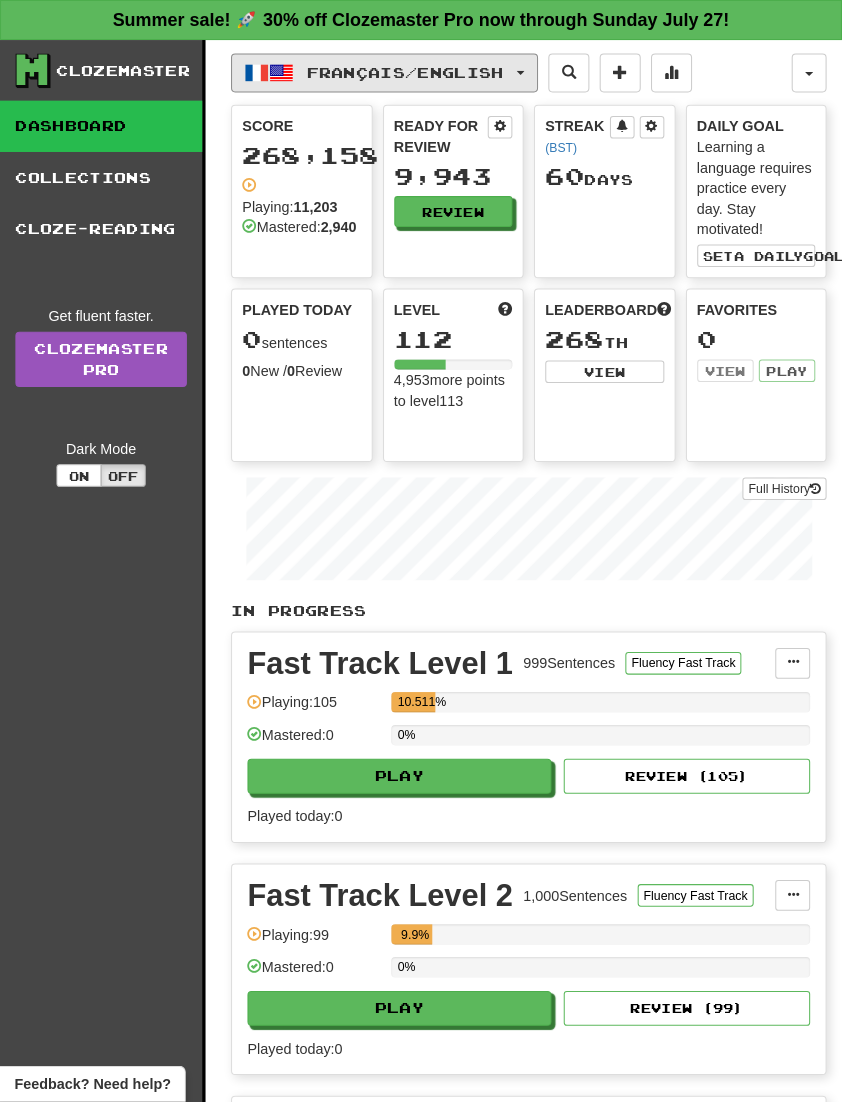 scroll, scrollTop: 3, scrollLeft: 0, axis: vertical 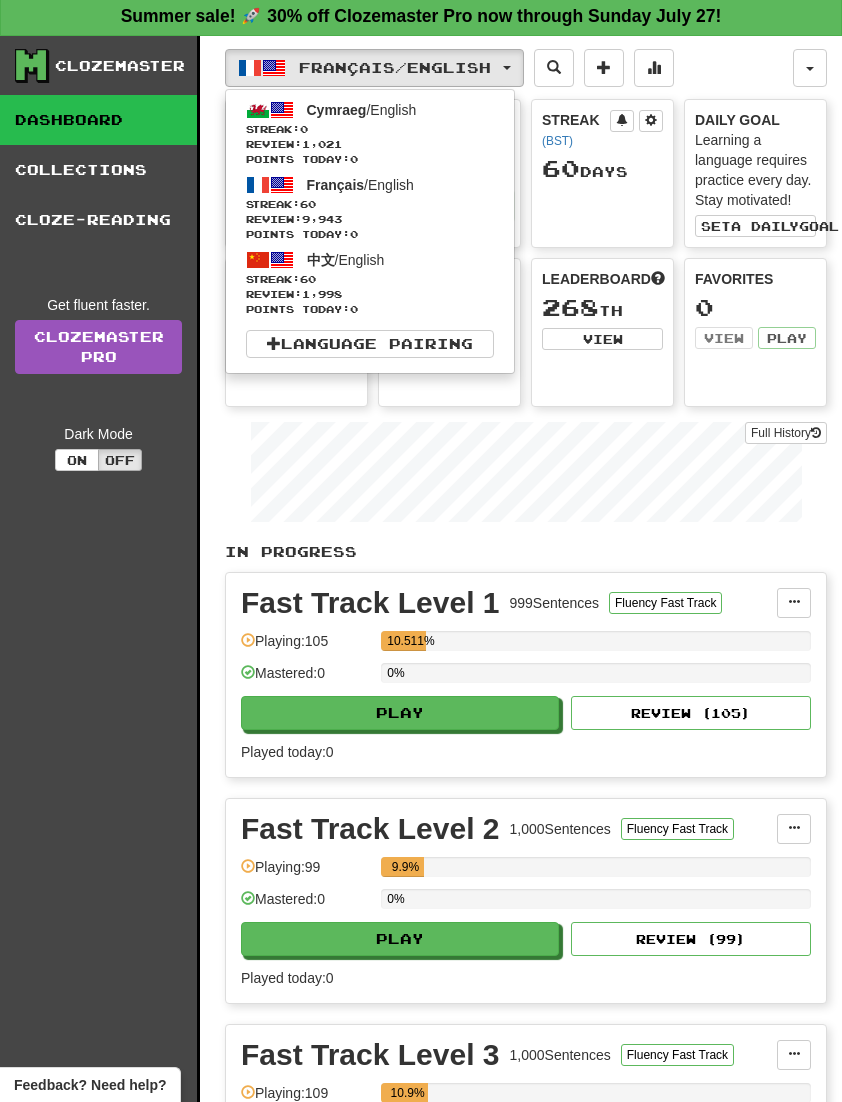 click on "Review:  1,998" at bounding box center [370, 294] 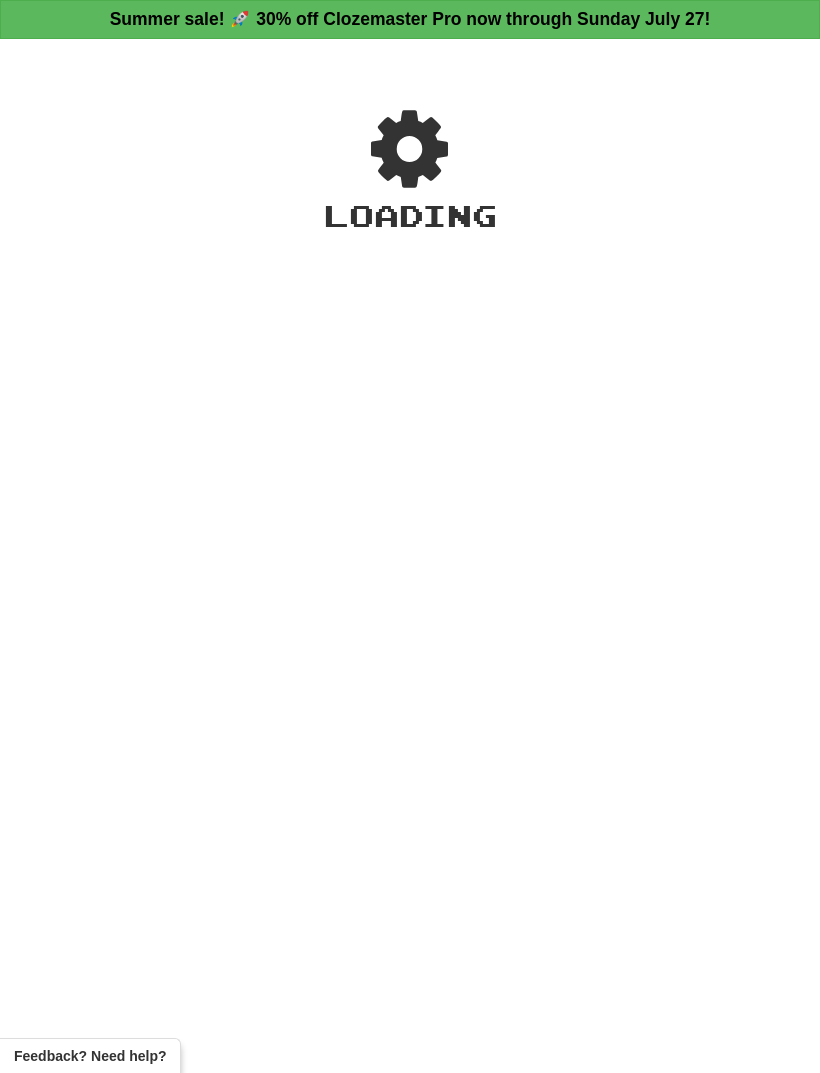 scroll, scrollTop: 0, scrollLeft: 0, axis: both 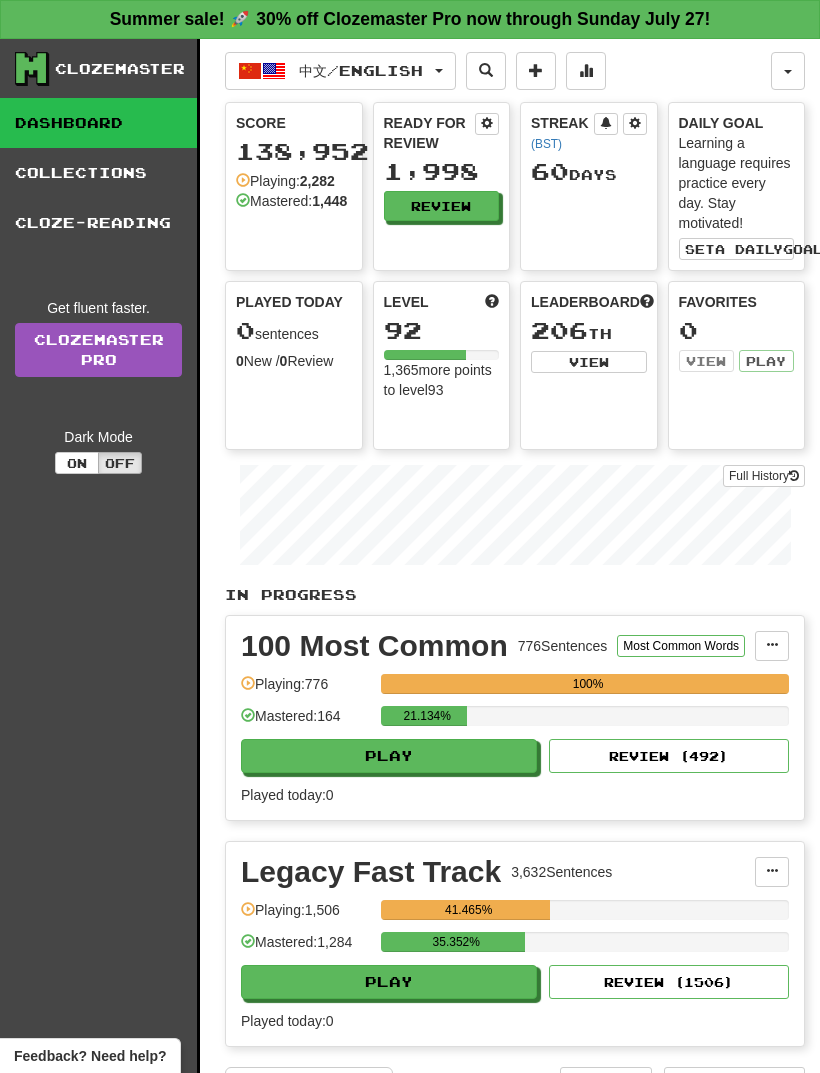 click on "Play" at bounding box center (389, 756) 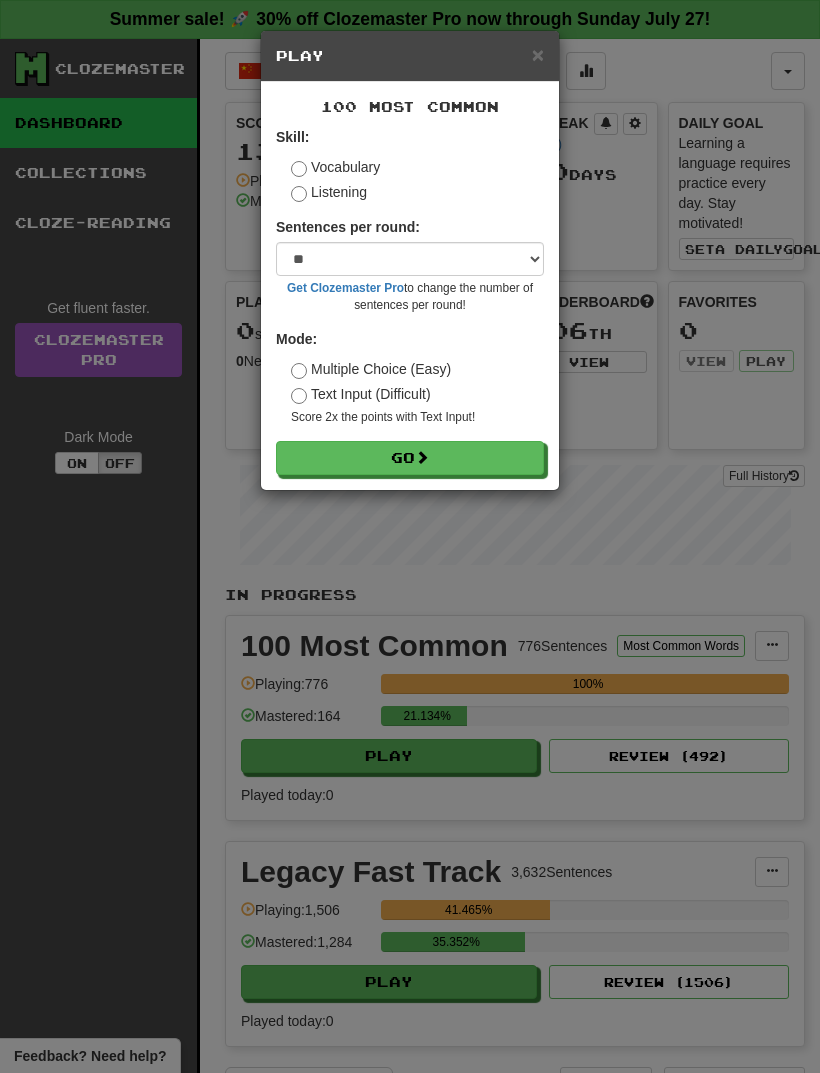click on "Go" at bounding box center (410, 458) 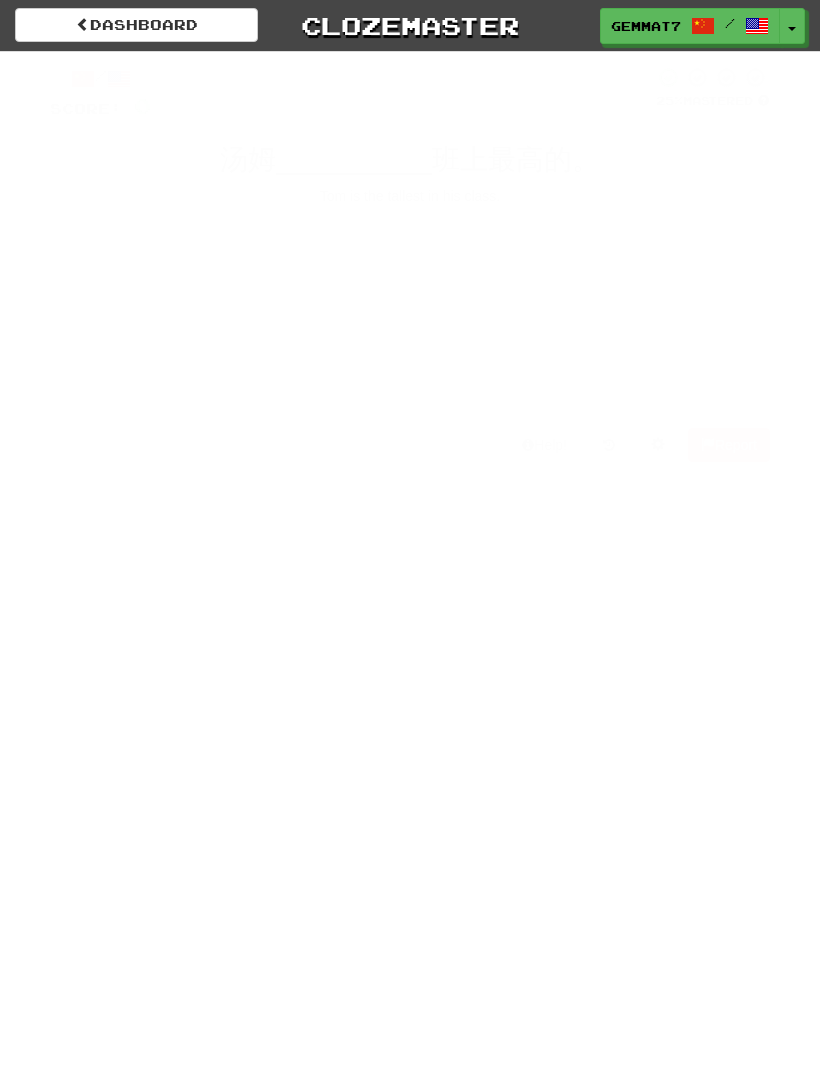 scroll, scrollTop: 0, scrollLeft: 0, axis: both 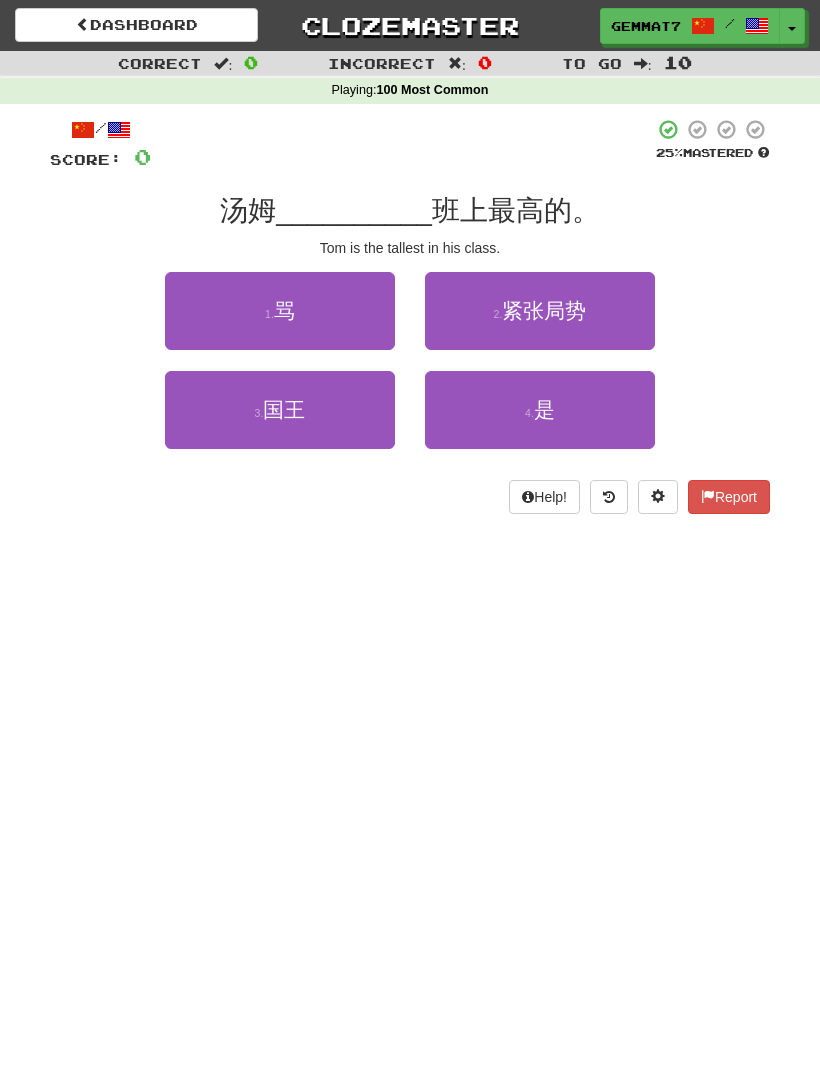 click on "4 .  是" at bounding box center [540, 410] 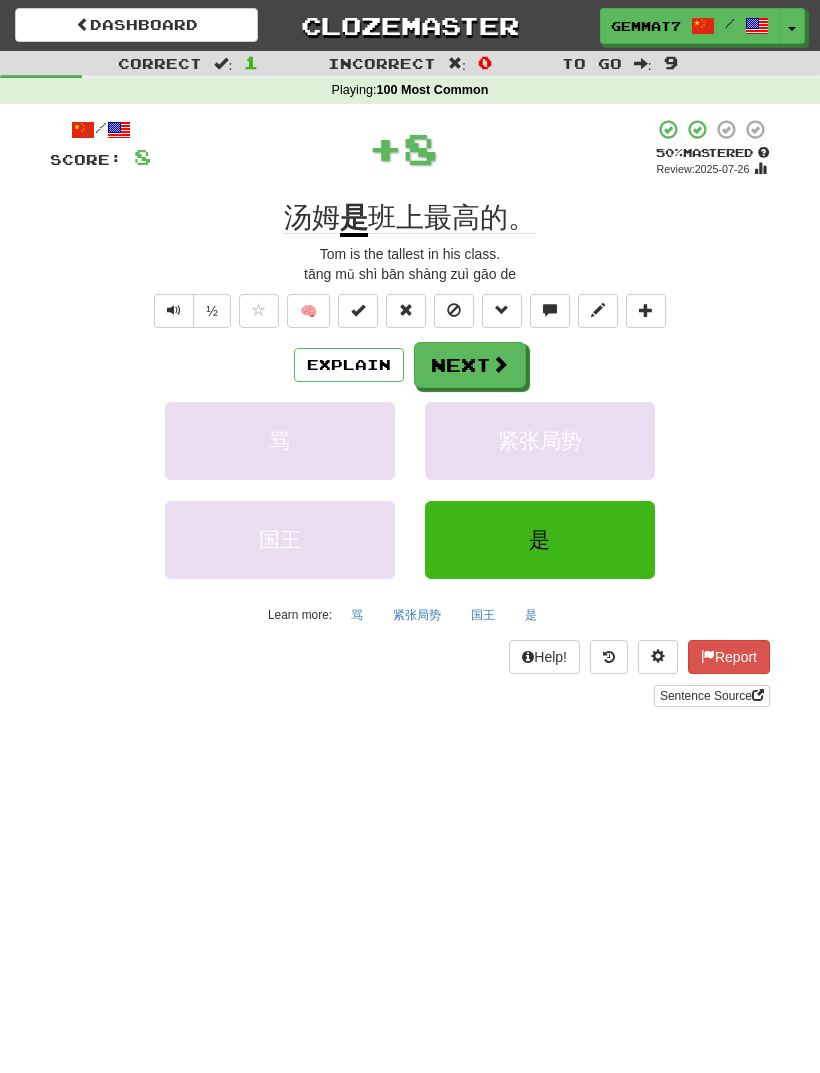 click on "Next" at bounding box center [470, 365] 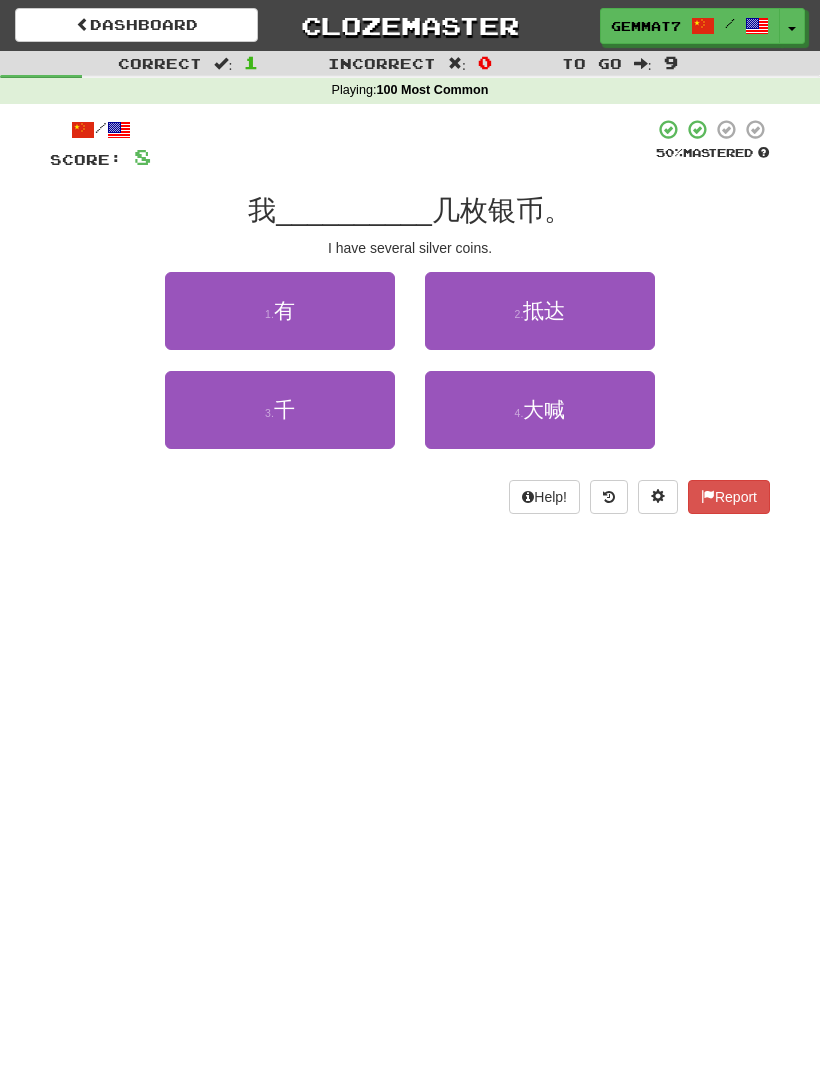 click on "1 .  有" at bounding box center [280, 311] 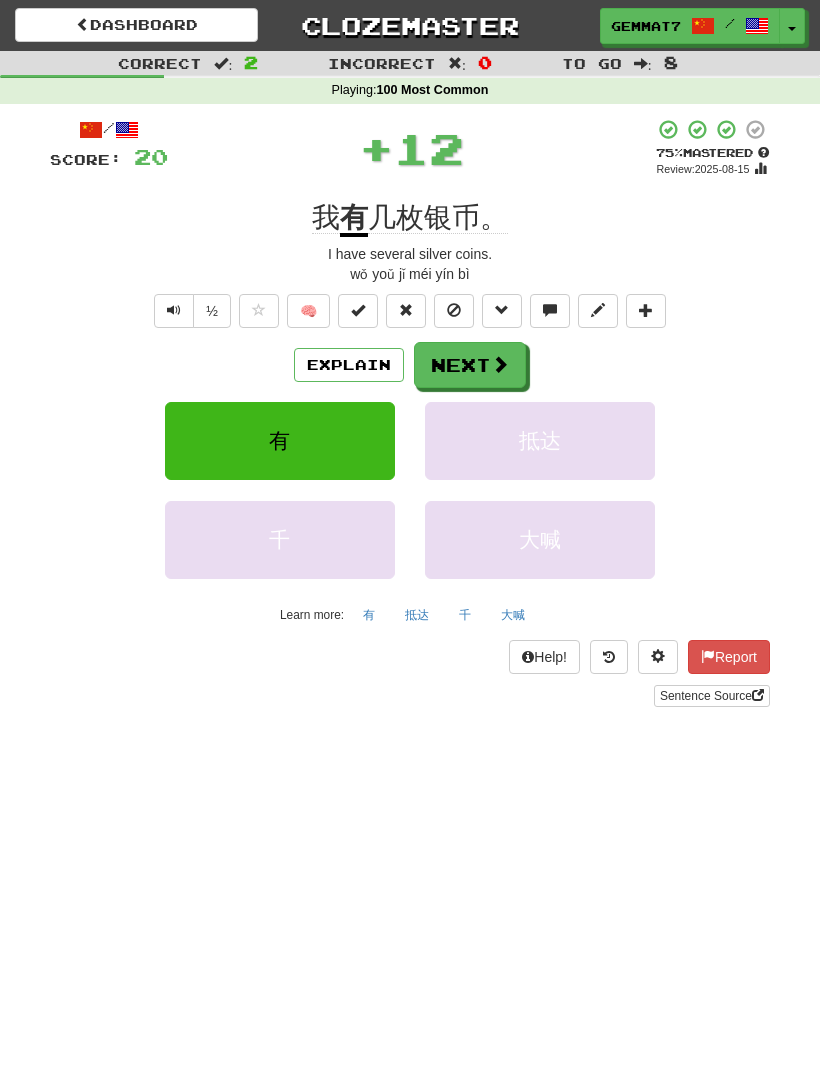 click on "Next" at bounding box center [470, 365] 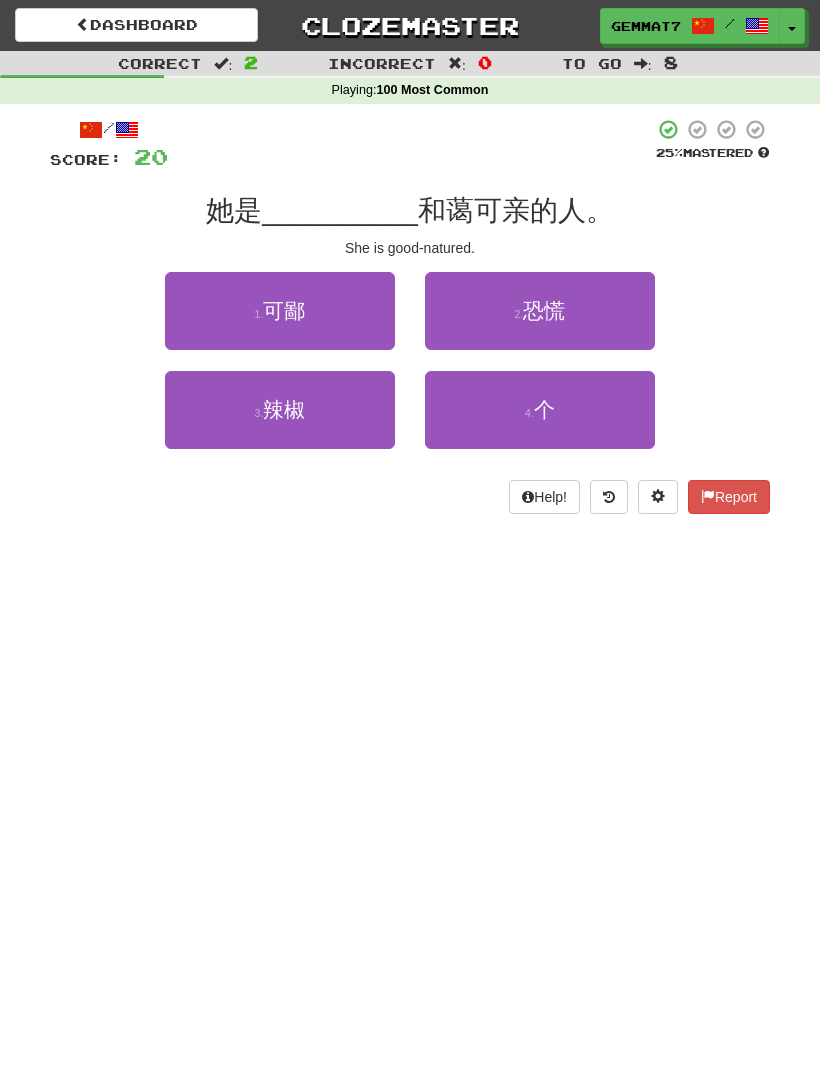 click on "4 .  个" at bounding box center (540, 410) 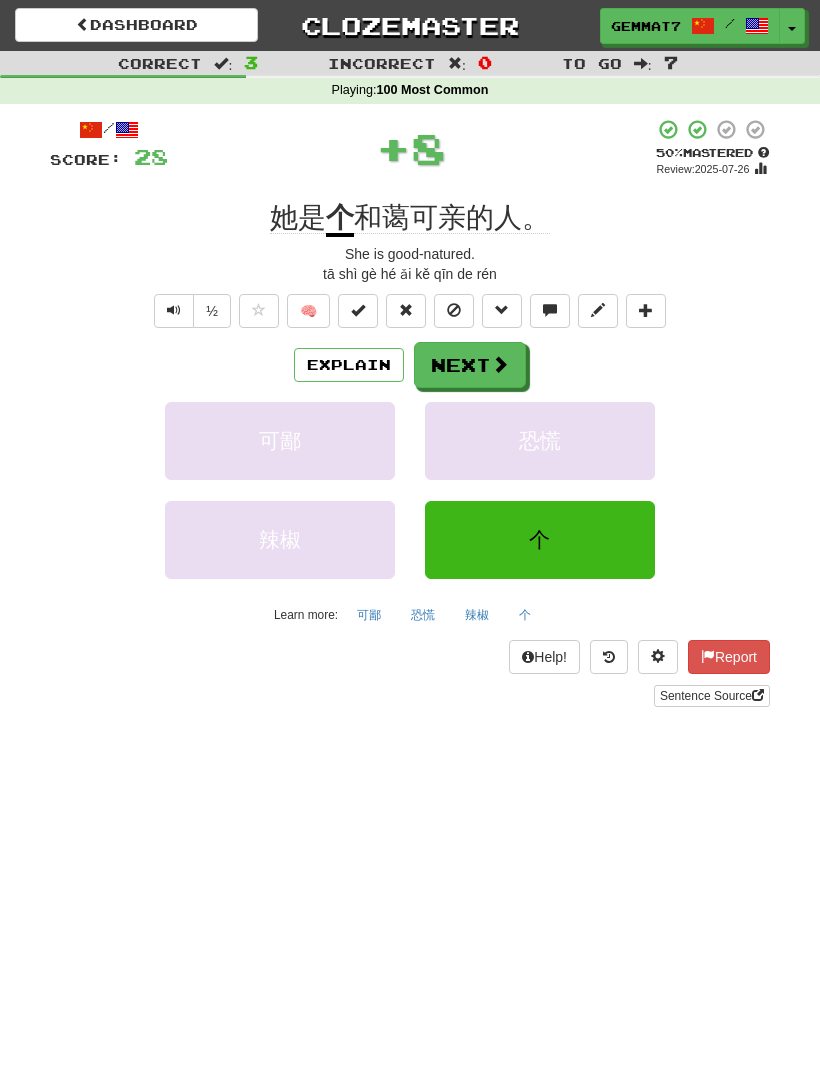click at bounding box center [500, 364] 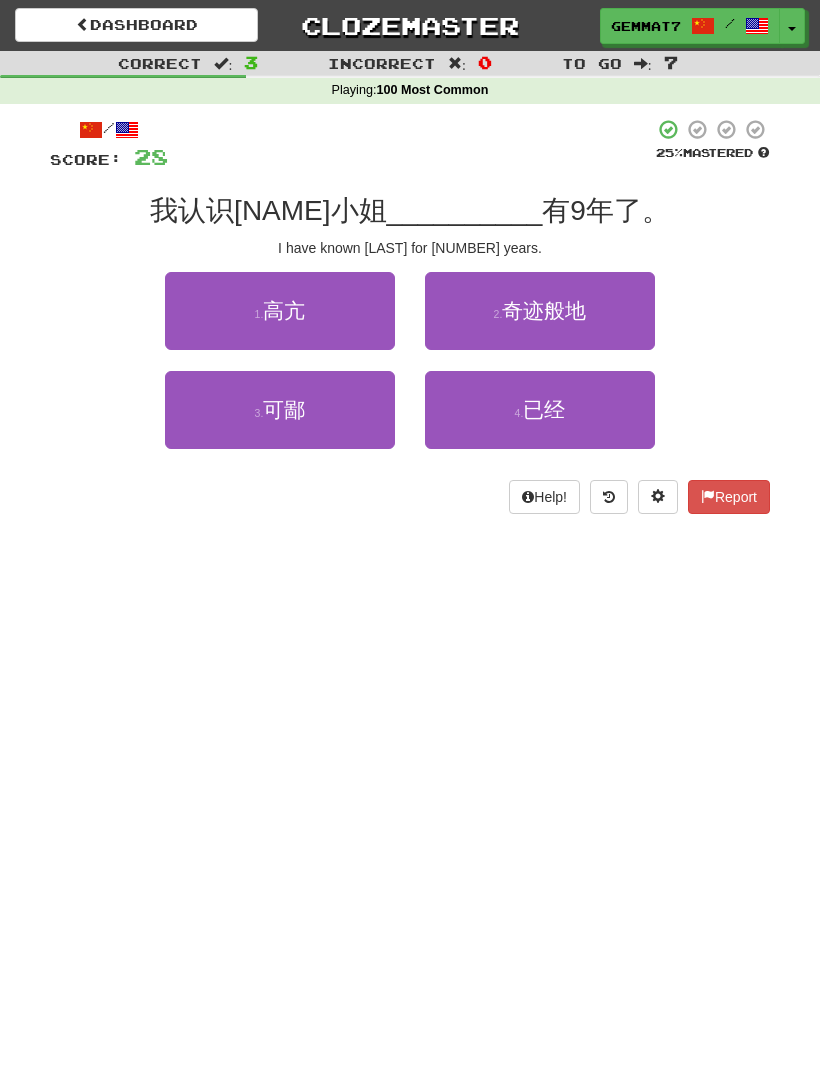 click on "4 .  已经" at bounding box center [540, 410] 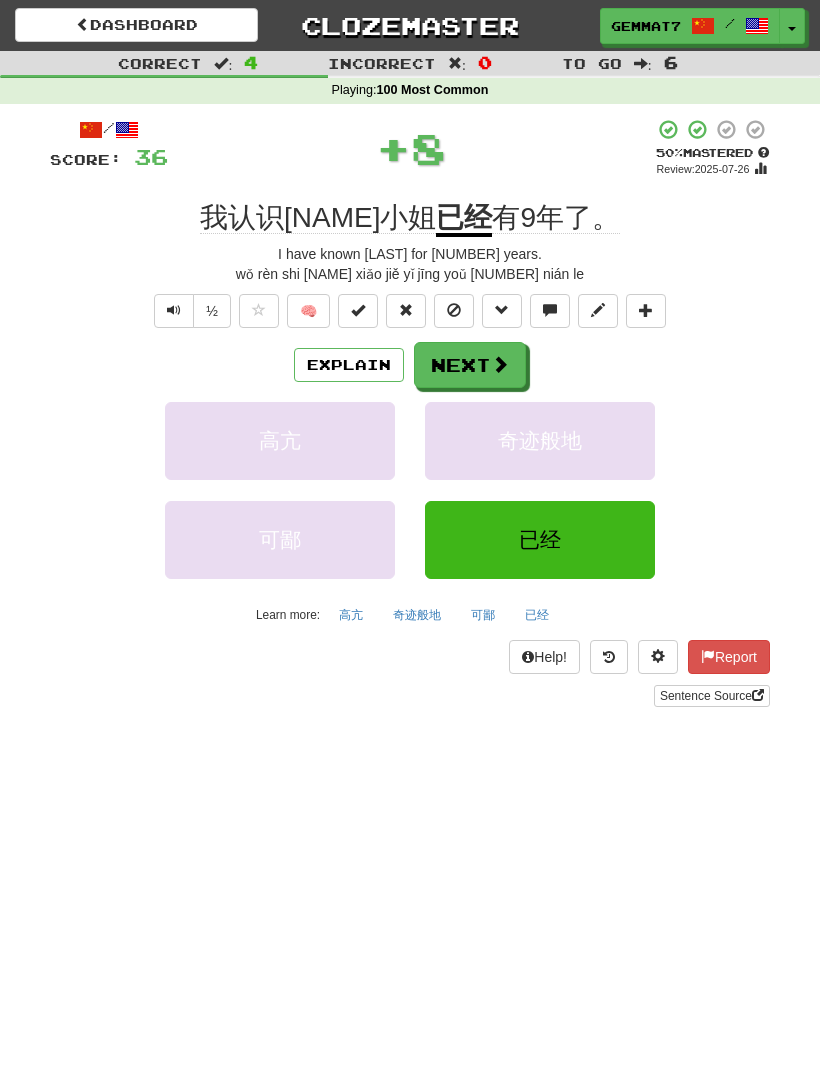 click at bounding box center [500, 364] 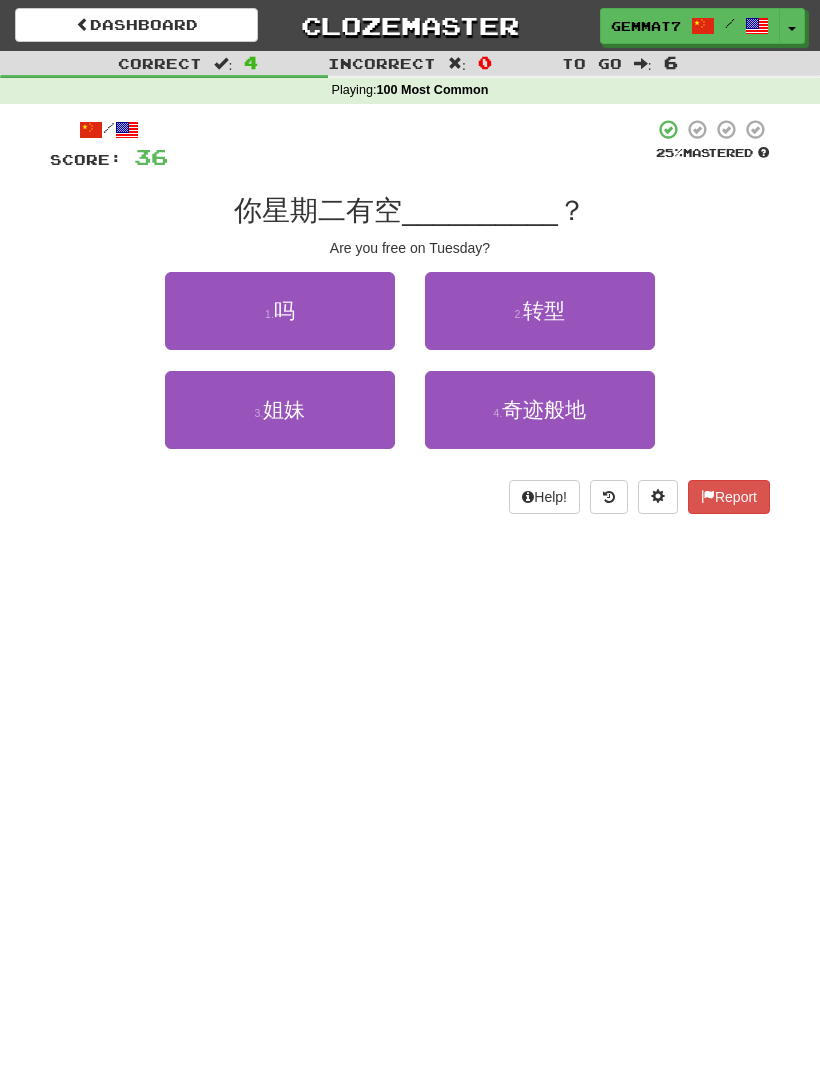 click on "1 .  吗" at bounding box center [280, 311] 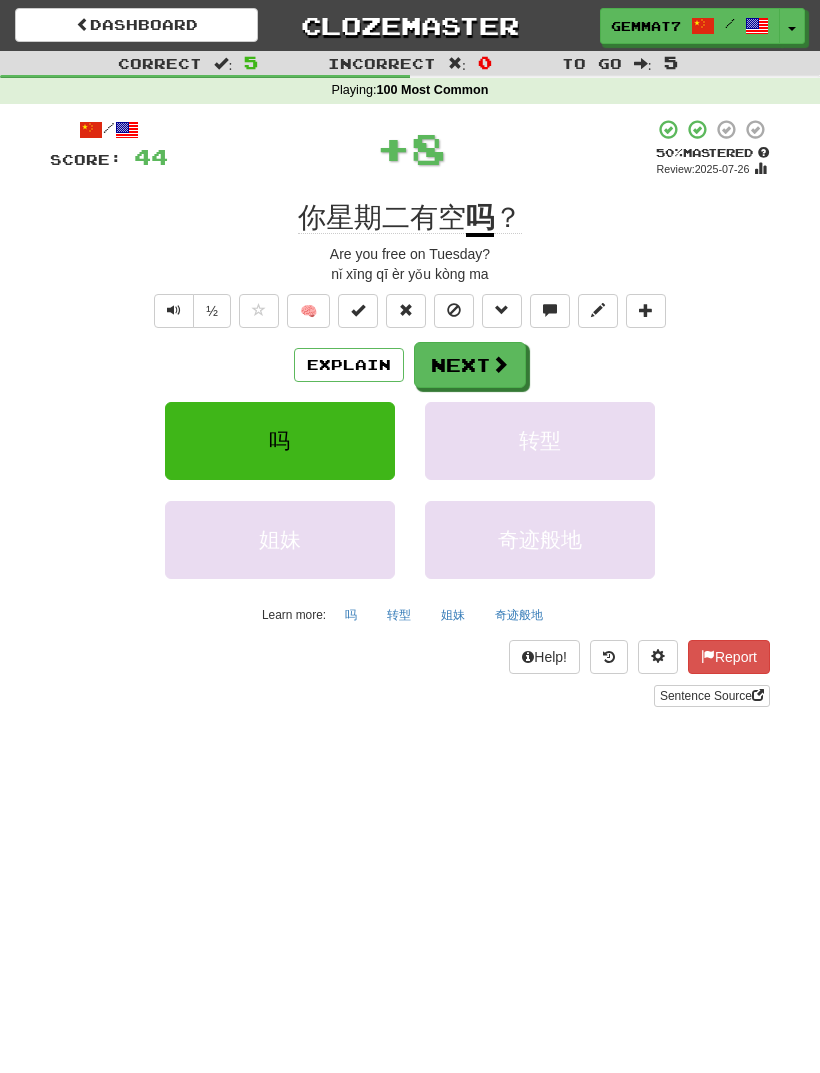 click on "Next" at bounding box center [470, 365] 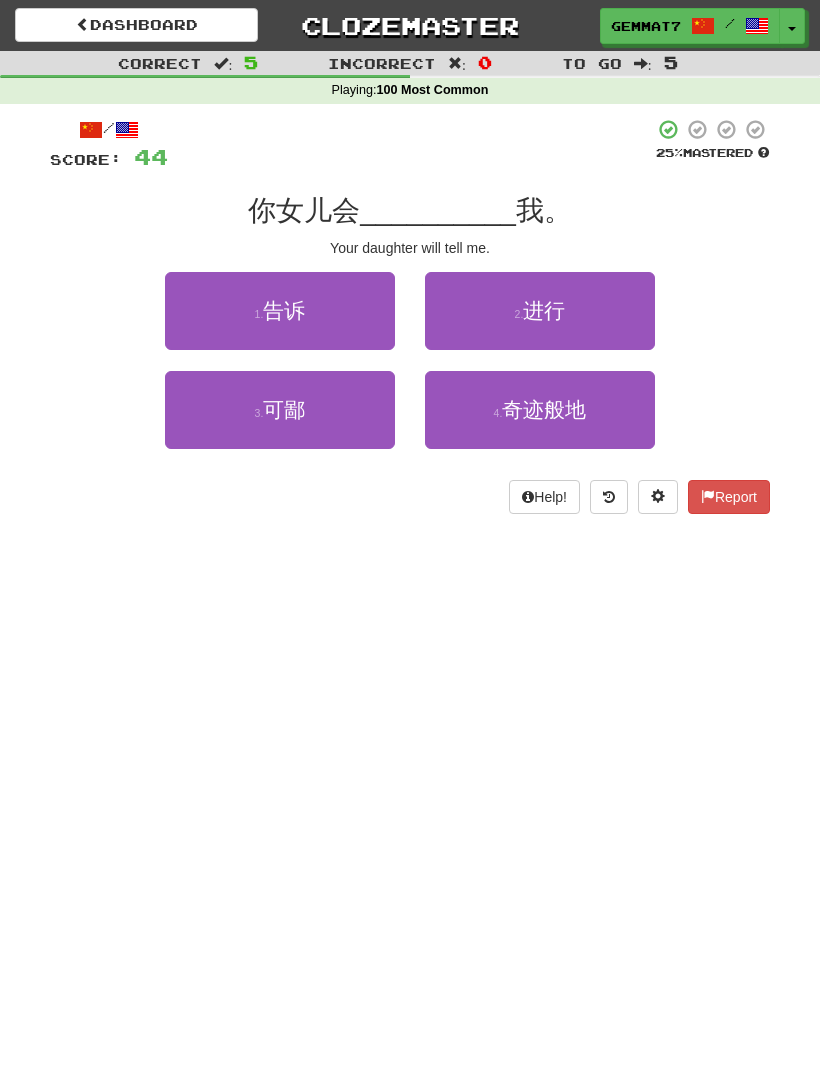click on "1 .  告诉" at bounding box center (280, 311) 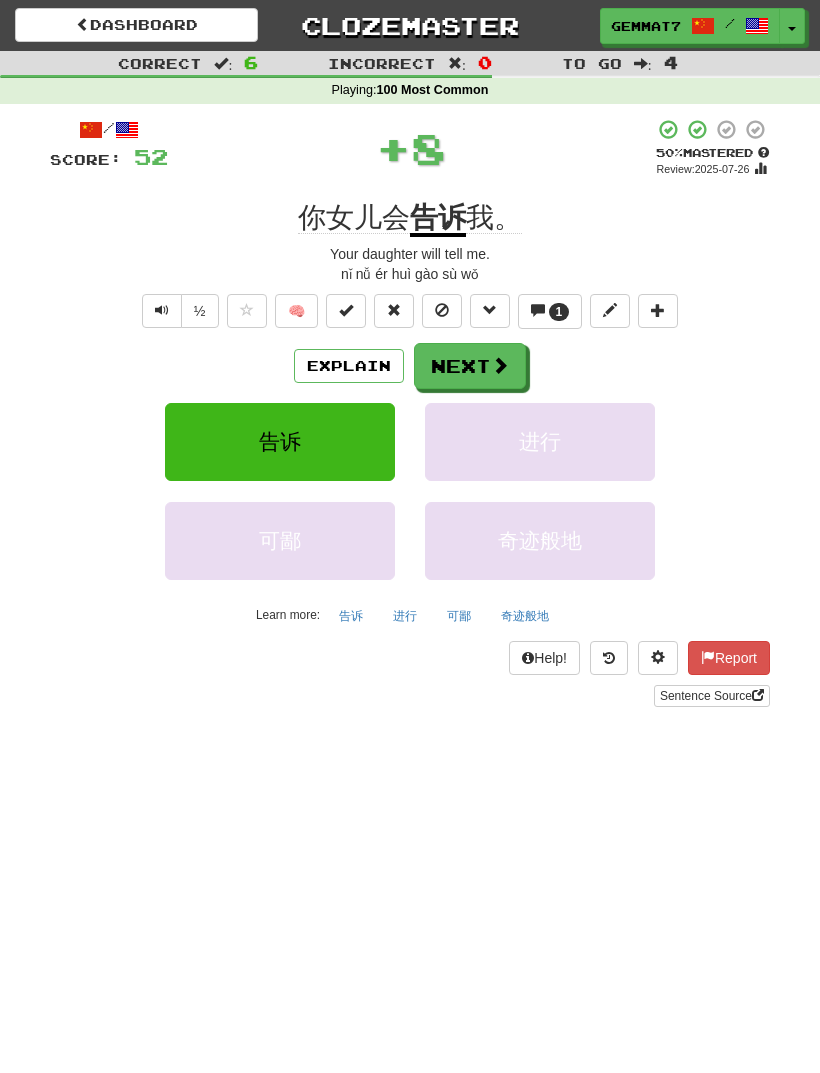 click on "Next" at bounding box center [470, 366] 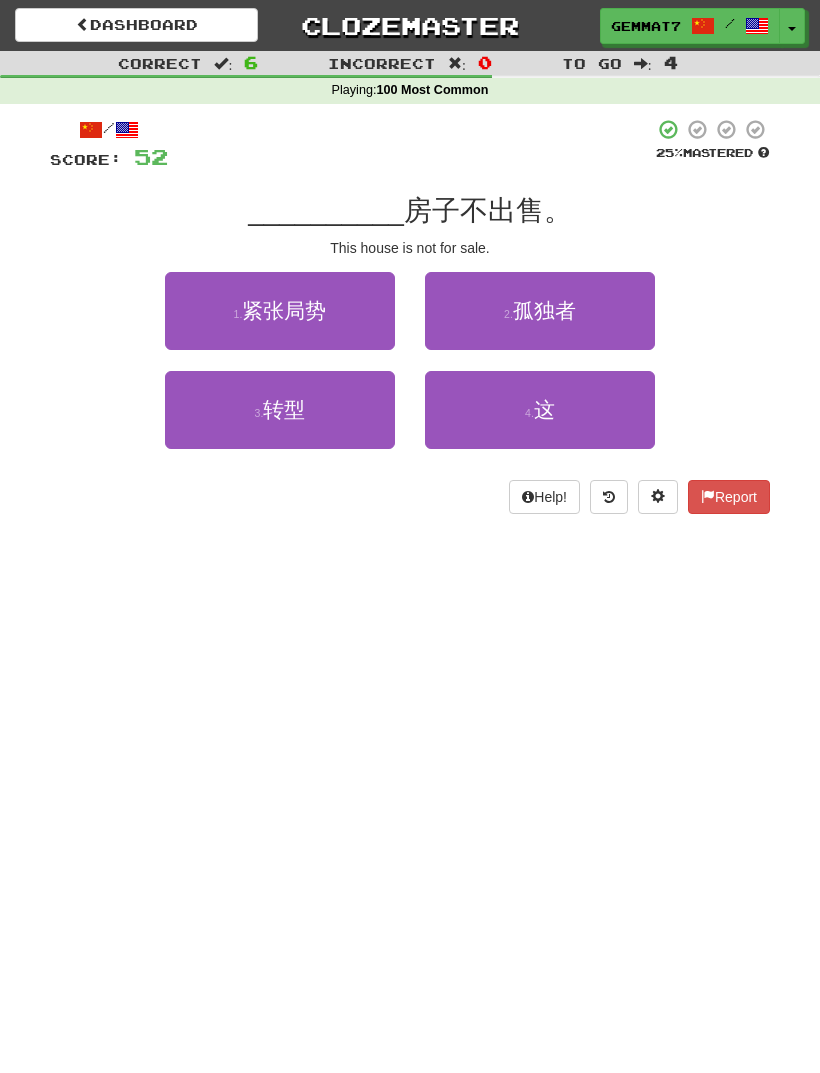 click on "4 .  这" at bounding box center [540, 410] 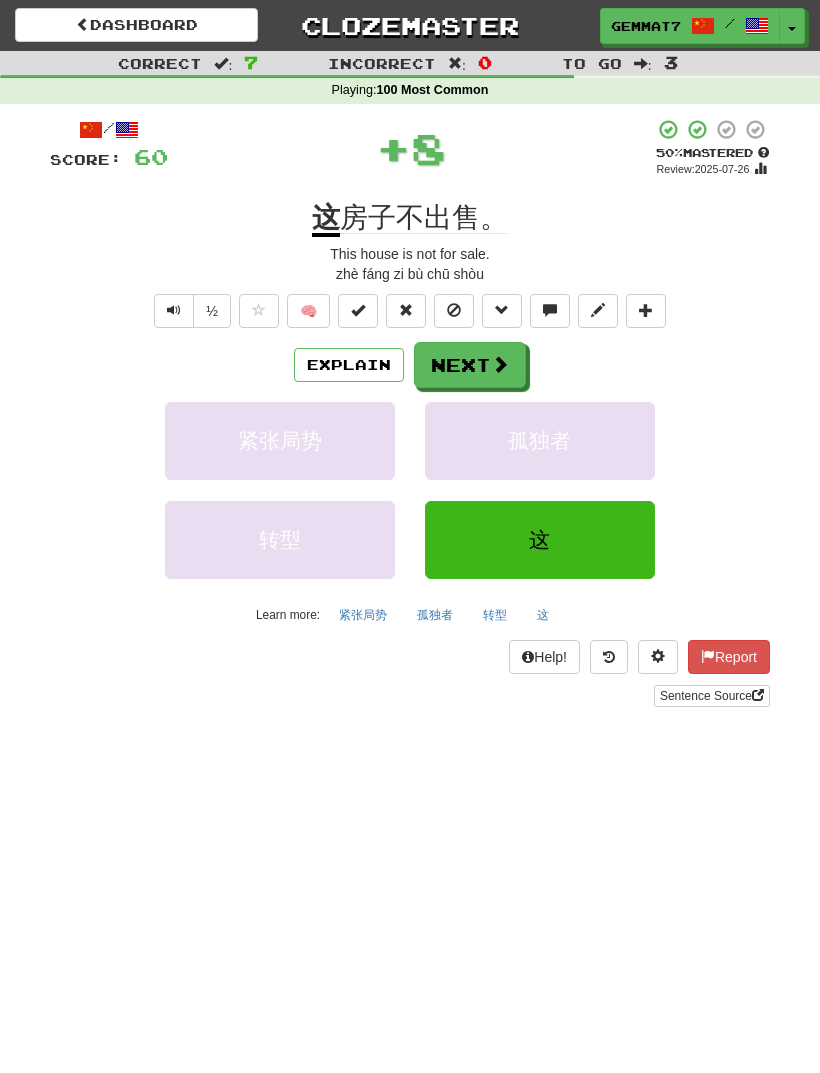 click on "孤独者" at bounding box center [540, 441] 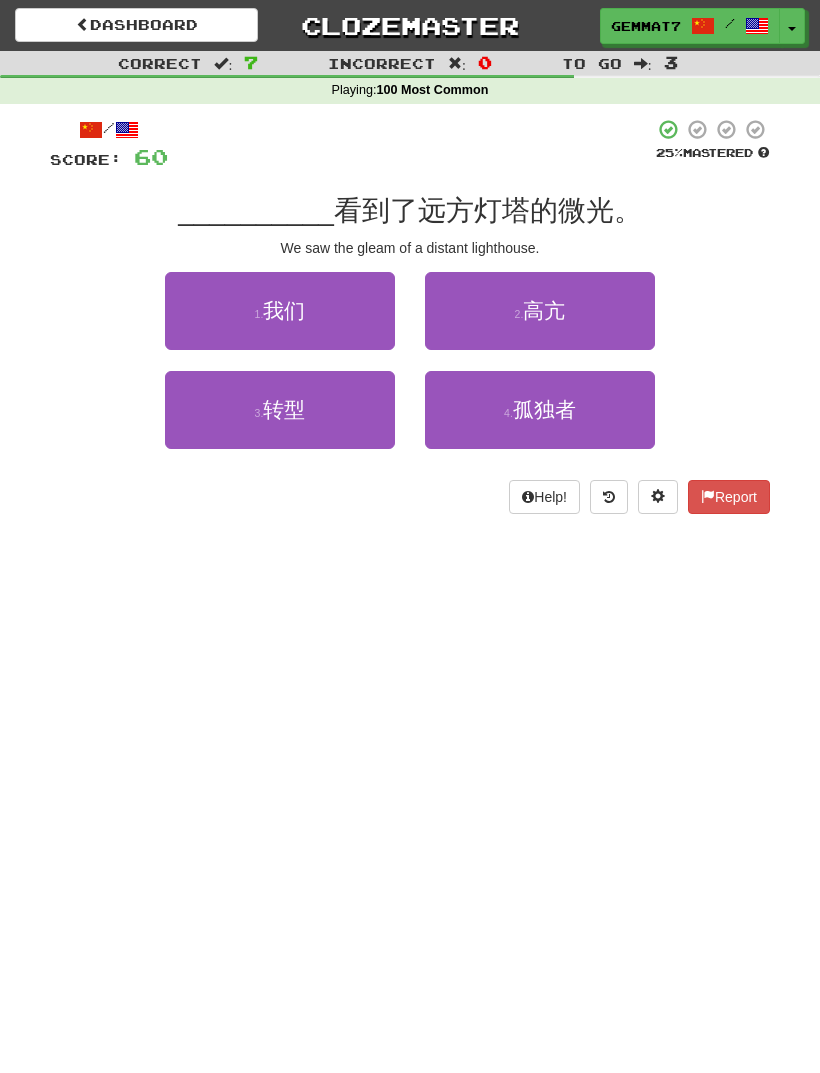 click on "1 .  我们" at bounding box center [280, 311] 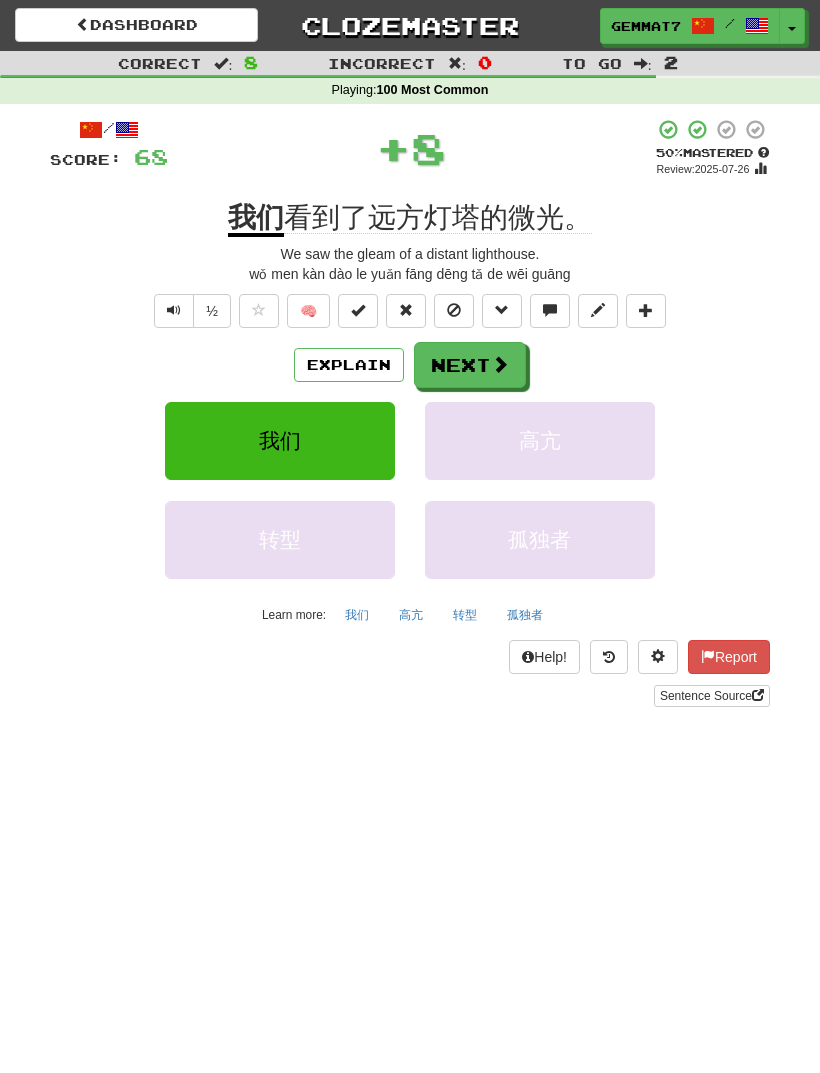 click on "Next" at bounding box center [470, 365] 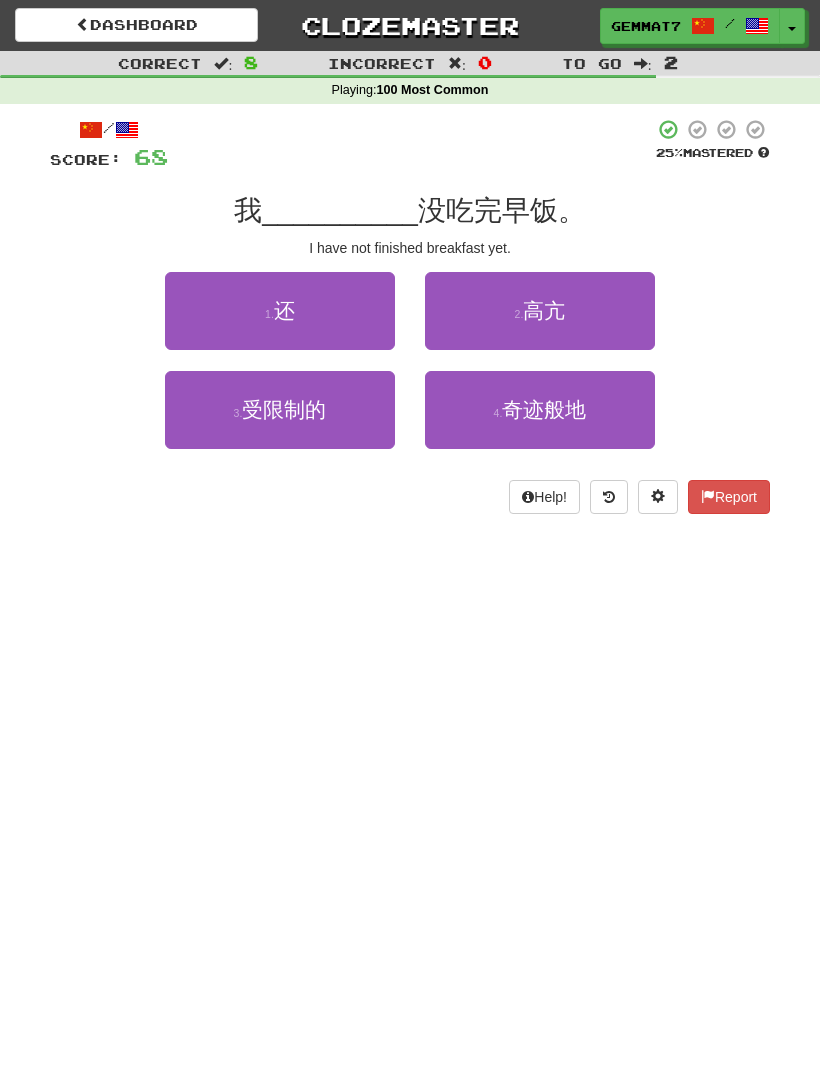 click on "1 .  还" at bounding box center (280, 311) 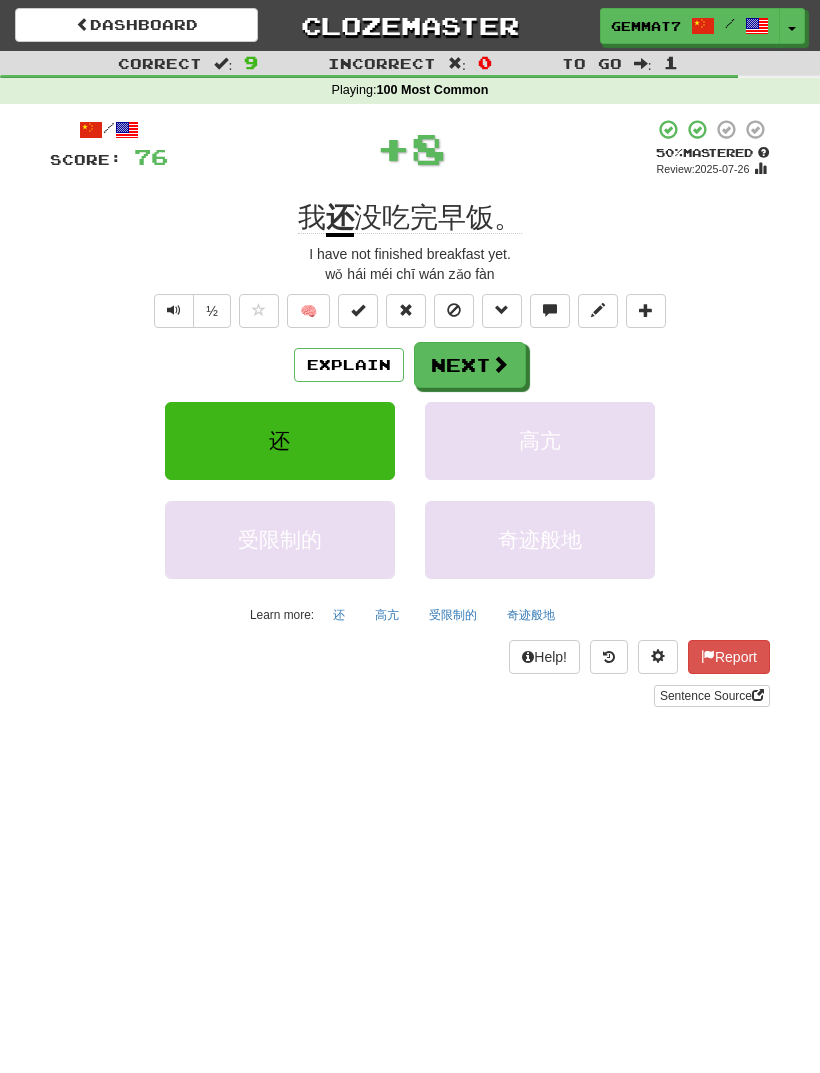 click on "Next" at bounding box center (470, 365) 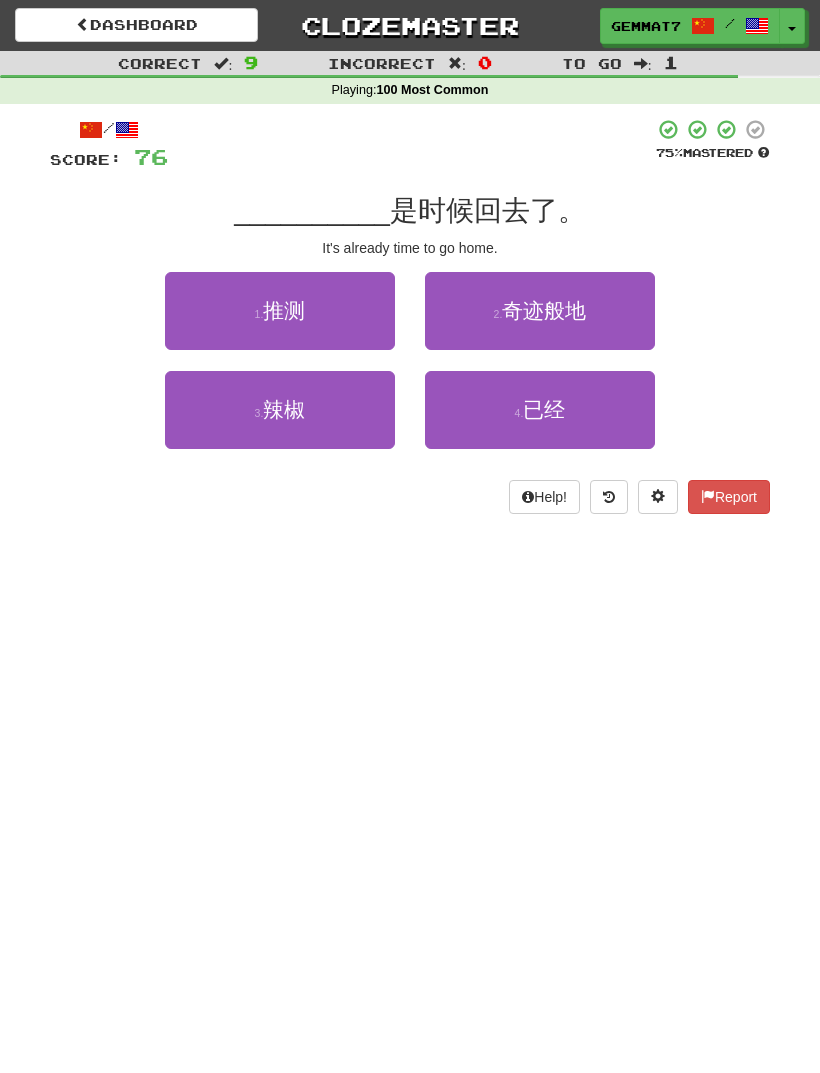 click on "4 .  已经" at bounding box center [540, 410] 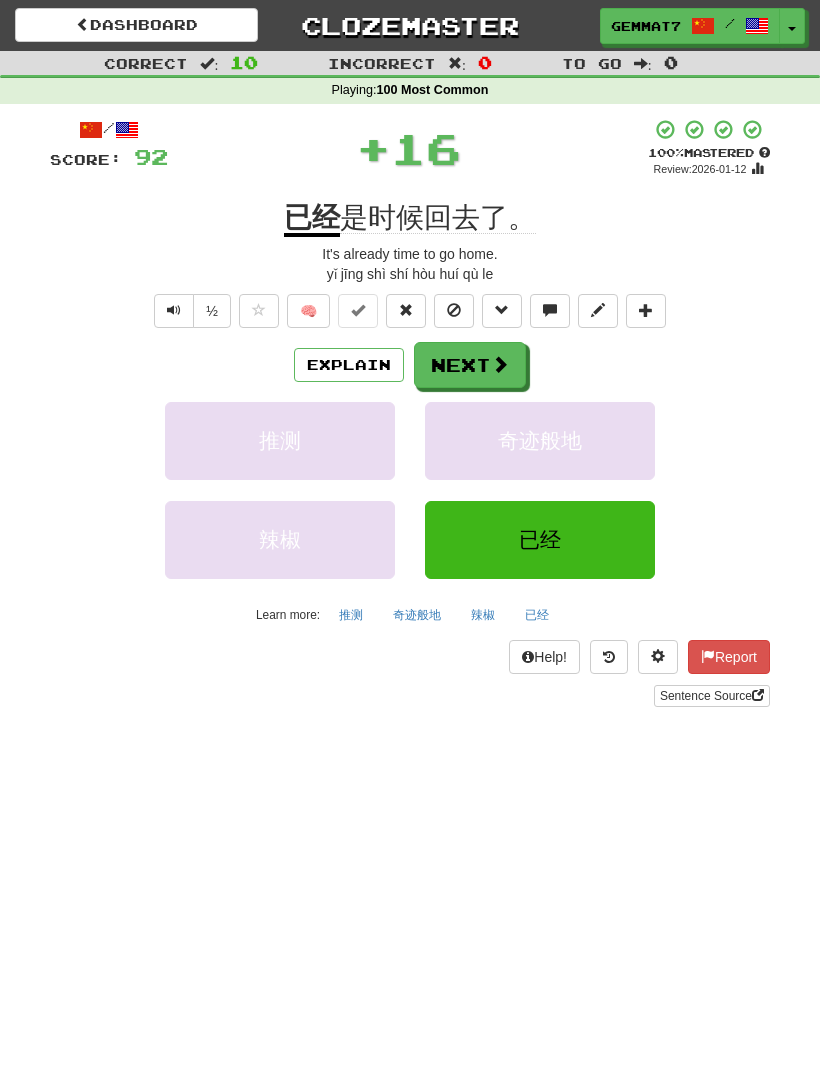 click on "Next" at bounding box center [470, 365] 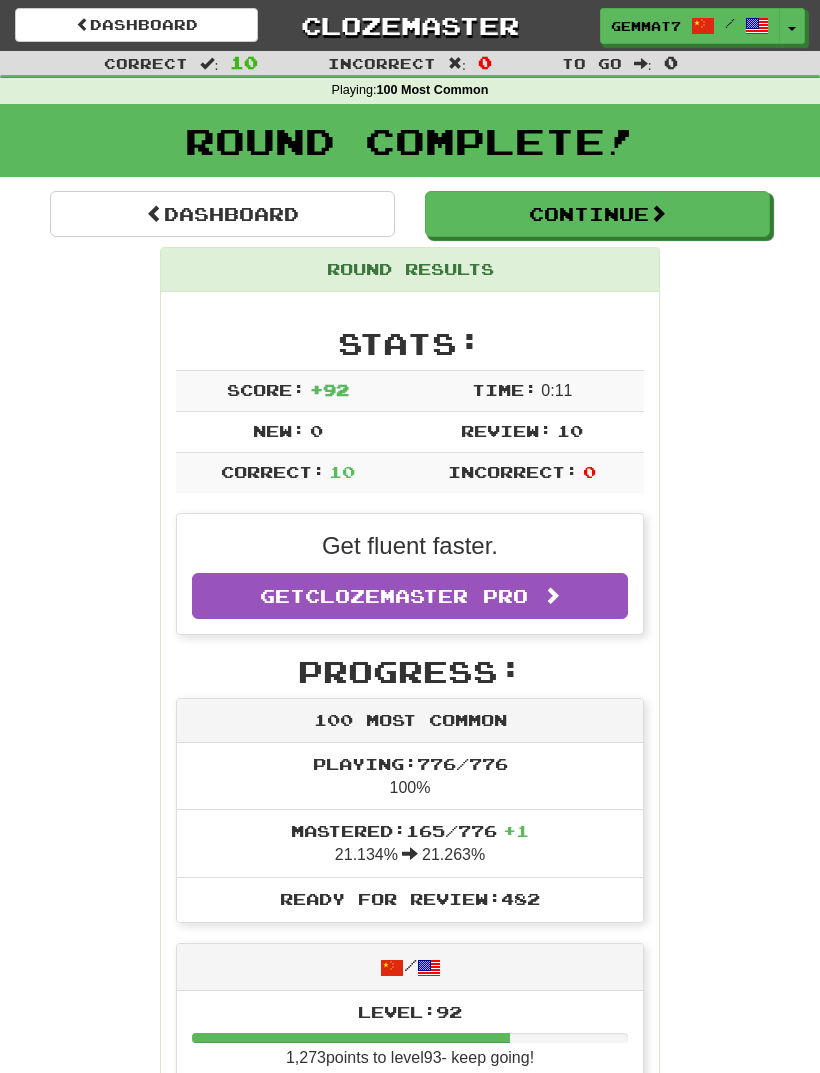 click on "Round Complete!" at bounding box center (410, 148) 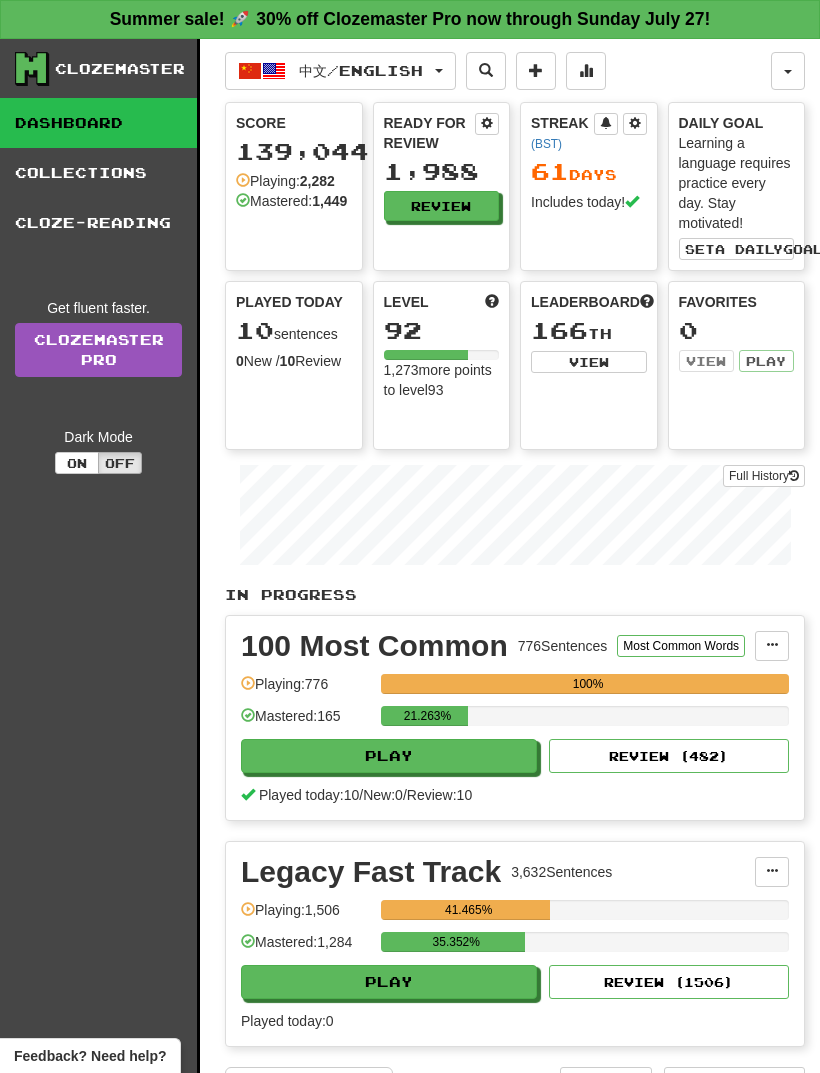 scroll, scrollTop: 0, scrollLeft: 0, axis: both 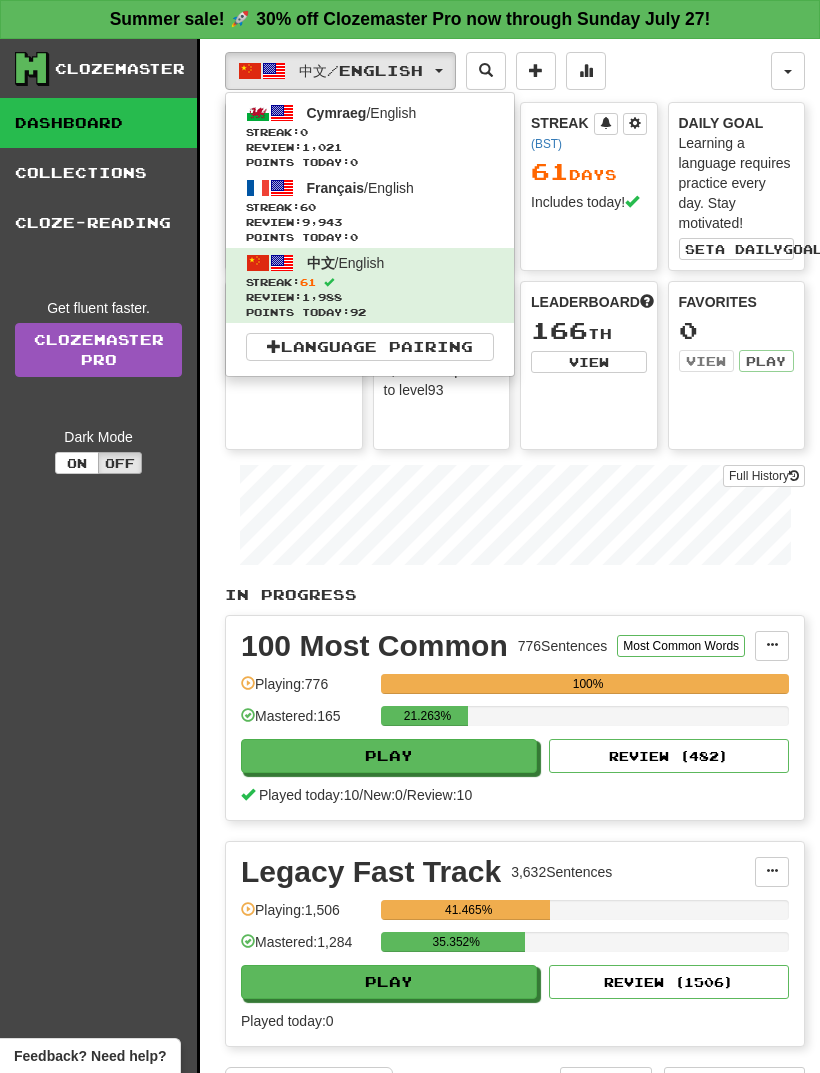 click on "Points today:  0" at bounding box center [370, 237] 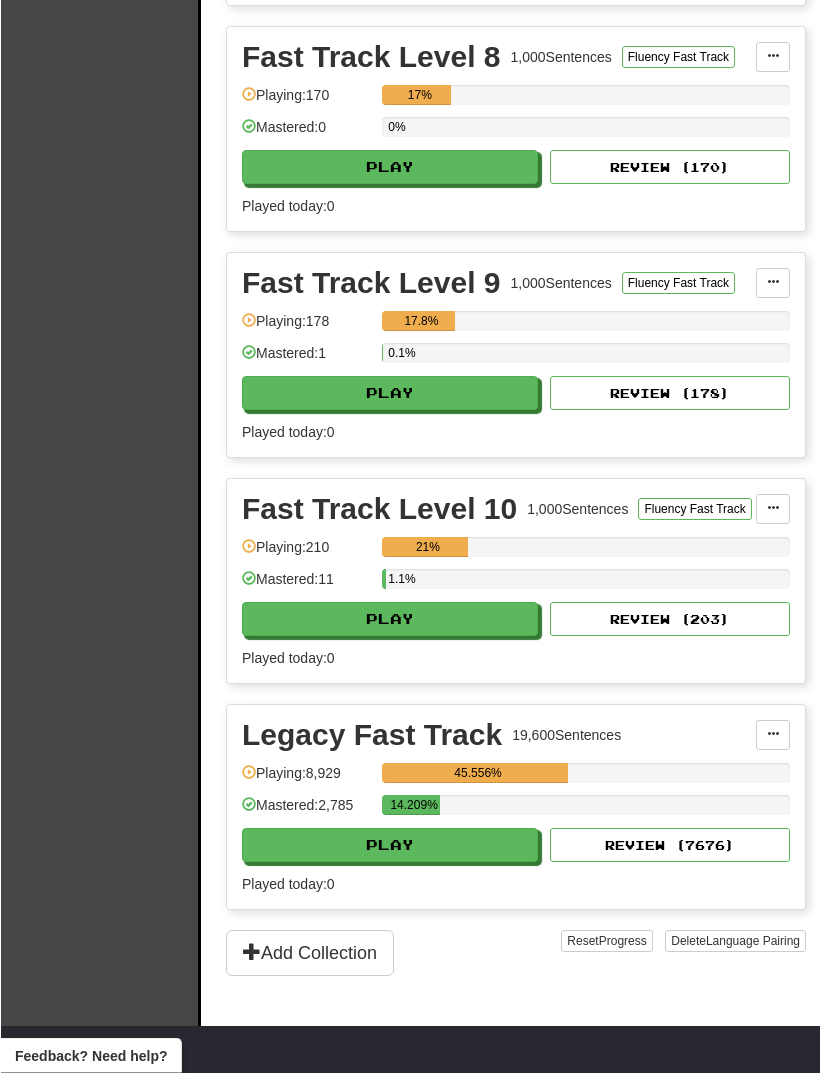 scroll, scrollTop: 2170, scrollLeft: 0, axis: vertical 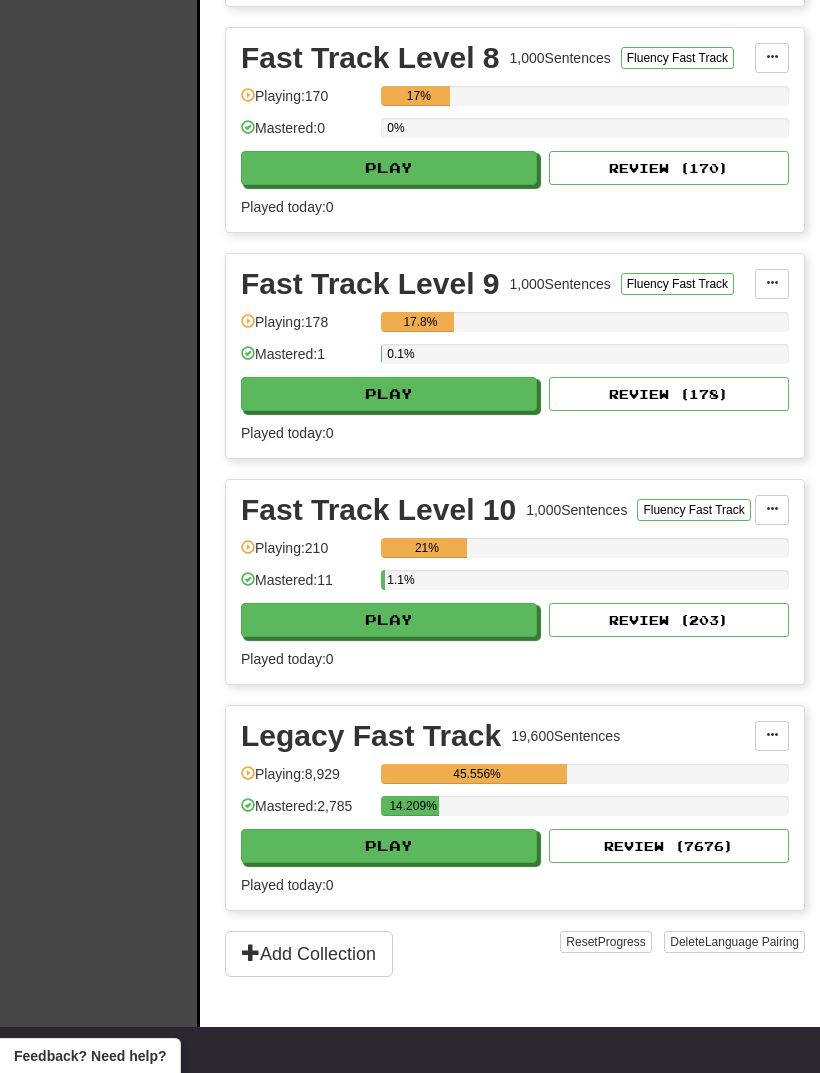 click on "Play" at bounding box center (389, 846) 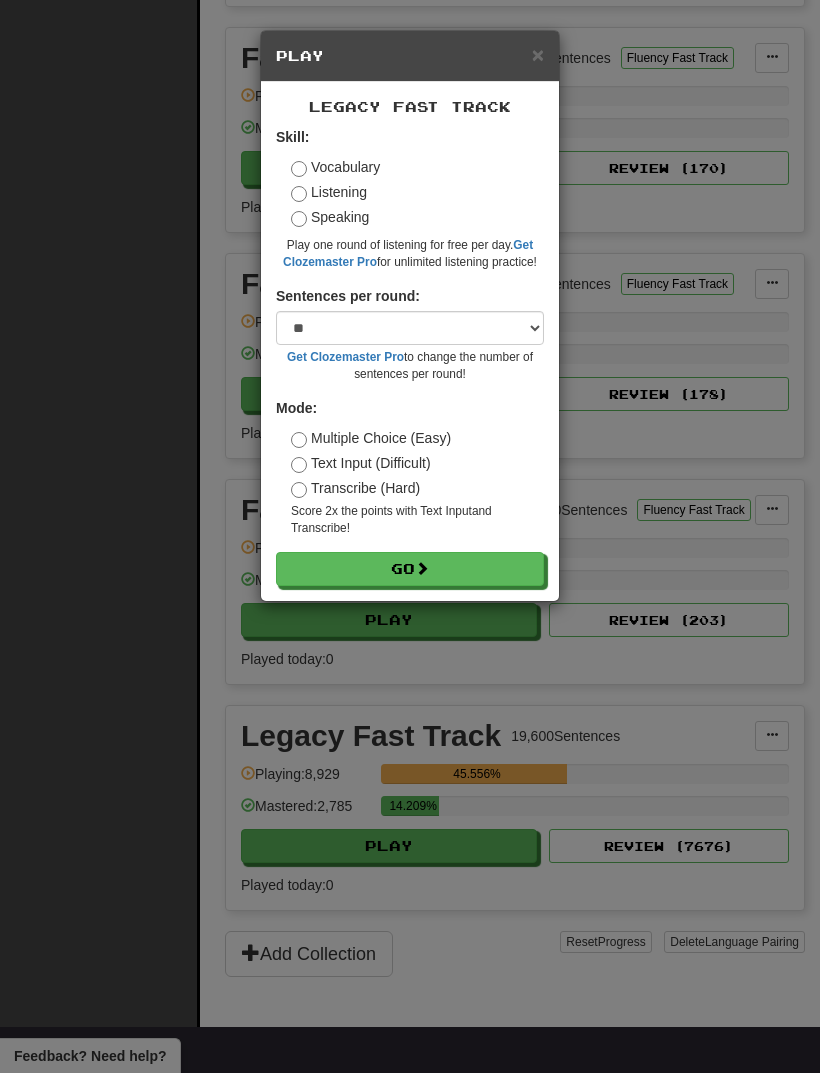 click on "Go" at bounding box center (410, 569) 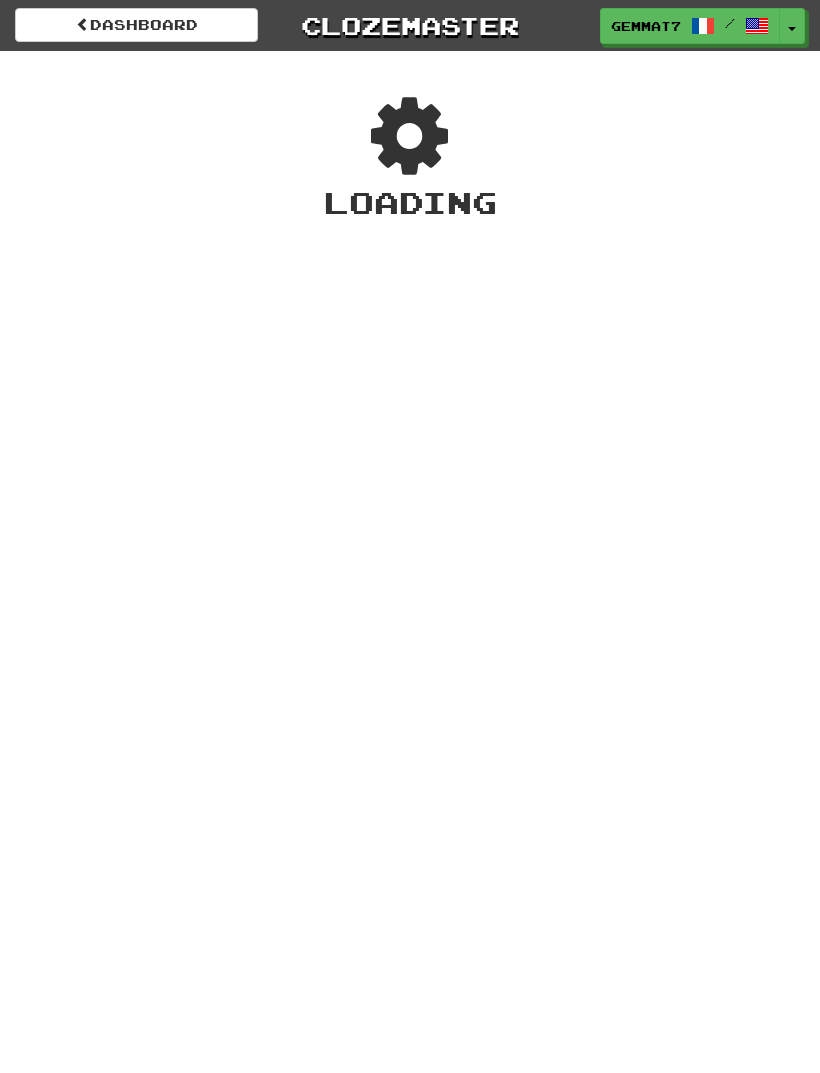 scroll, scrollTop: 0, scrollLeft: 0, axis: both 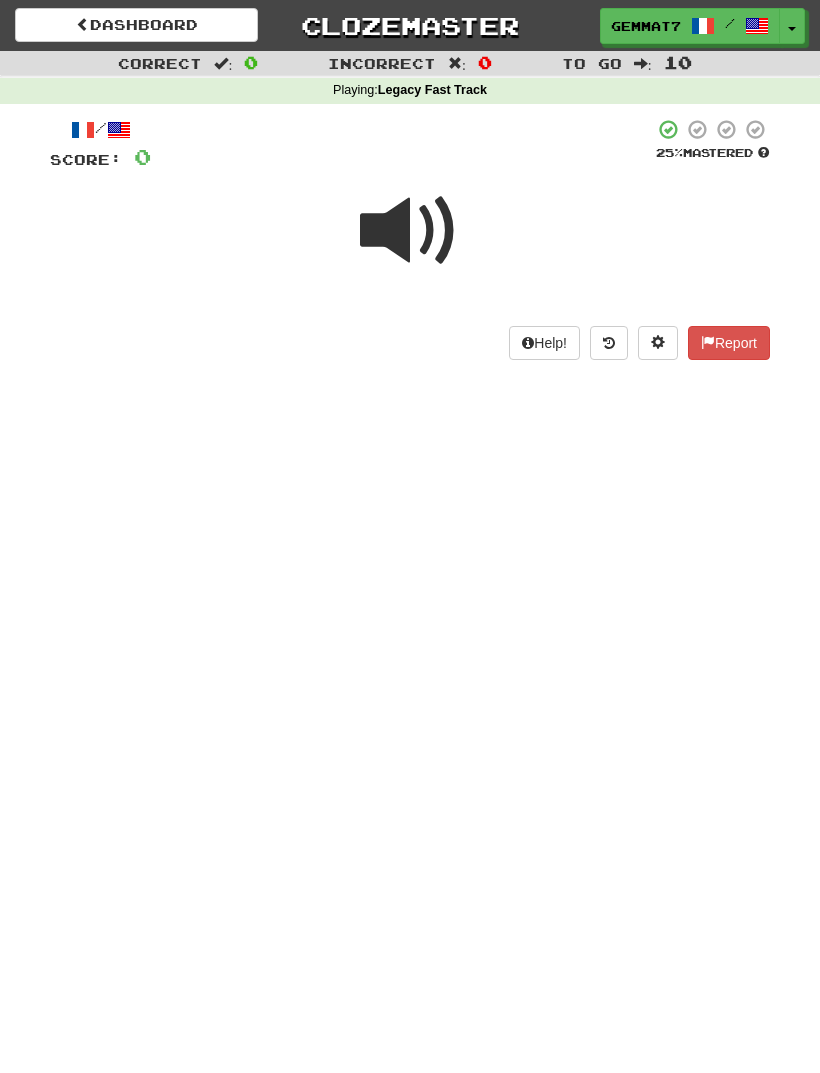 click at bounding box center [410, 231] 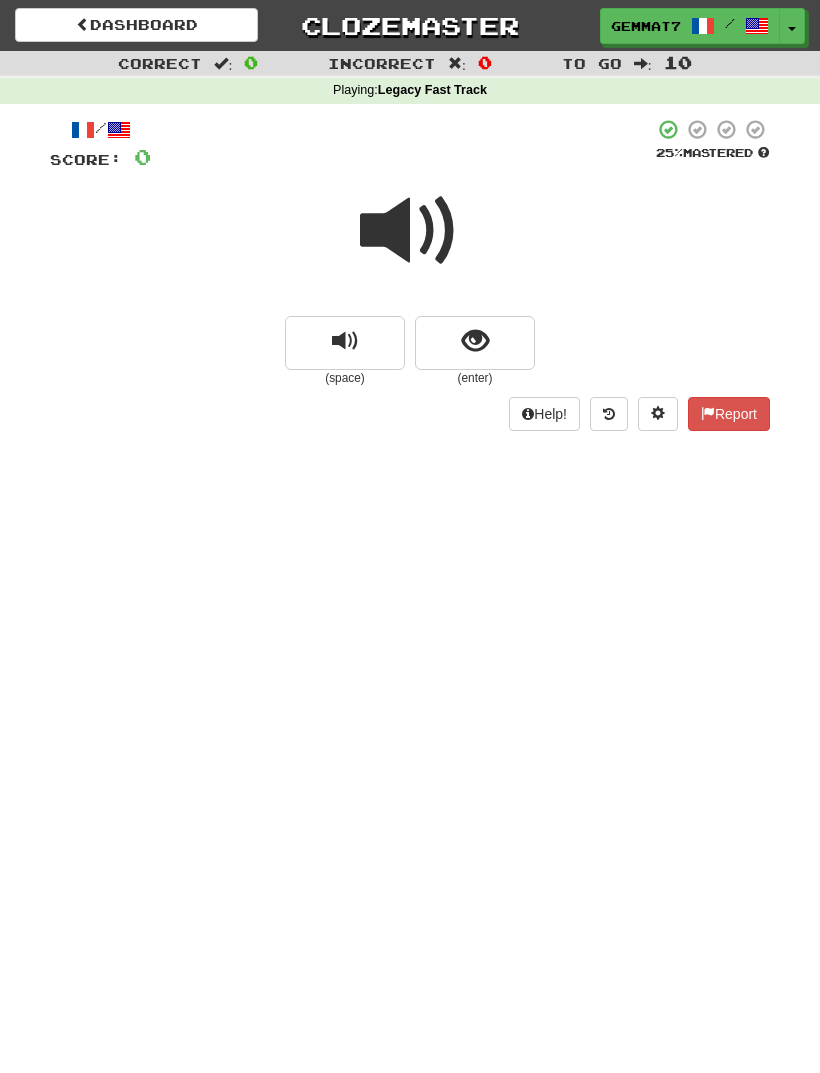 click at bounding box center [475, 343] 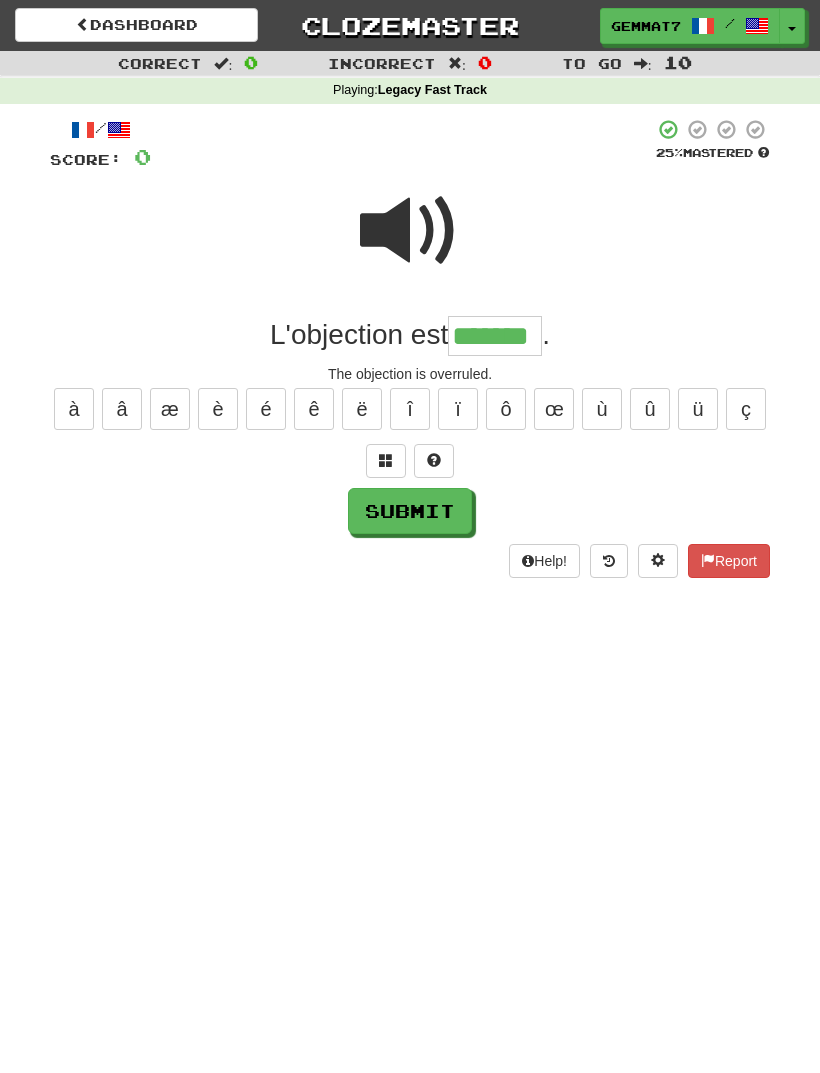 type on "*******" 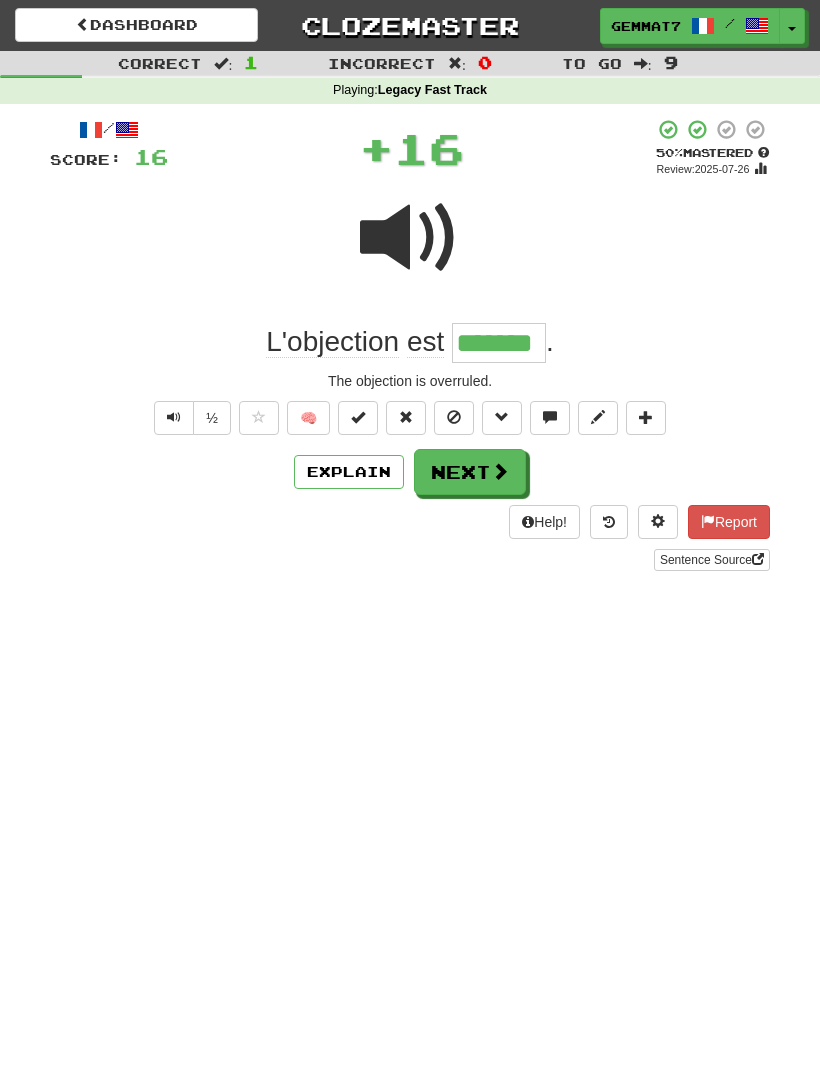click on "Next" at bounding box center (470, 472) 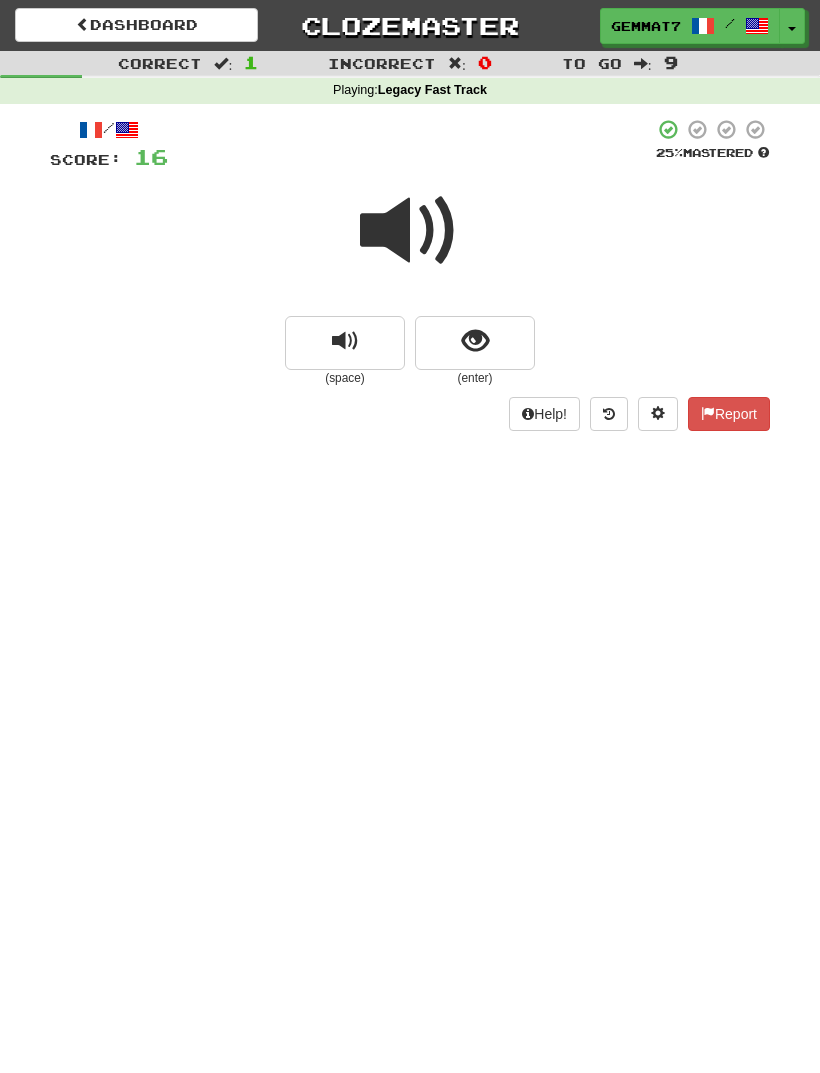 click at bounding box center [475, 341] 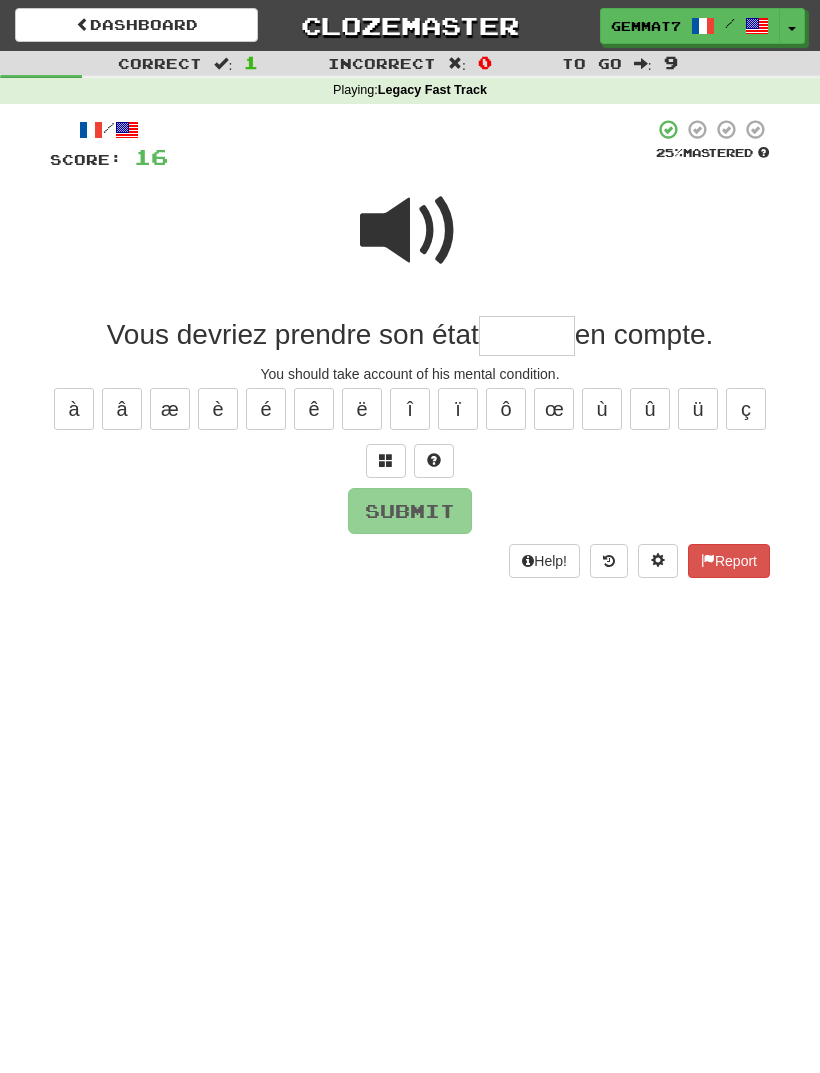 click at bounding box center [410, 231] 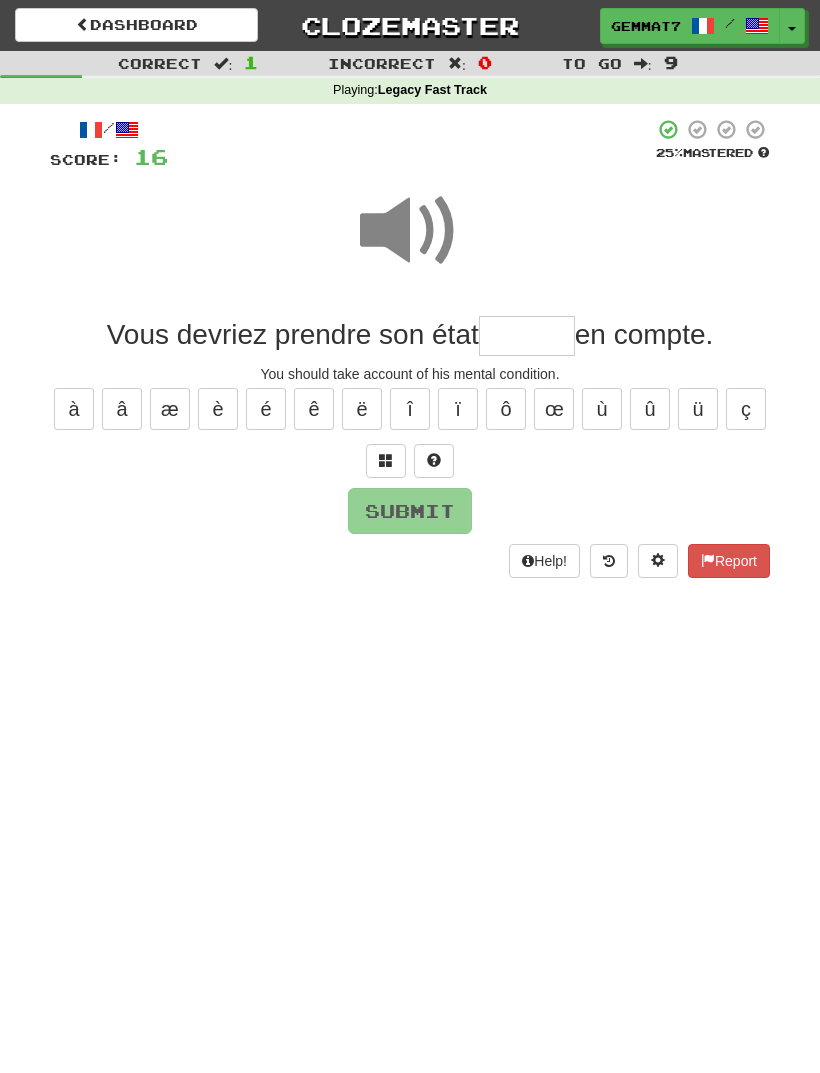 click at bounding box center (527, 336) 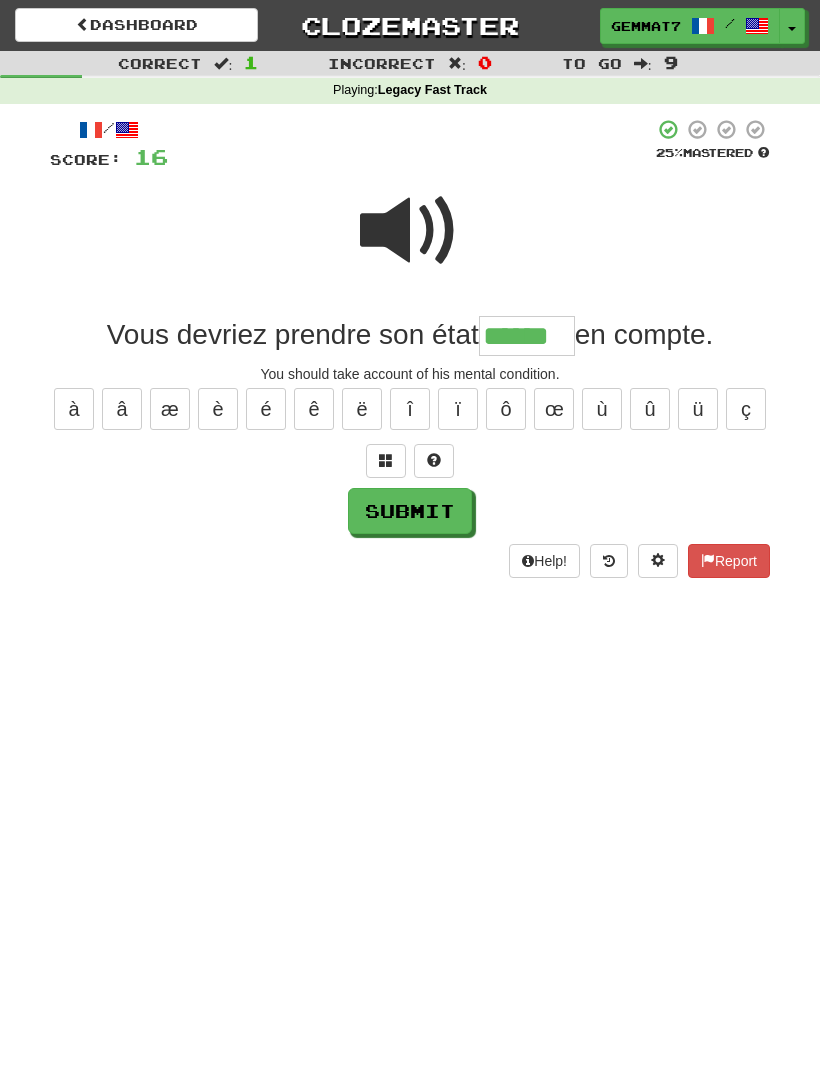 type on "******" 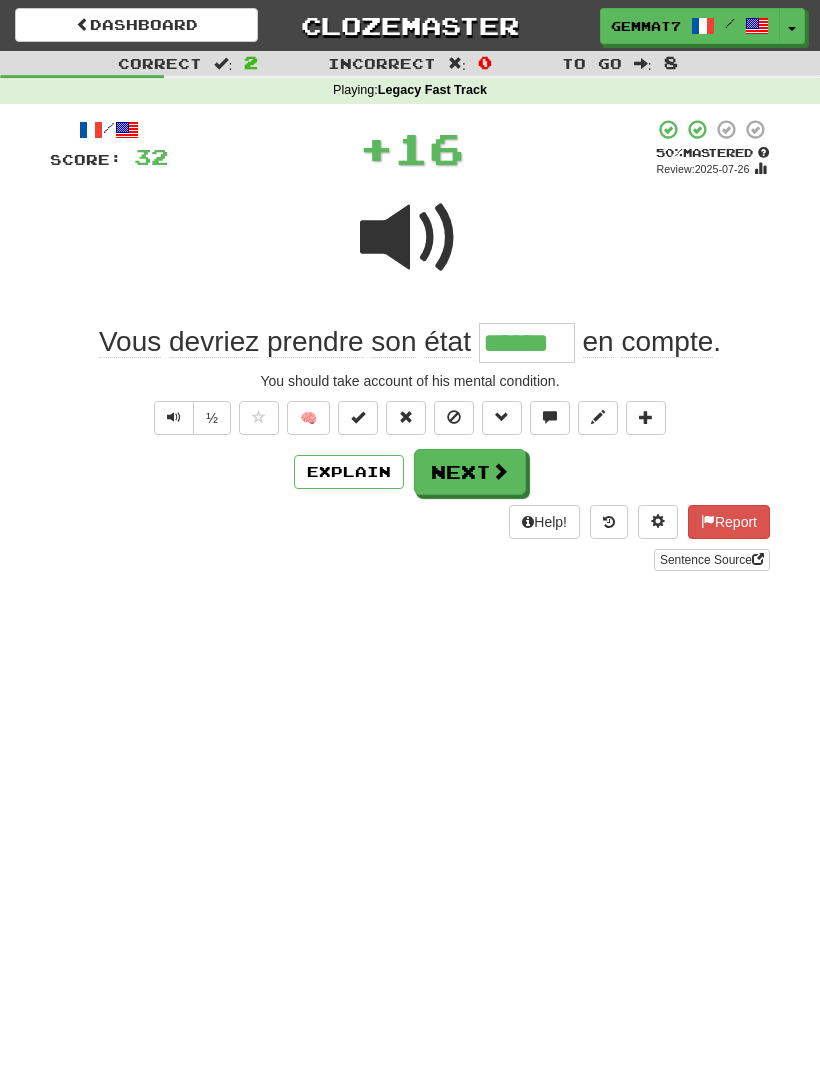 click on "Next" at bounding box center (470, 472) 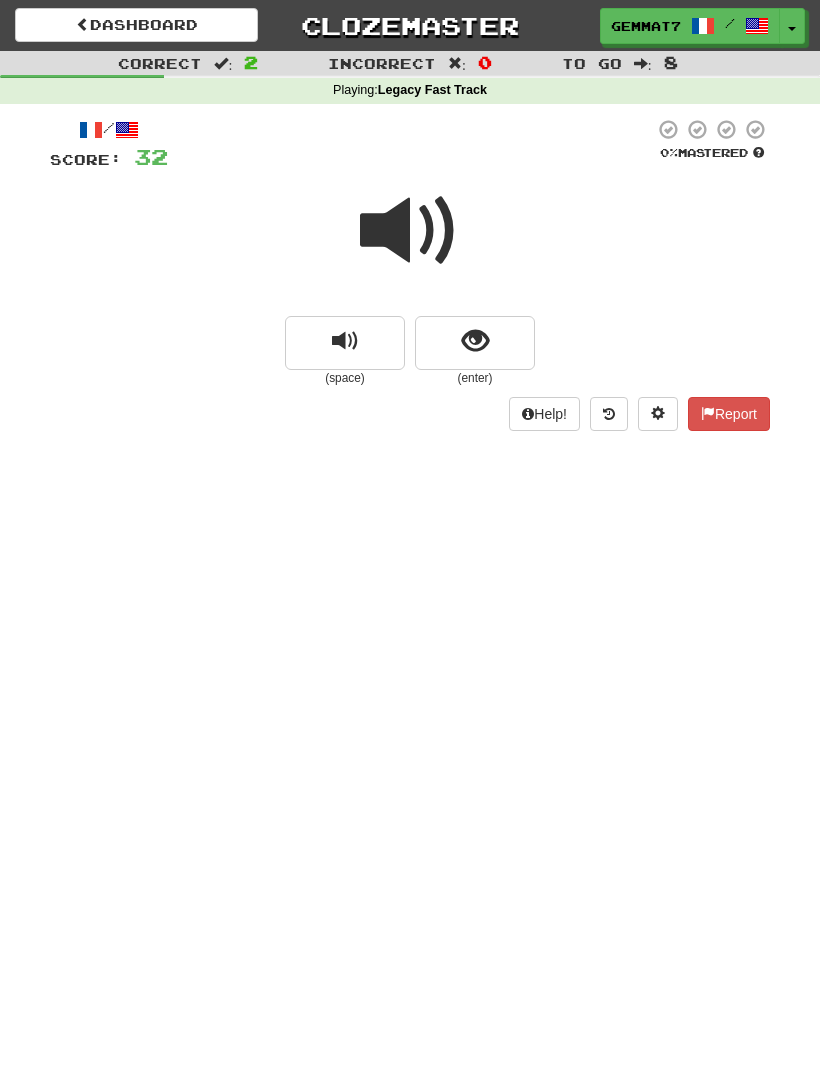 click at bounding box center [475, 341] 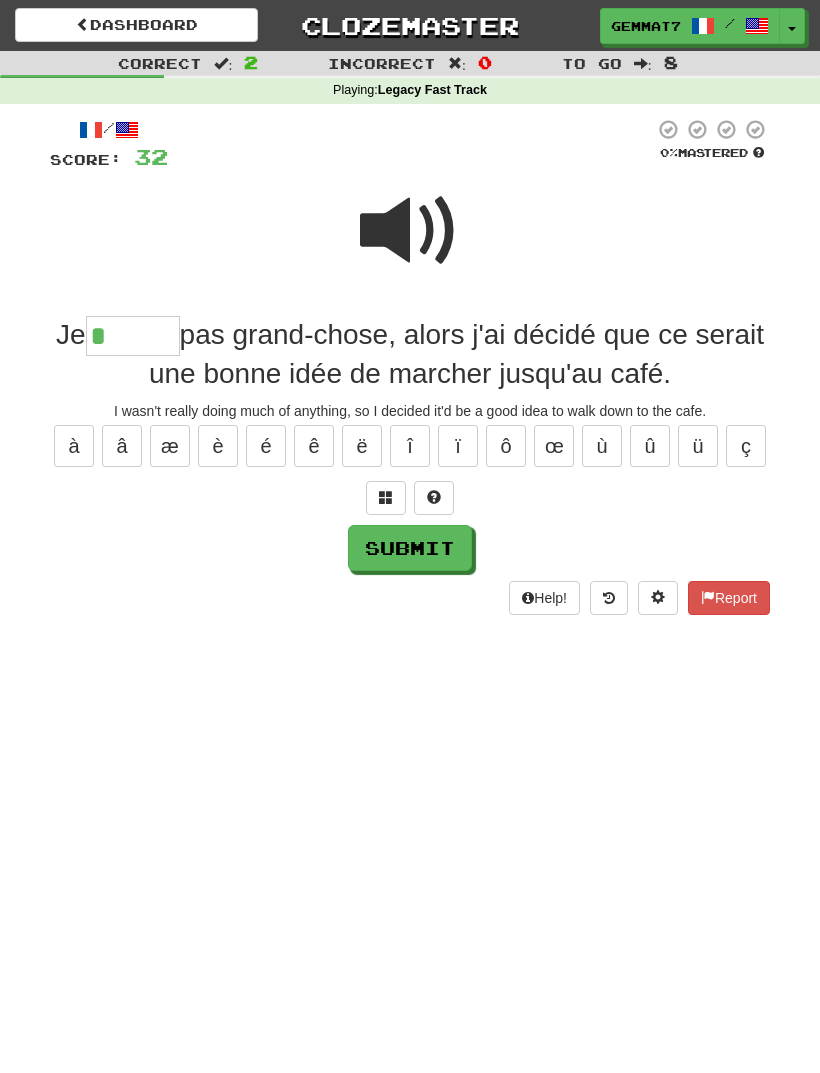 click at bounding box center [410, 231] 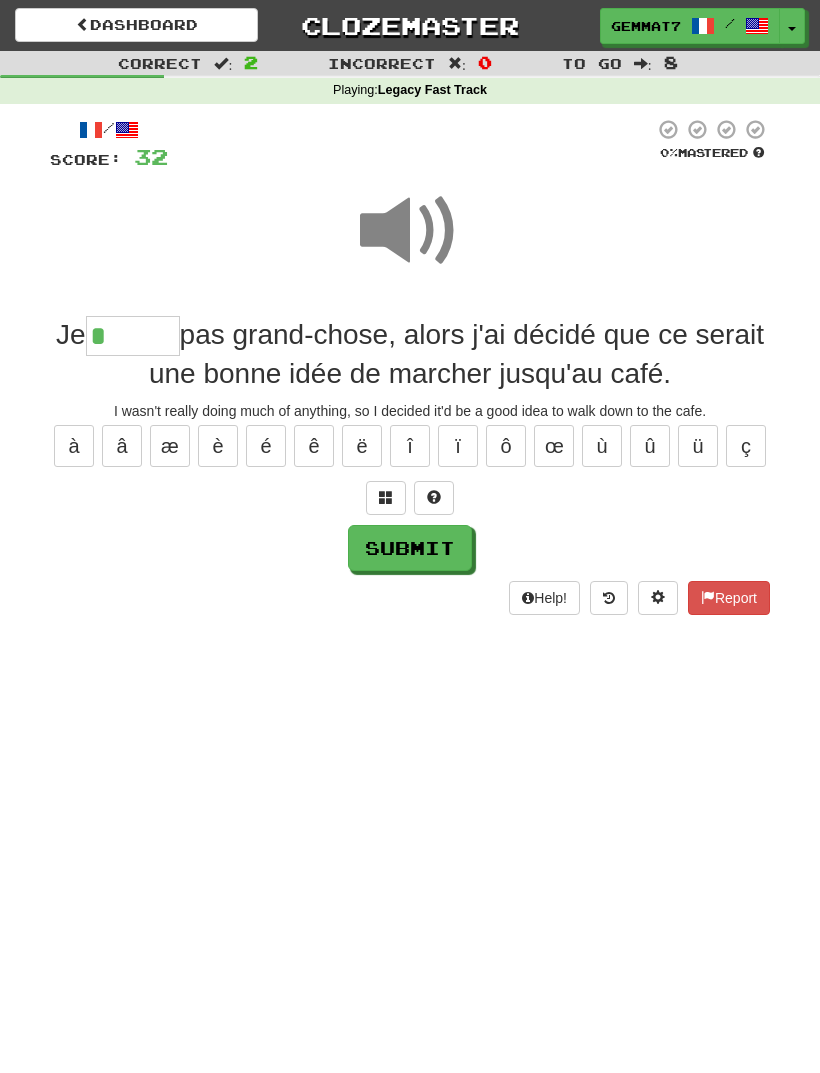 click on "*" at bounding box center (133, 336) 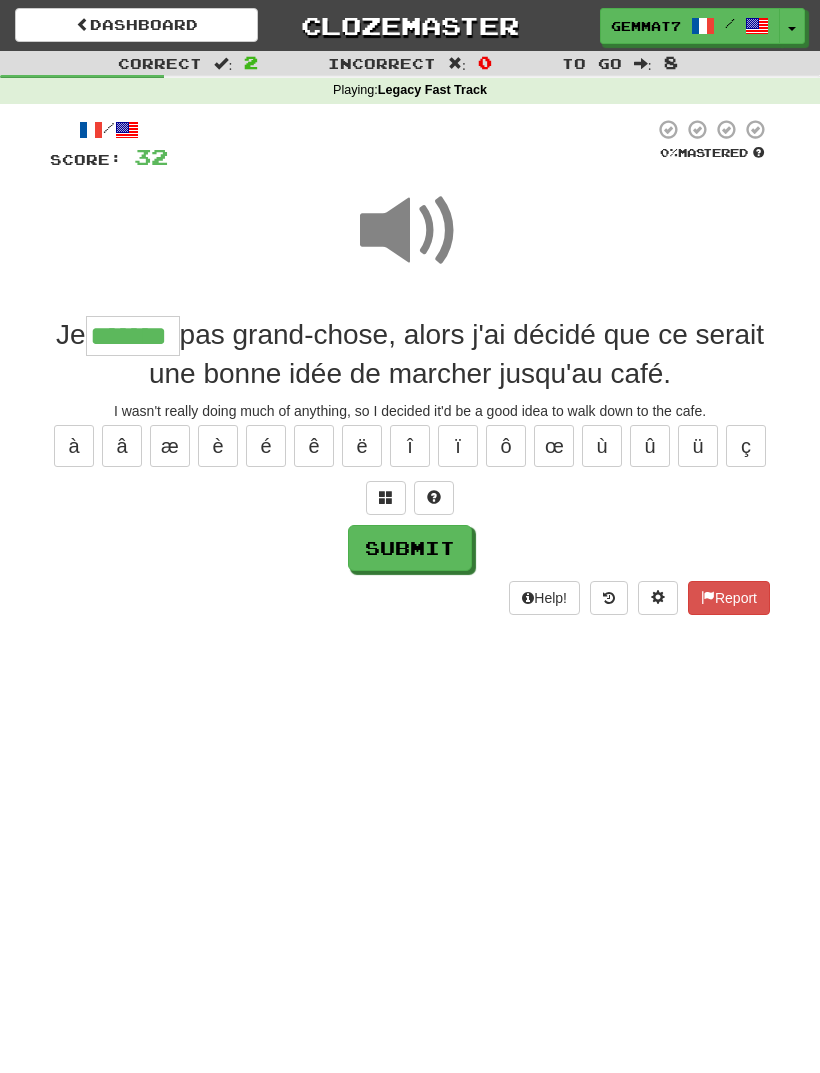 type on "*******" 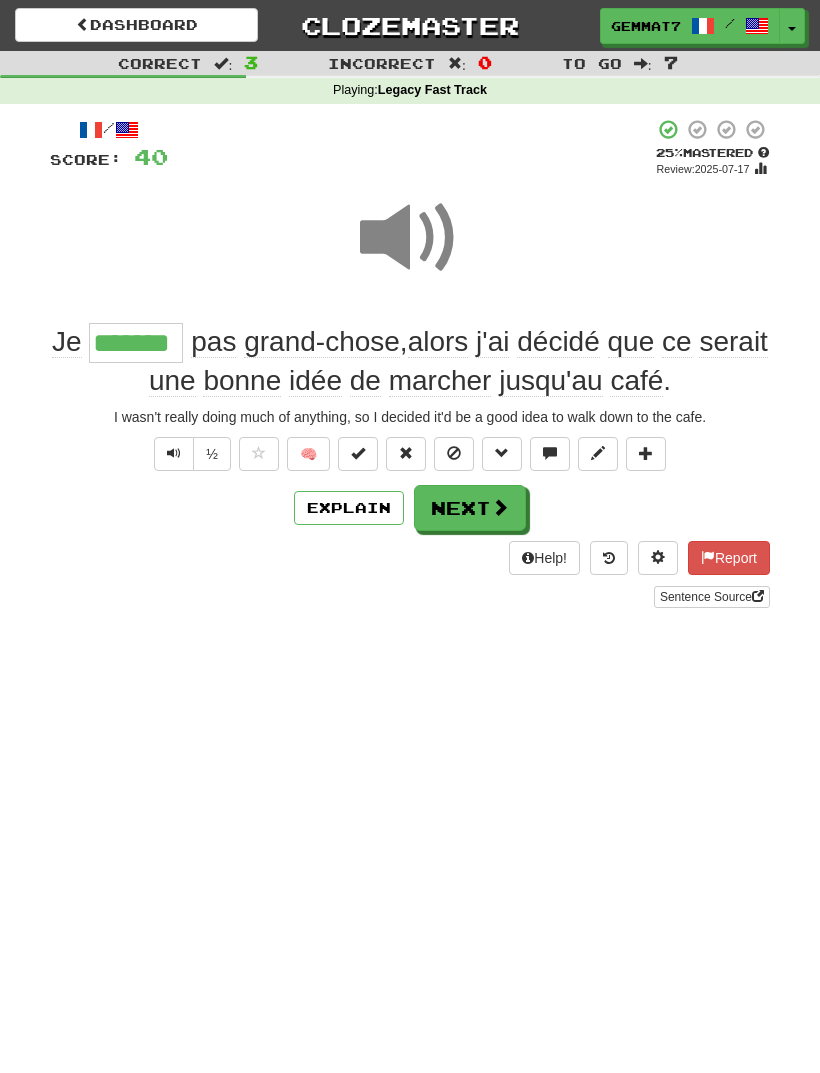 click on "Explain" at bounding box center [349, 508] 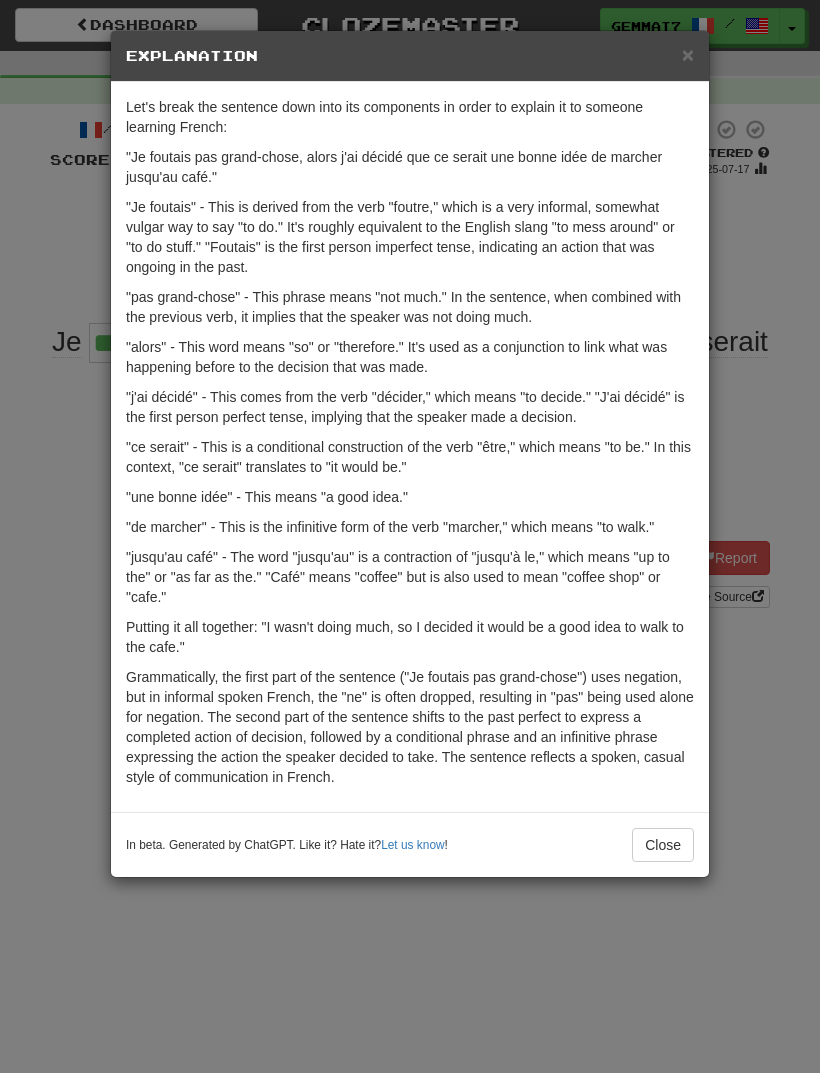 click on "× Explanation Let's break the sentence down into its components in order to explain it to someone learning French:
"Je foutais pas grand-chose, alors j'ai décidé que ce serait une bonne idée de marcher jusqu'au café."
"Je foutais" - This is derived from the verb "foutre," which is a very informal, somewhat vulgar way to say "to do." It's roughly equivalent to the English slang "to mess around" or "to do stuff." "Foutais" is the first person imperfect tense, indicating an action that was ongoing in the past.
"pas grand-chose" - This phrase means "not much." In the sentence, when combined with the previous verb, it implies that the speaker was not doing much.
"alors" - This word means "so" or "therefore." It's used as a conjunction to link what was happening before to the decision that was made.
"j'ai décidé" - This comes from the verb "décider," which means "to decide." "J'ai décidé" is the first person perfect tense, implying that the speaker made a decision.
Let us know !" at bounding box center (410, 536) 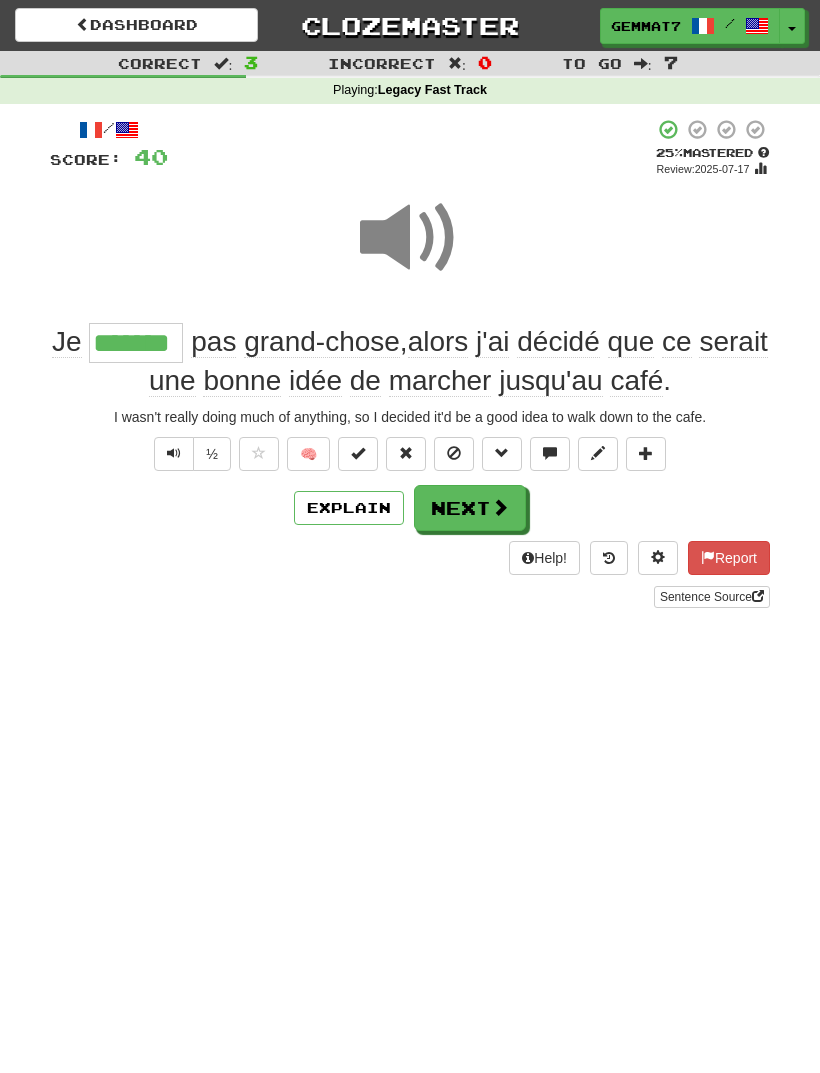 click on "Next" at bounding box center [470, 508] 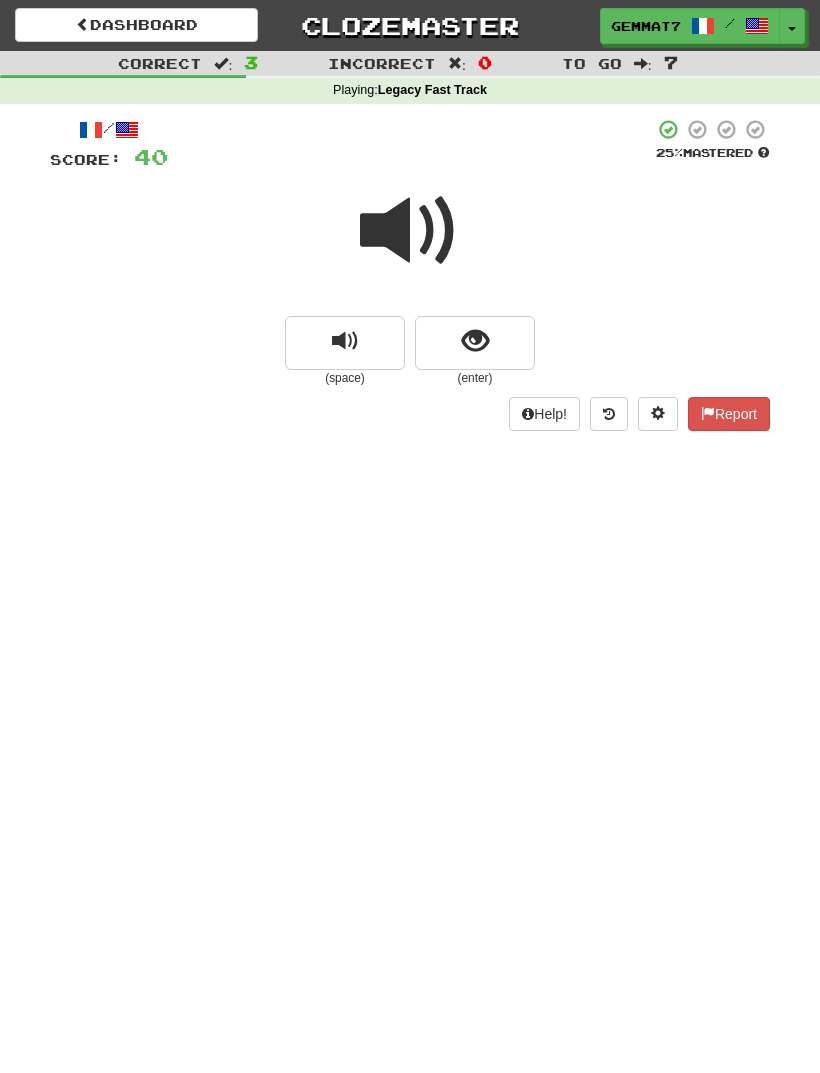click at bounding box center (475, 343) 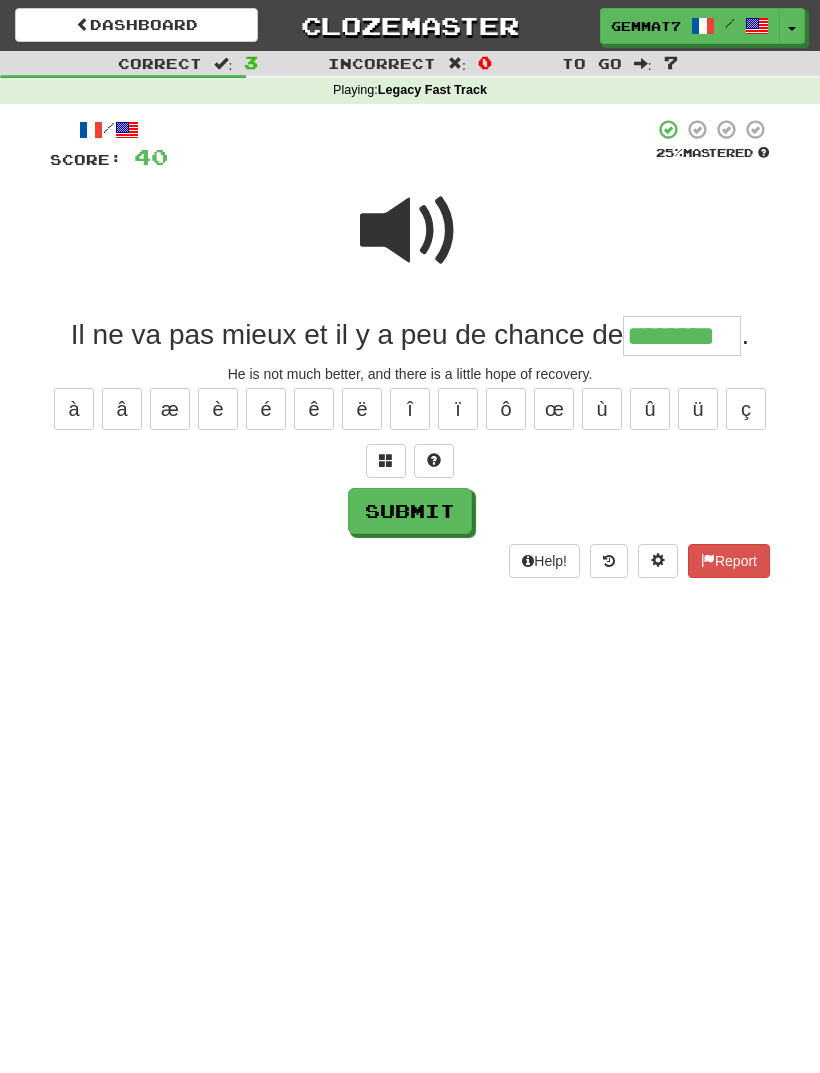 type on "********" 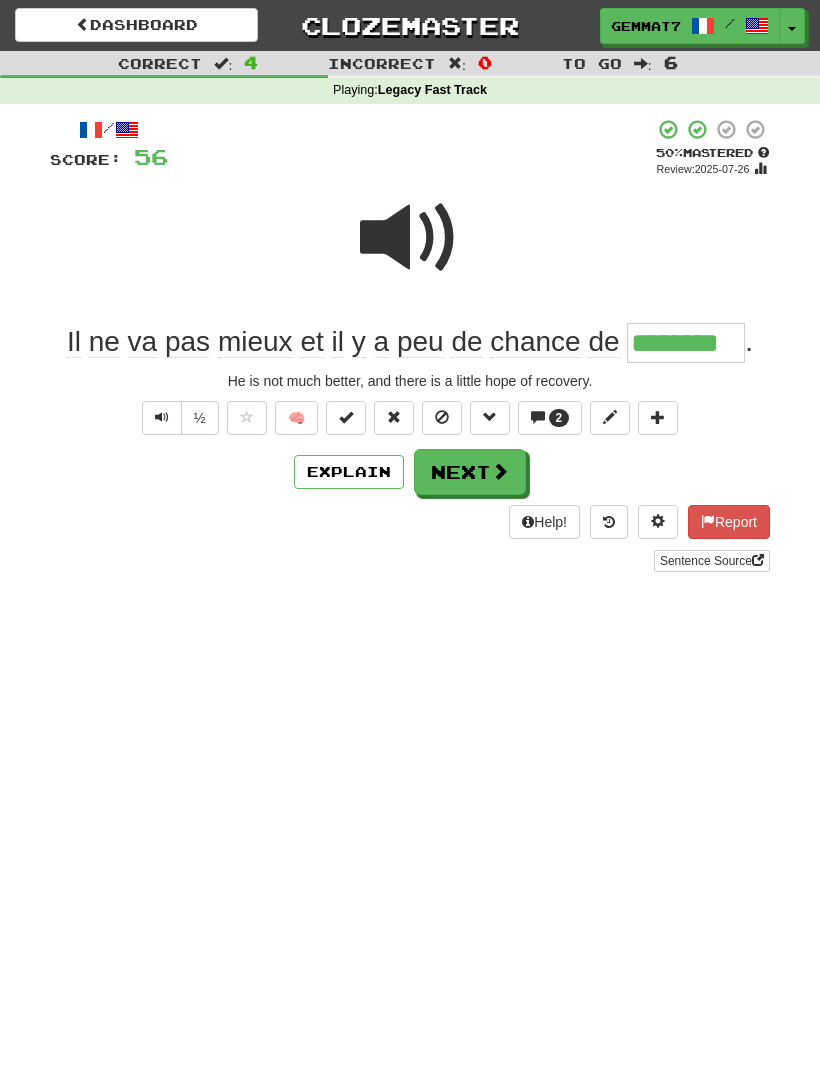 click on "Next" at bounding box center (470, 472) 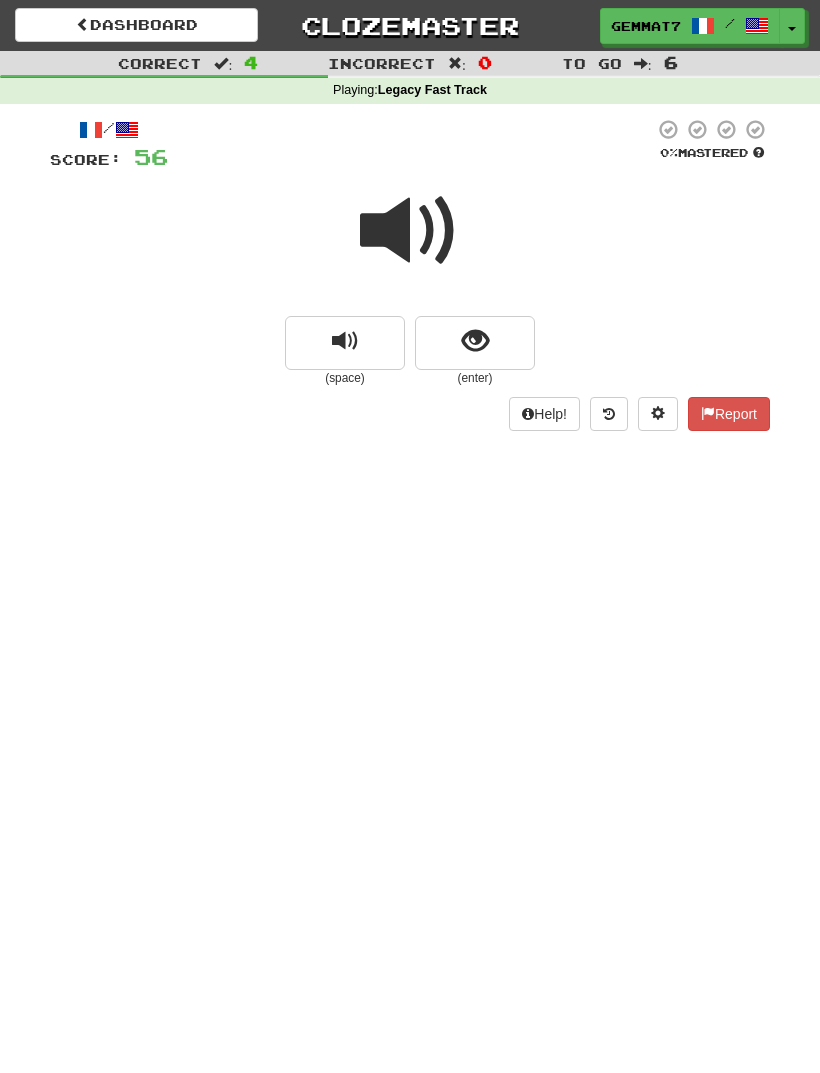 click at bounding box center (475, 341) 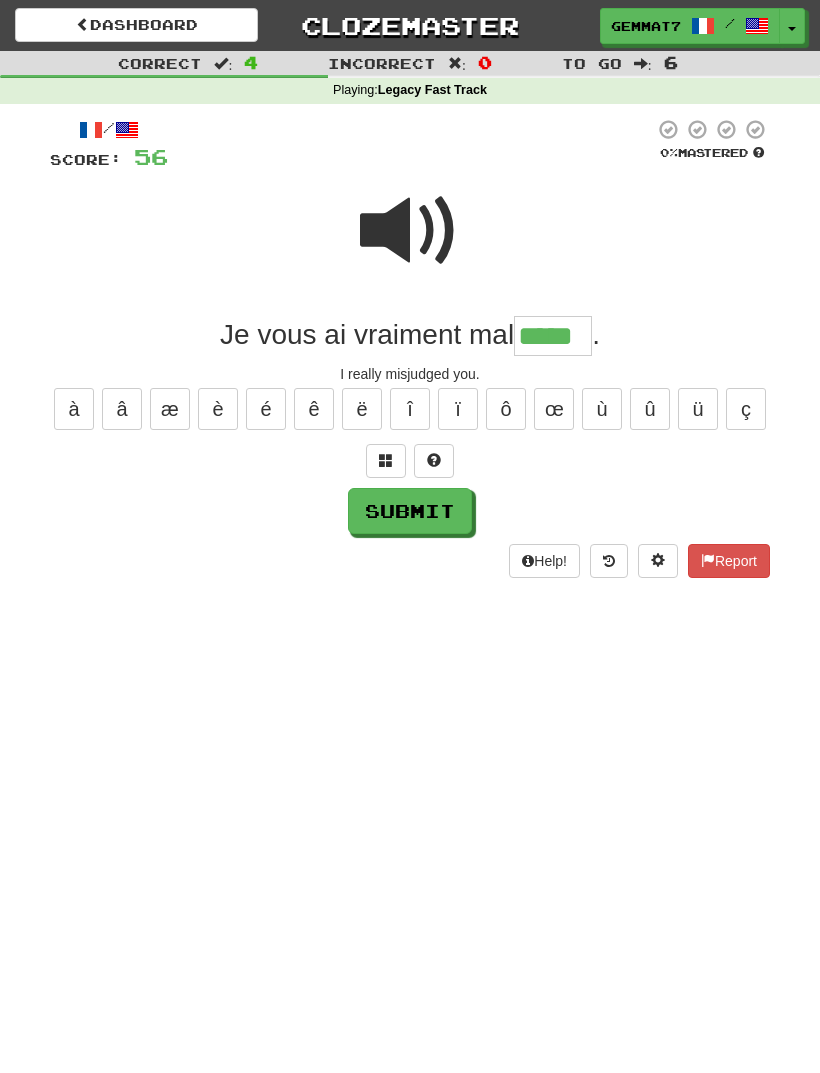 type on "*****" 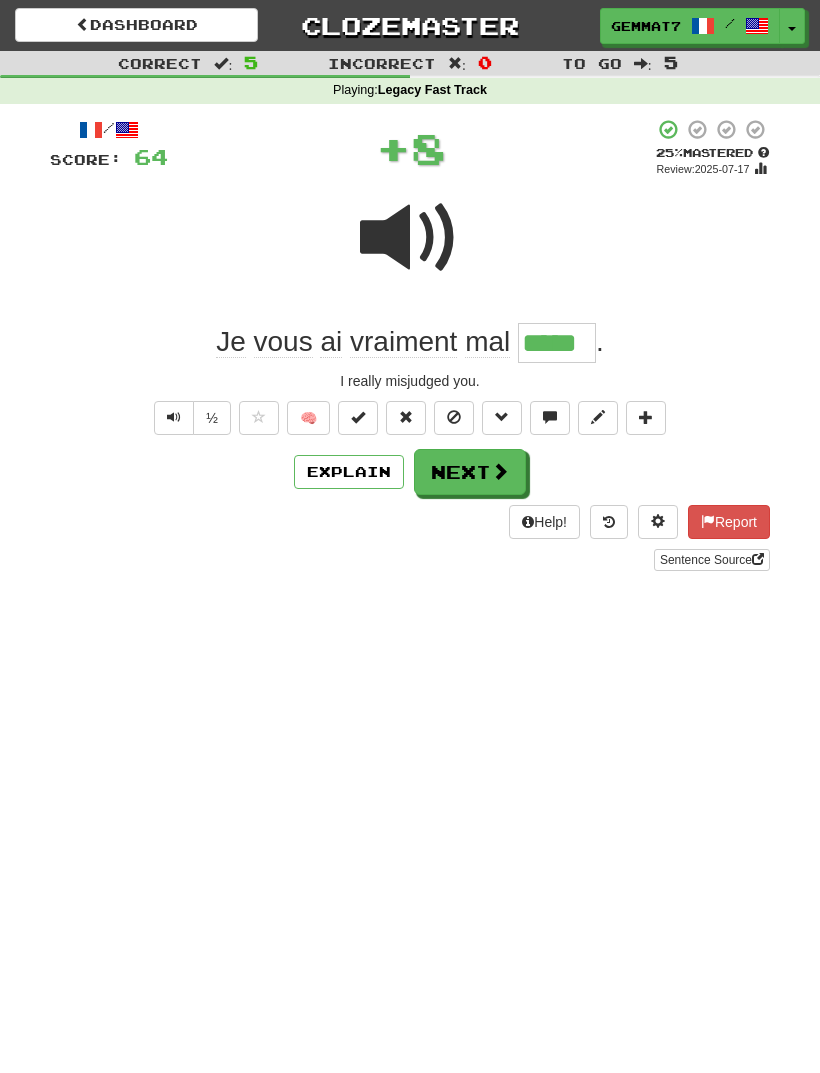 click on "Next" at bounding box center (470, 472) 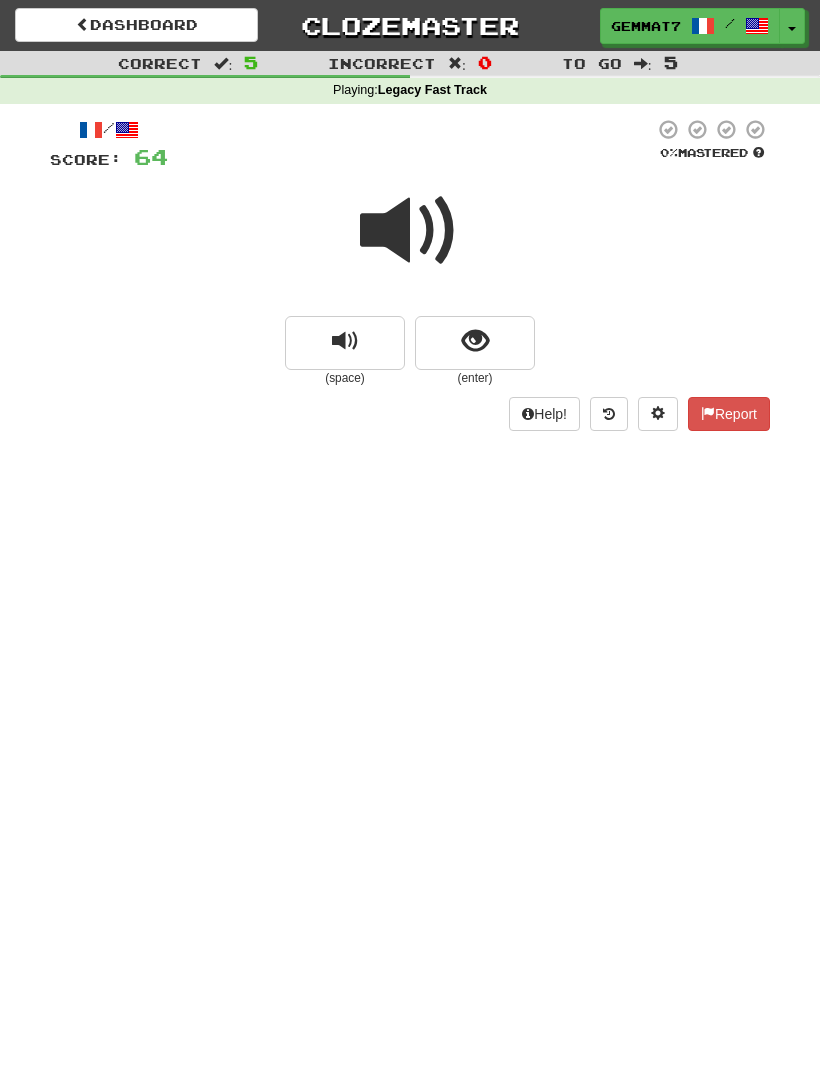 click at bounding box center [475, 341] 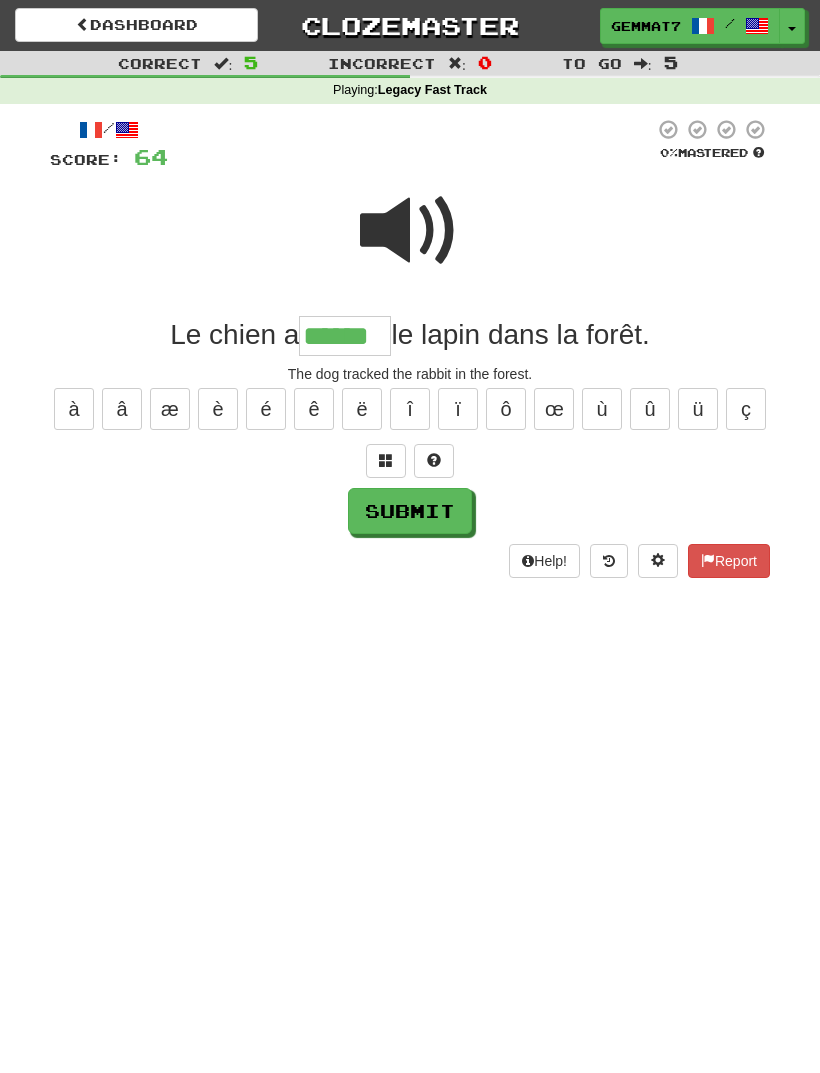 type on "******" 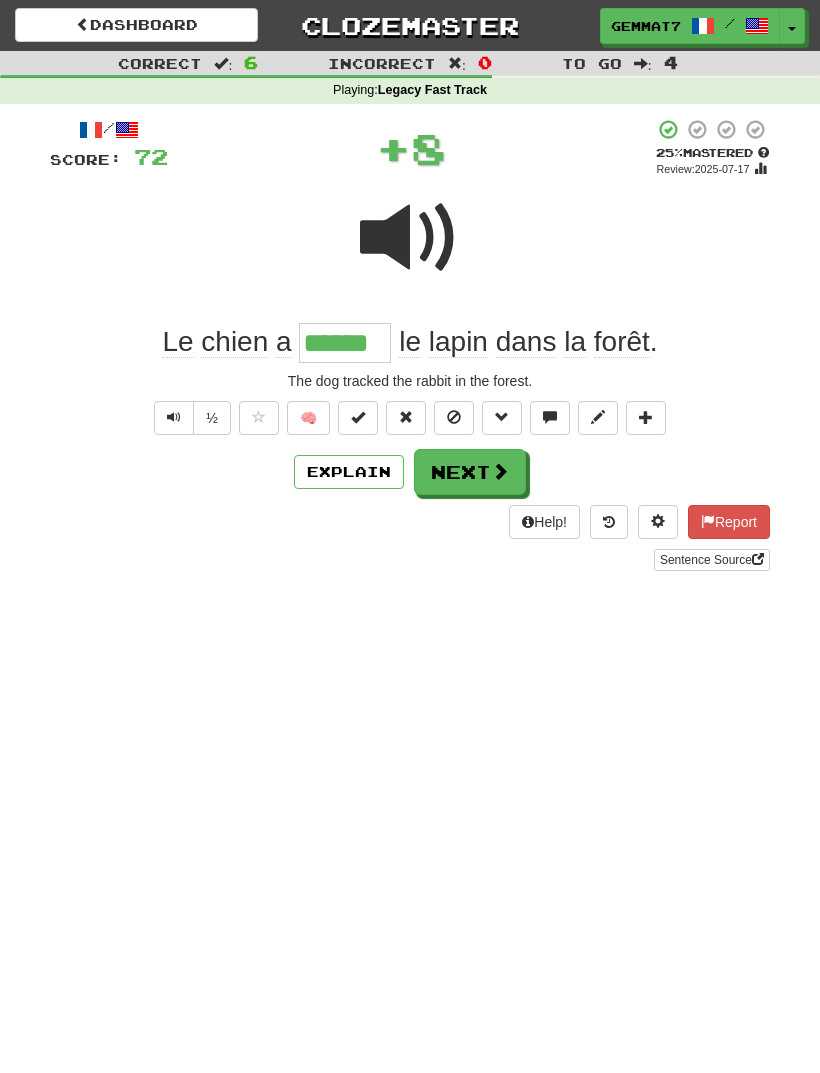 click on "Next" at bounding box center (470, 472) 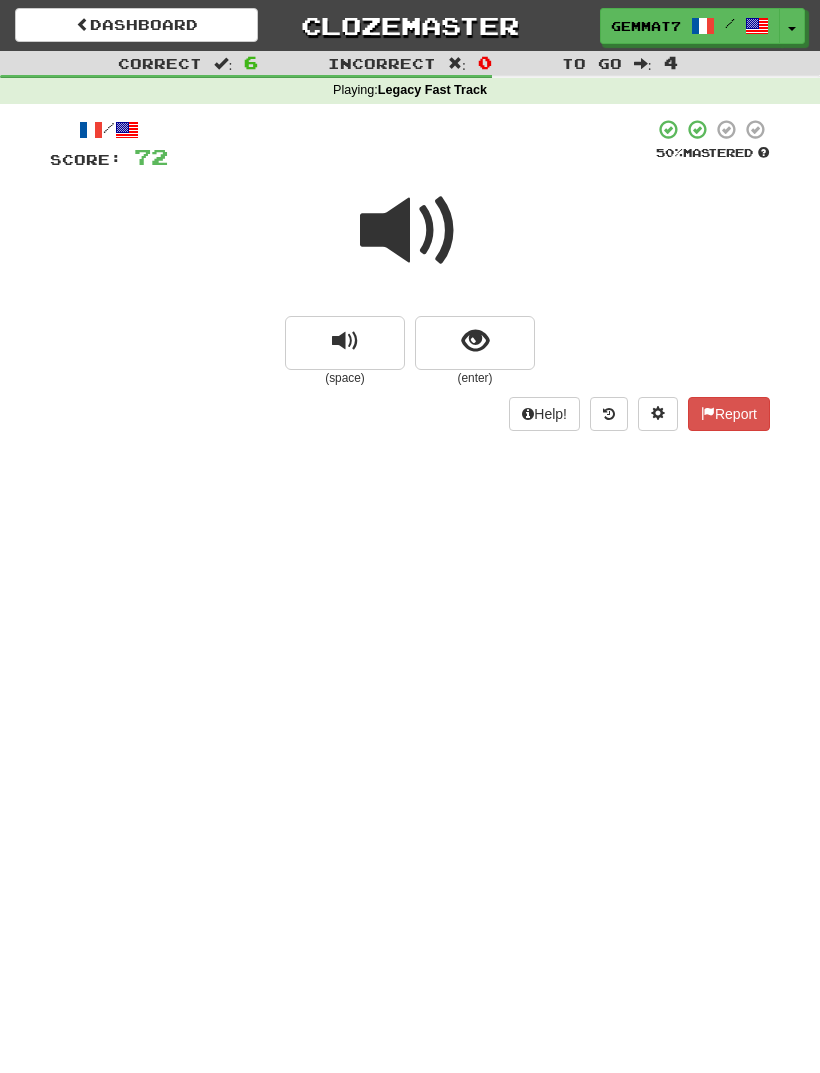 click at bounding box center [475, 343] 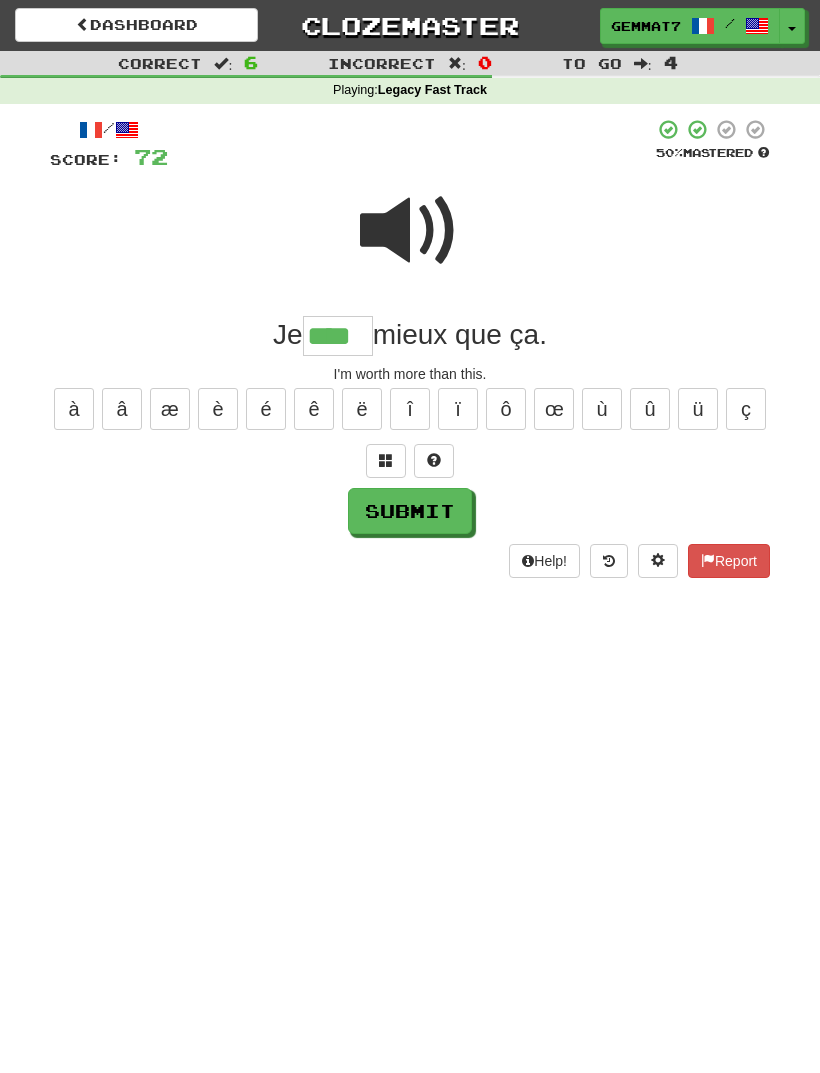 type on "****" 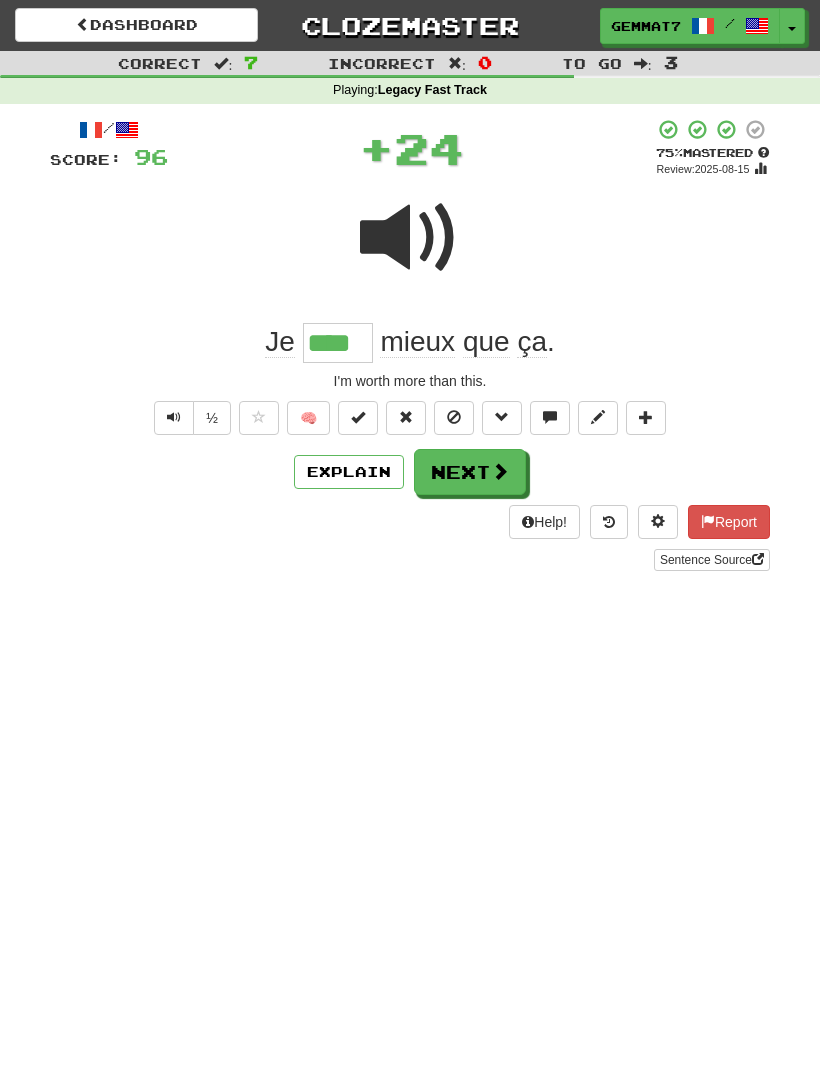 click on "Next" at bounding box center (470, 472) 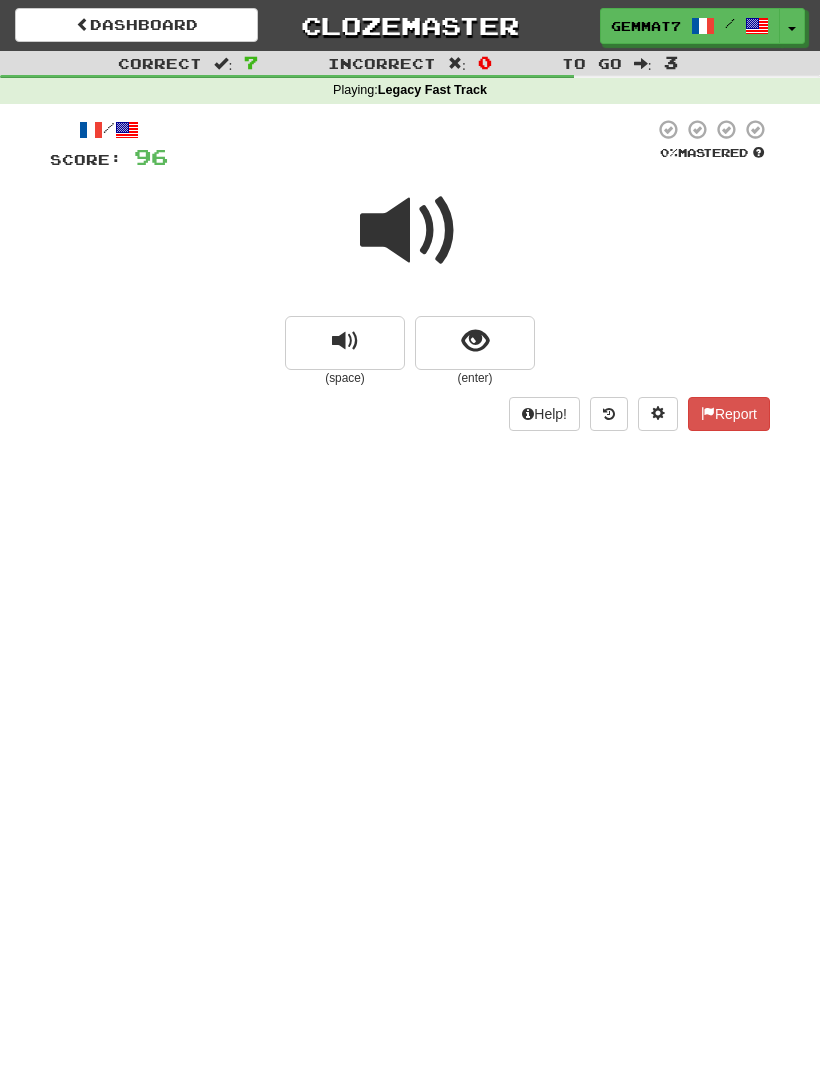 click at bounding box center [475, 341] 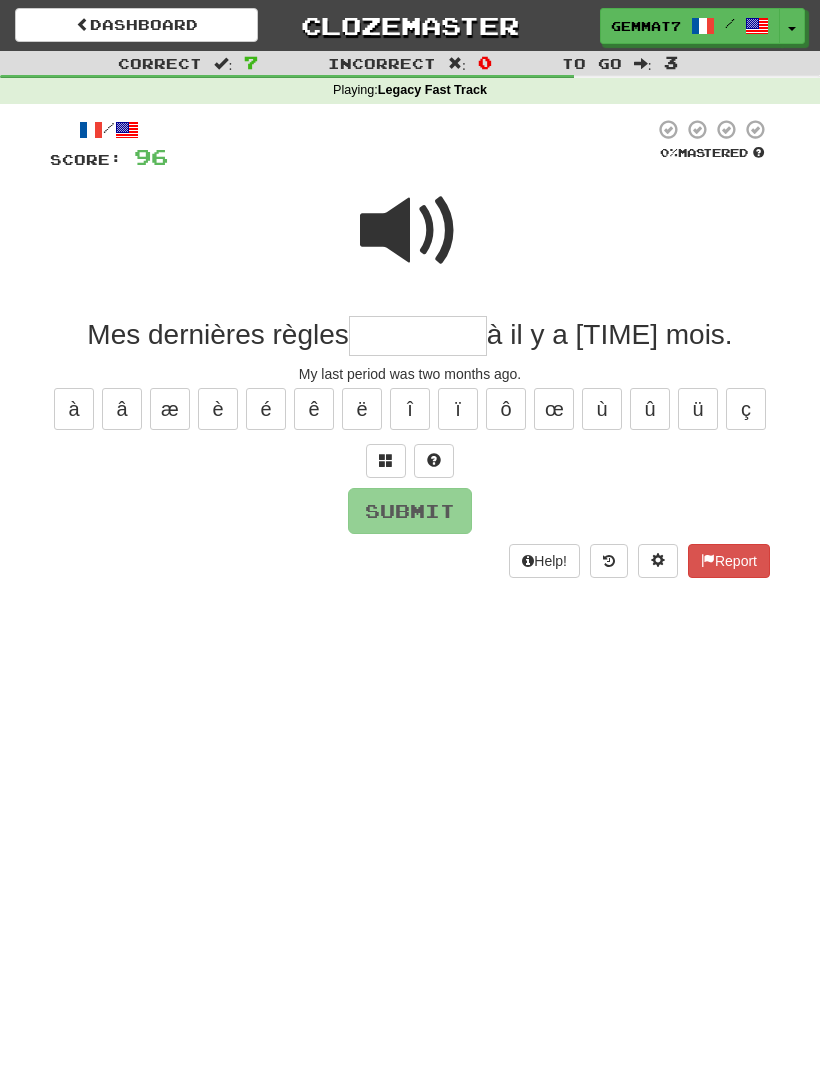 click at bounding box center (410, 231) 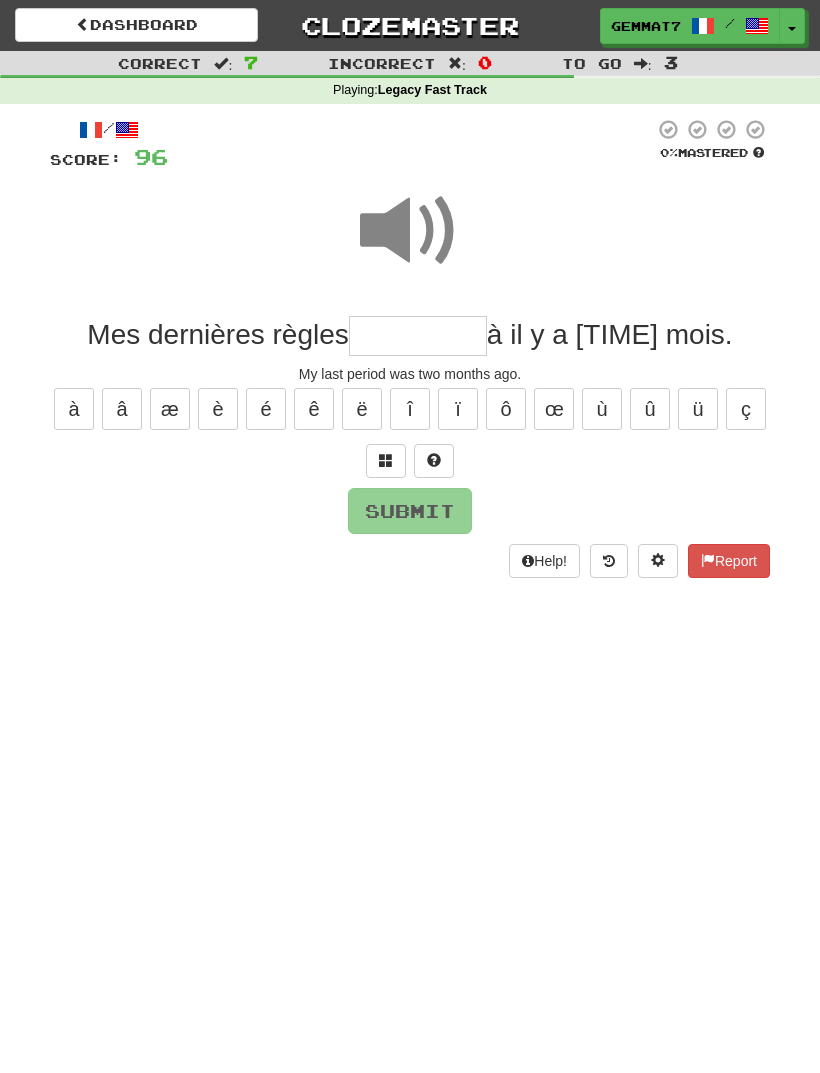 click at bounding box center [418, 336] 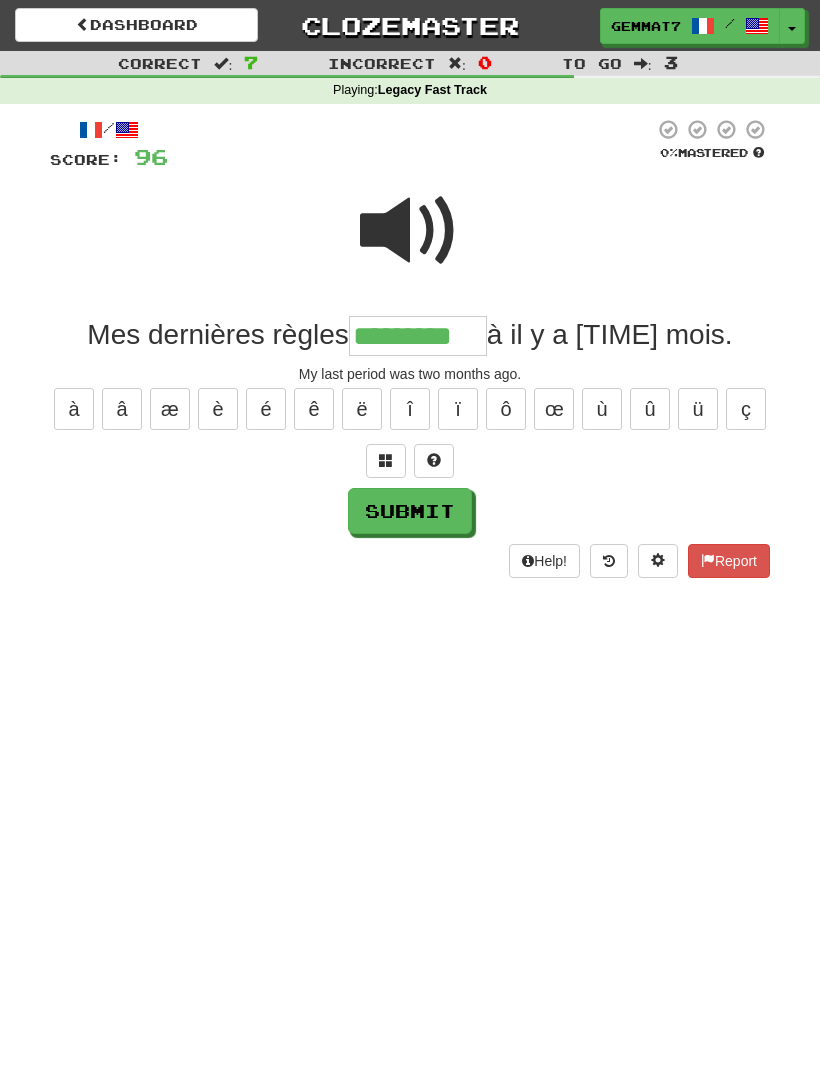 type on "*********" 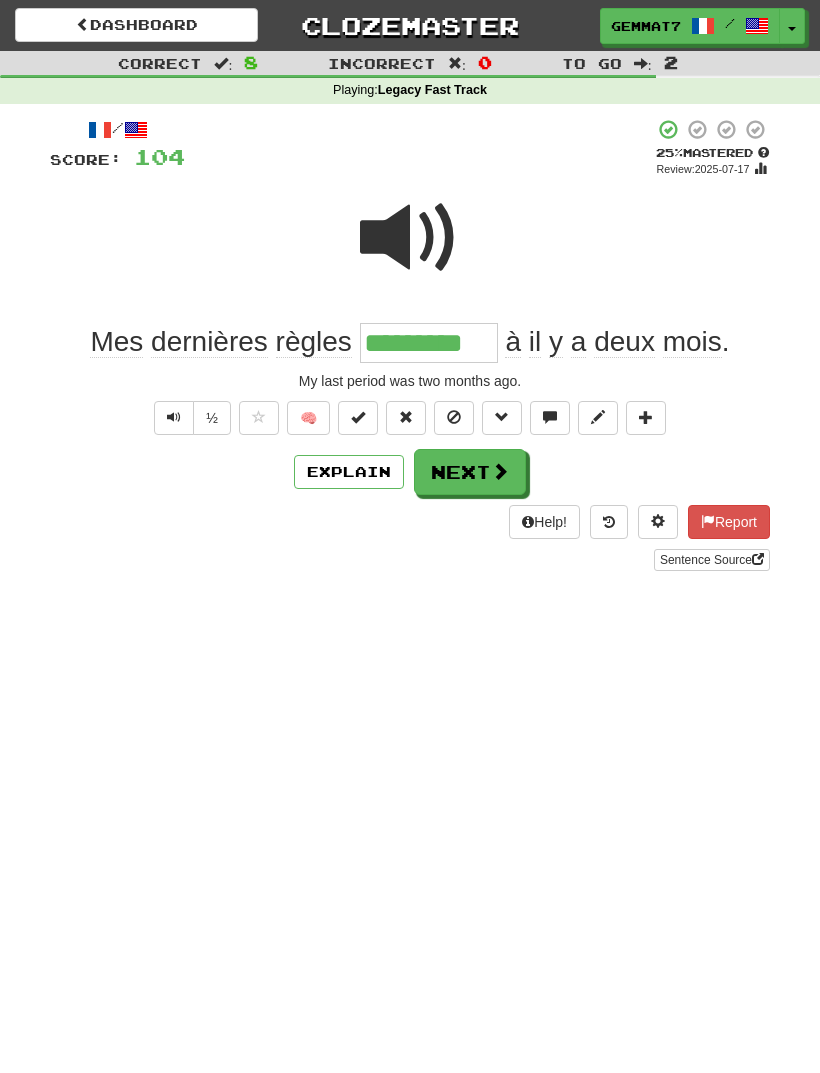 click on "Explain" at bounding box center [349, 472] 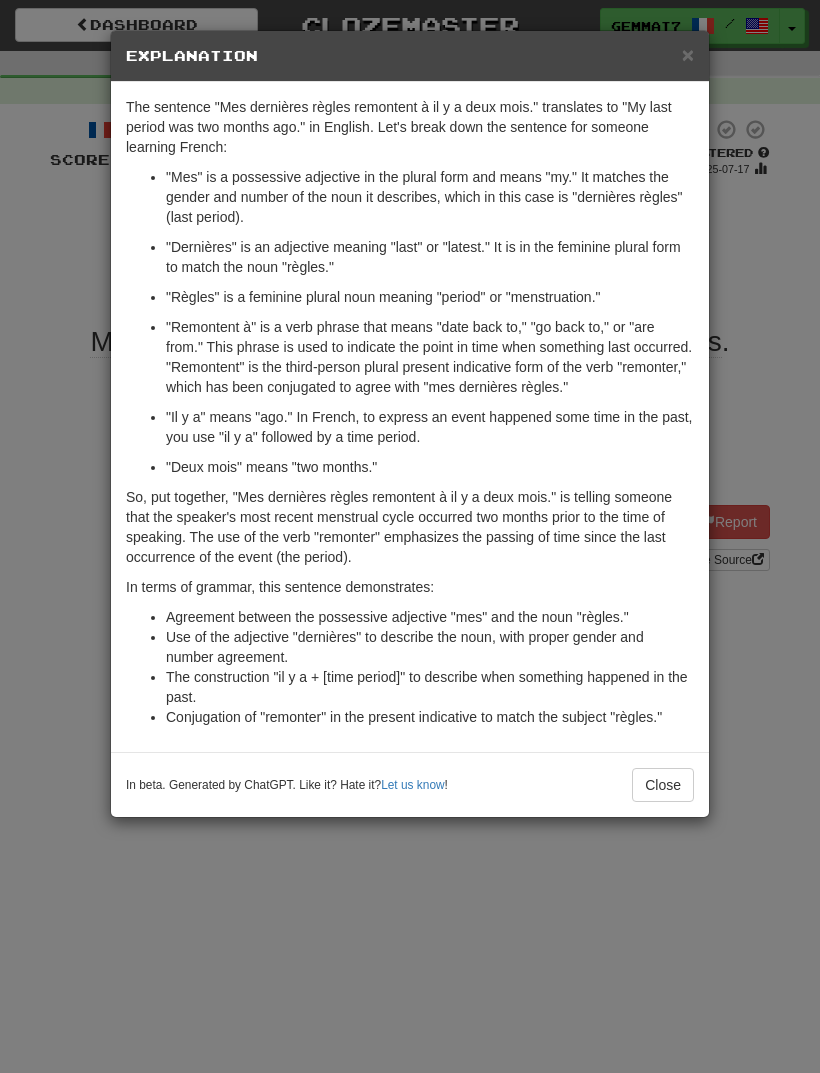 click on "× Explanation The sentence "Mes dernières règles remontent à il y a deux mois." translates to "My last period was two months ago." in English. Let's break down the sentence for someone learning French:
"Mes" is a possessive adjective in the plural form and means "my." It matches the gender and number of the noun it describes, which in this case is "dernières règles" (last period).
"Dernières" is an adjective meaning "last" or "latest." It is in the feminine plural form to match the noun "règles."
"Règles" is a feminine plural noun meaning "period" or "menstruation."
"Remontent à" is a verb phrase that means "date back to," "go back to," or "are from." This phrase is used to indicate the point in time when something last occurred. "Remontent" is the third-person plural present indicative form of the verb "remonter," which has been conjugated to agree with "mes dernières règles."
"Deux mois" means "two months."
Let us know ! Close" at bounding box center [410, 536] 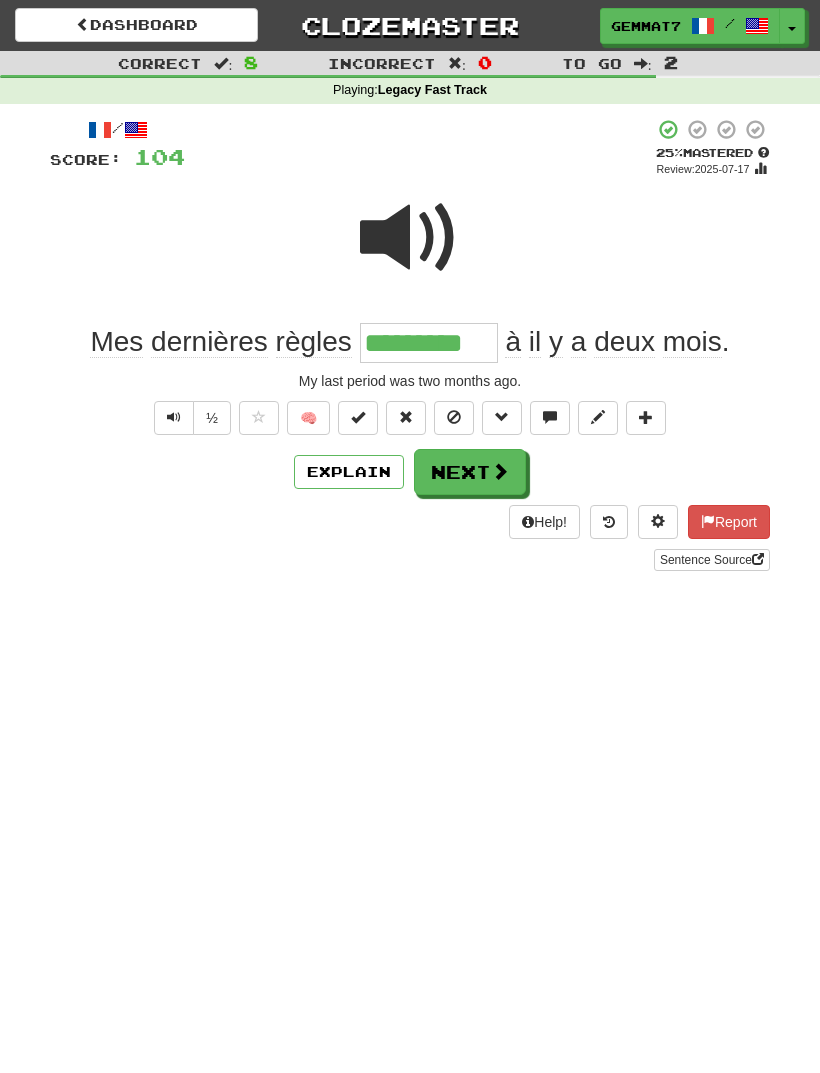 click on "règles" 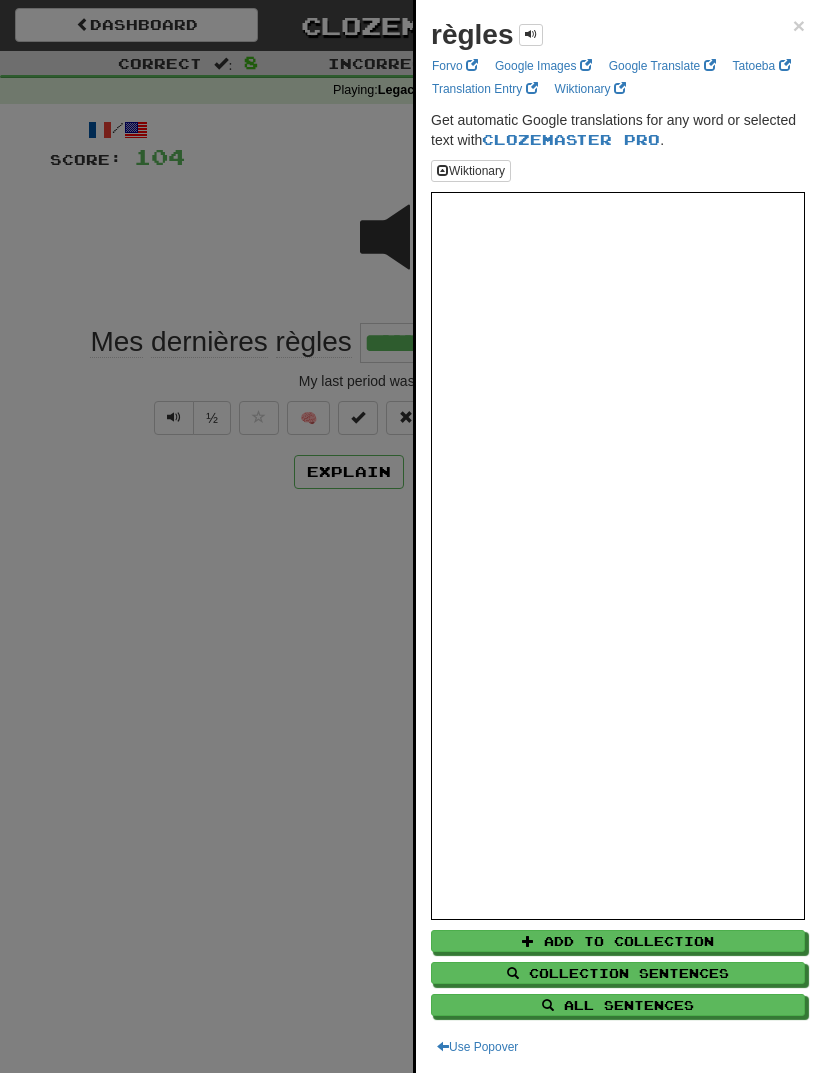 click at bounding box center (410, 536) 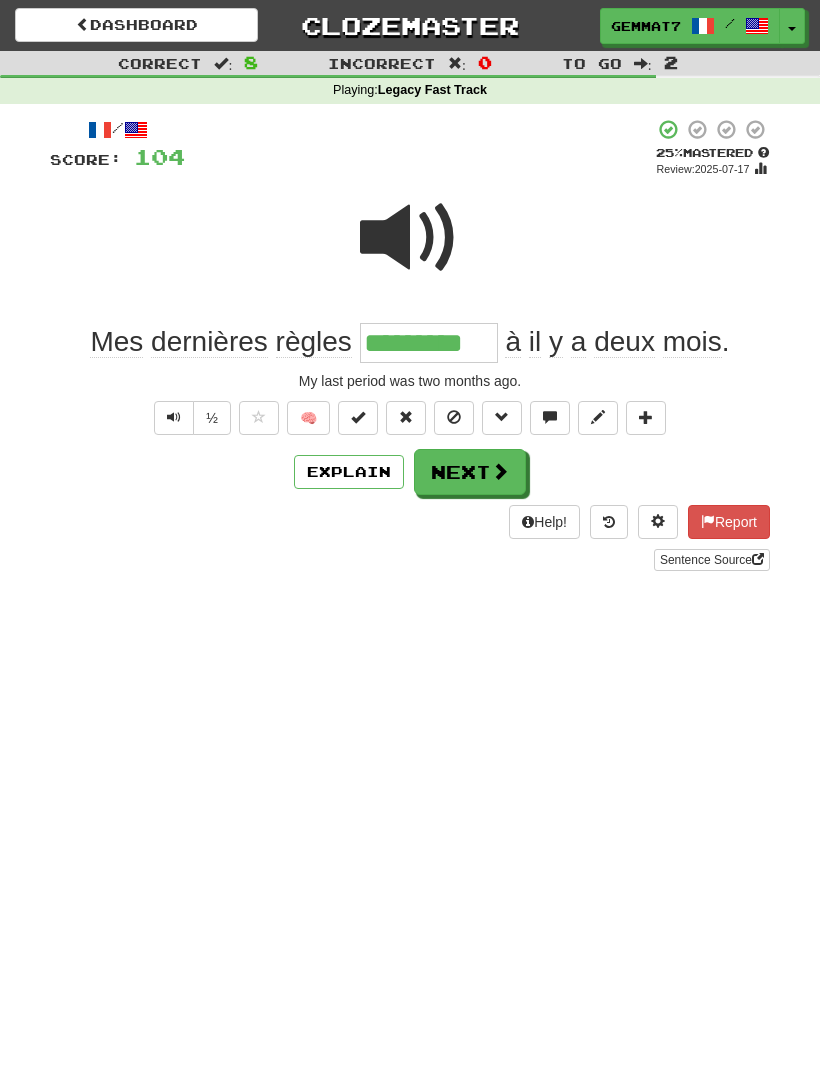 click on "Next" at bounding box center (470, 472) 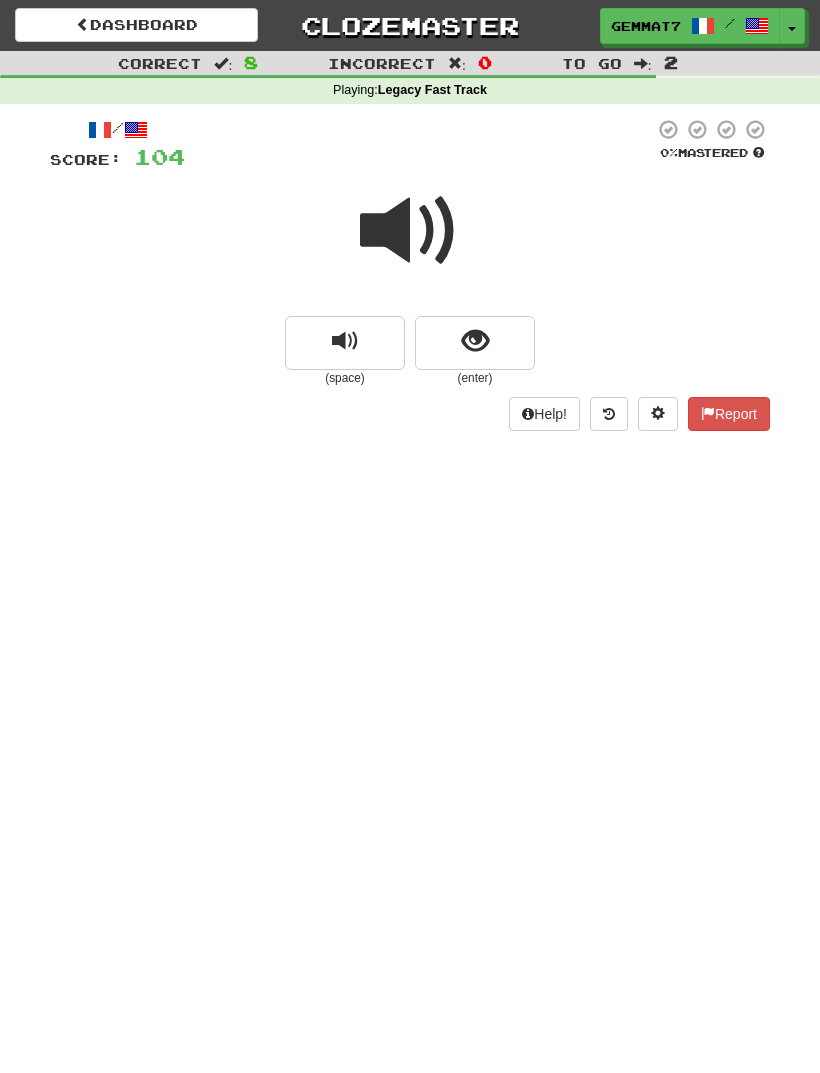 click at bounding box center (475, 343) 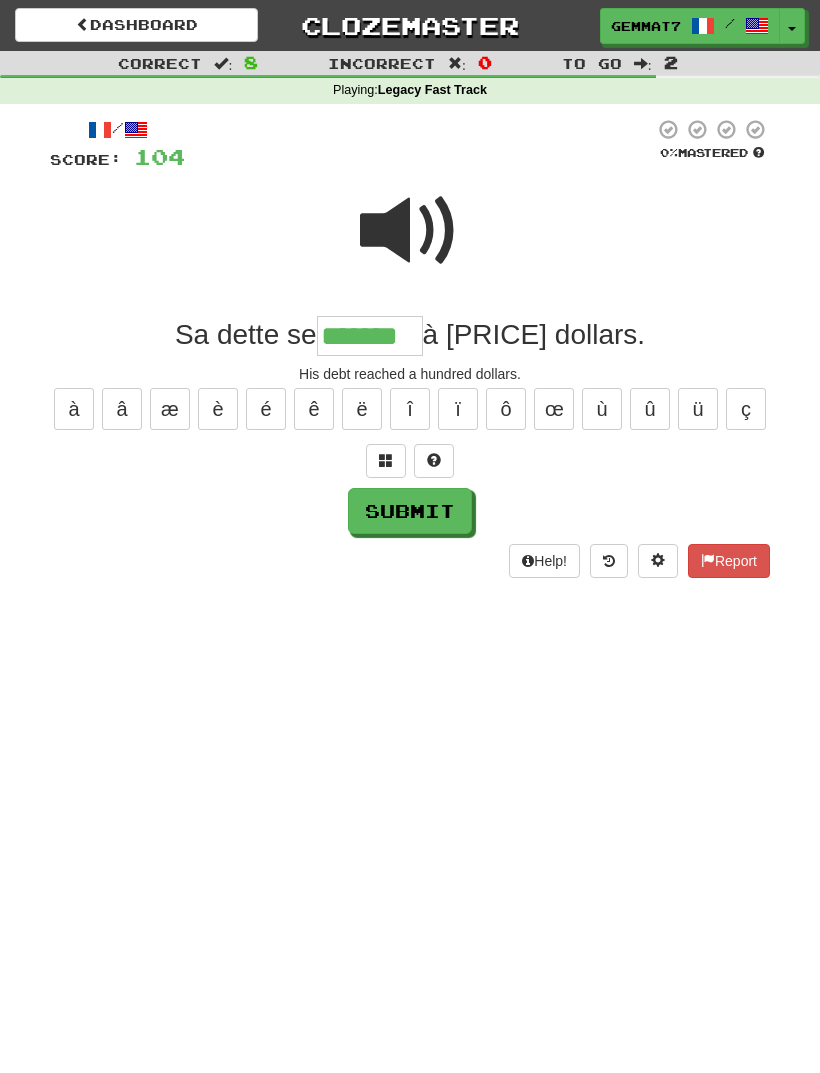 type on "*******" 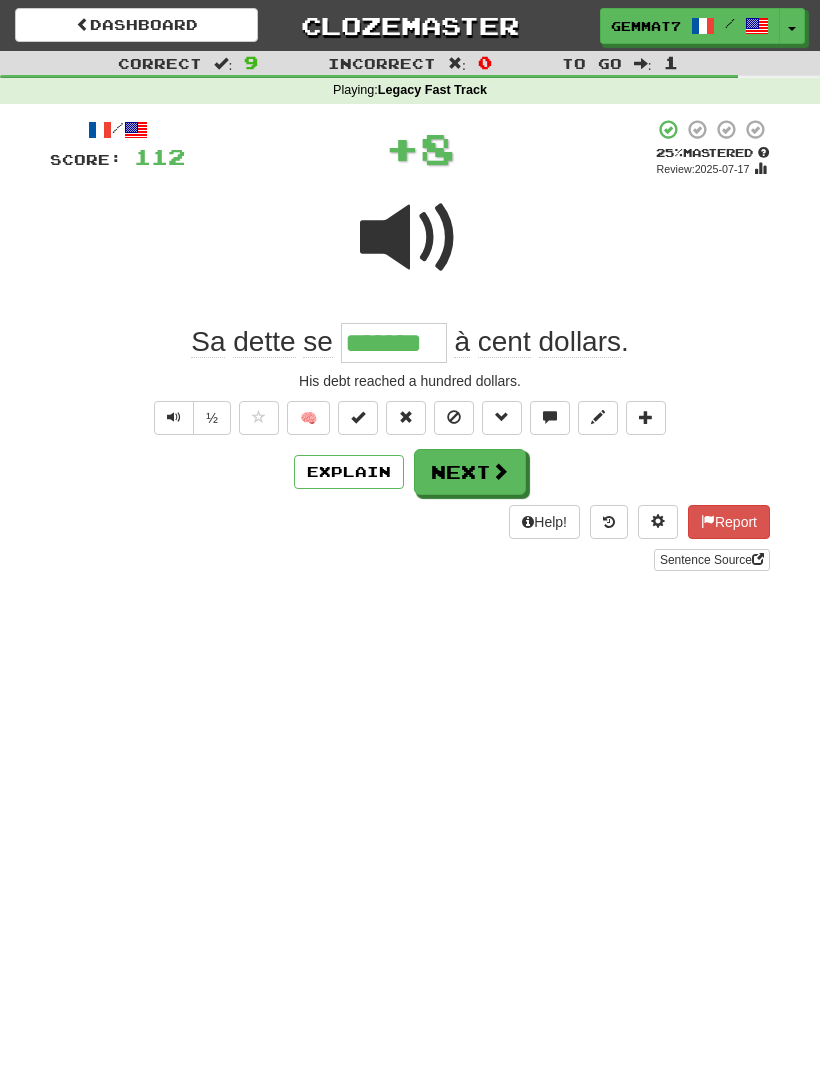 click on "Next" at bounding box center [470, 472] 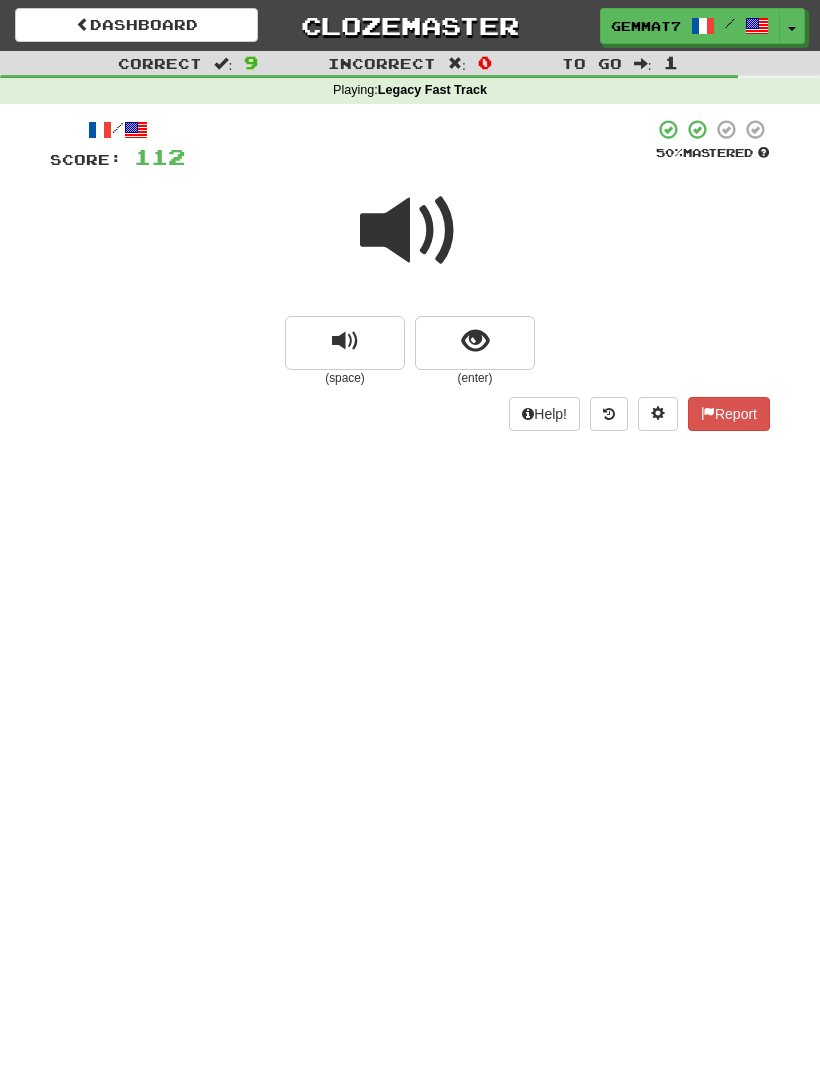 click at bounding box center [475, 343] 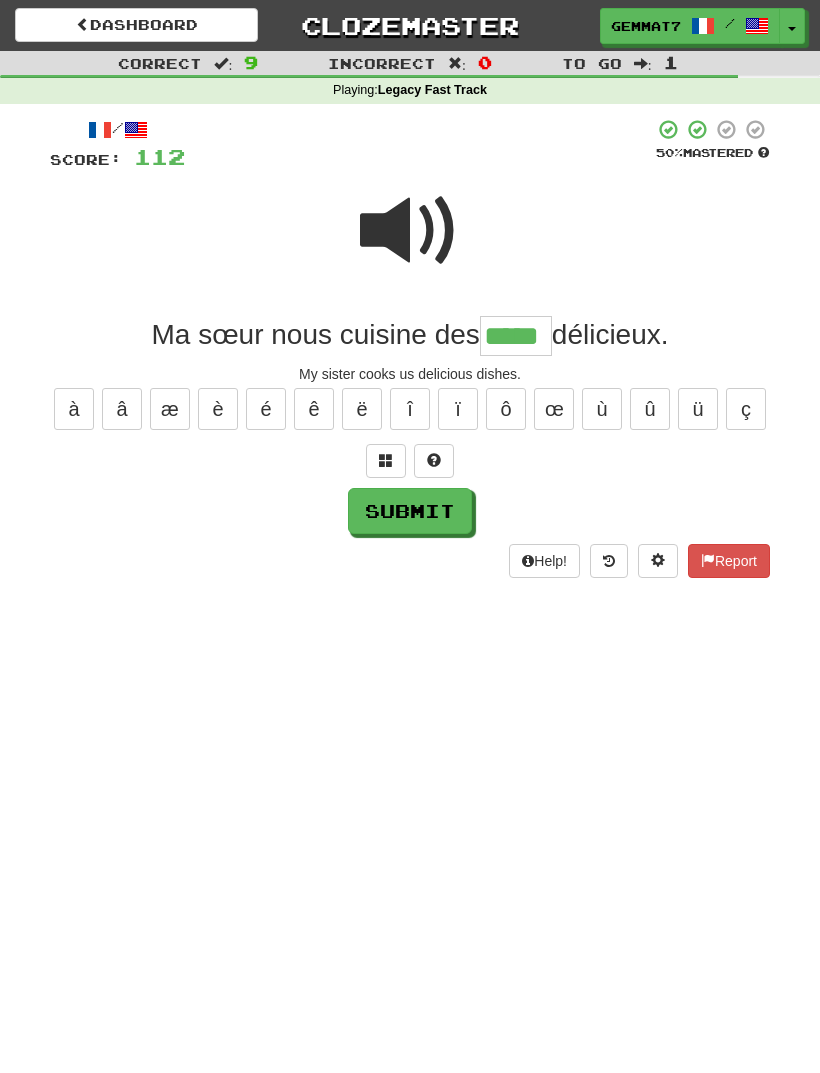 type on "*****" 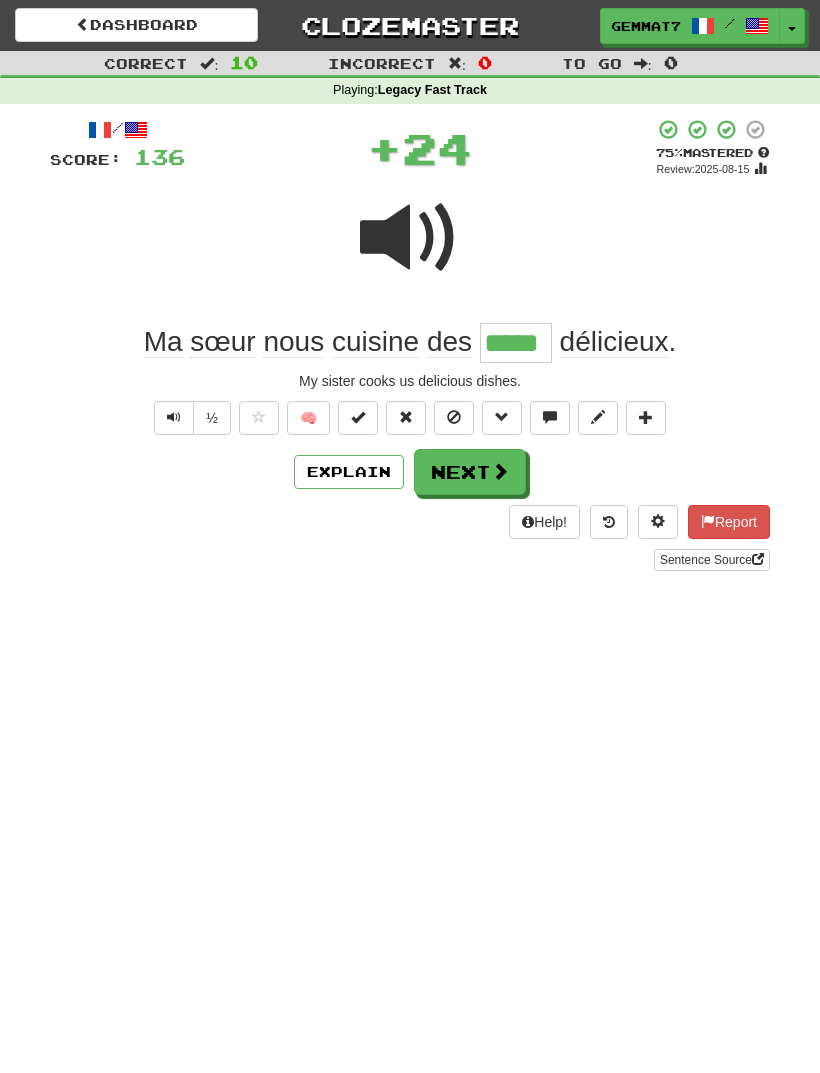 click on "Next" at bounding box center [470, 472] 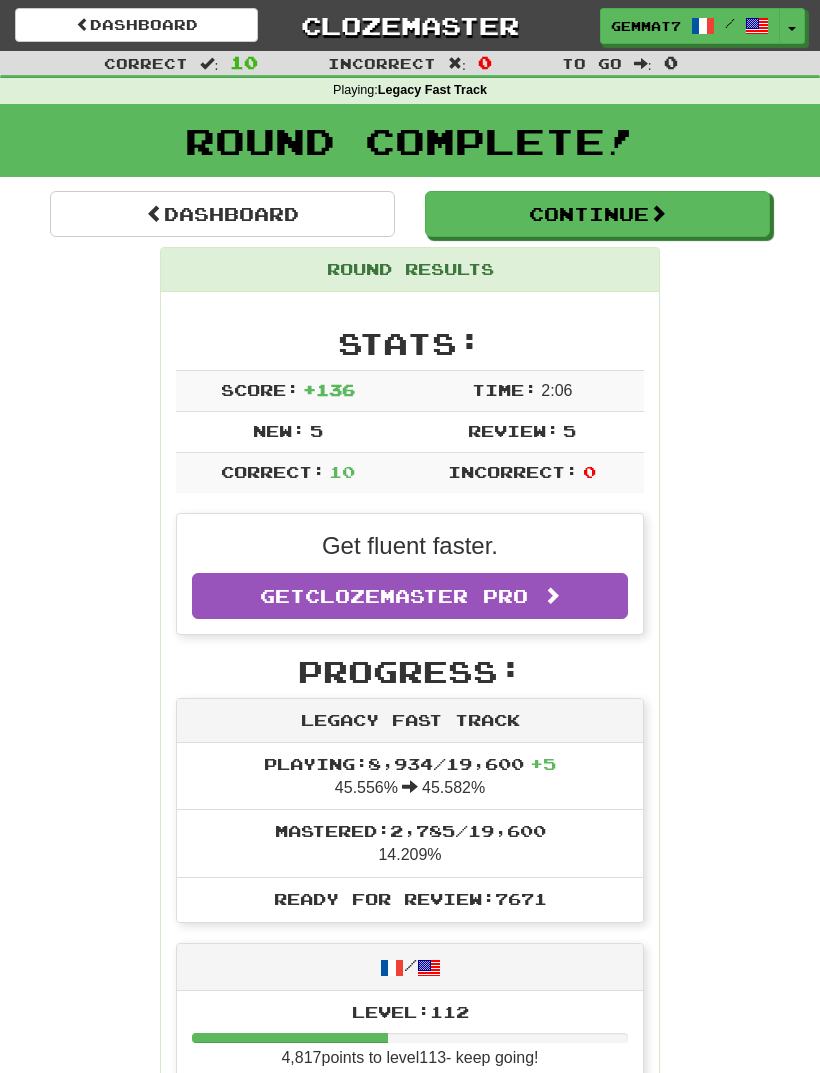 click on "Dashboard" at bounding box center [222, 214] 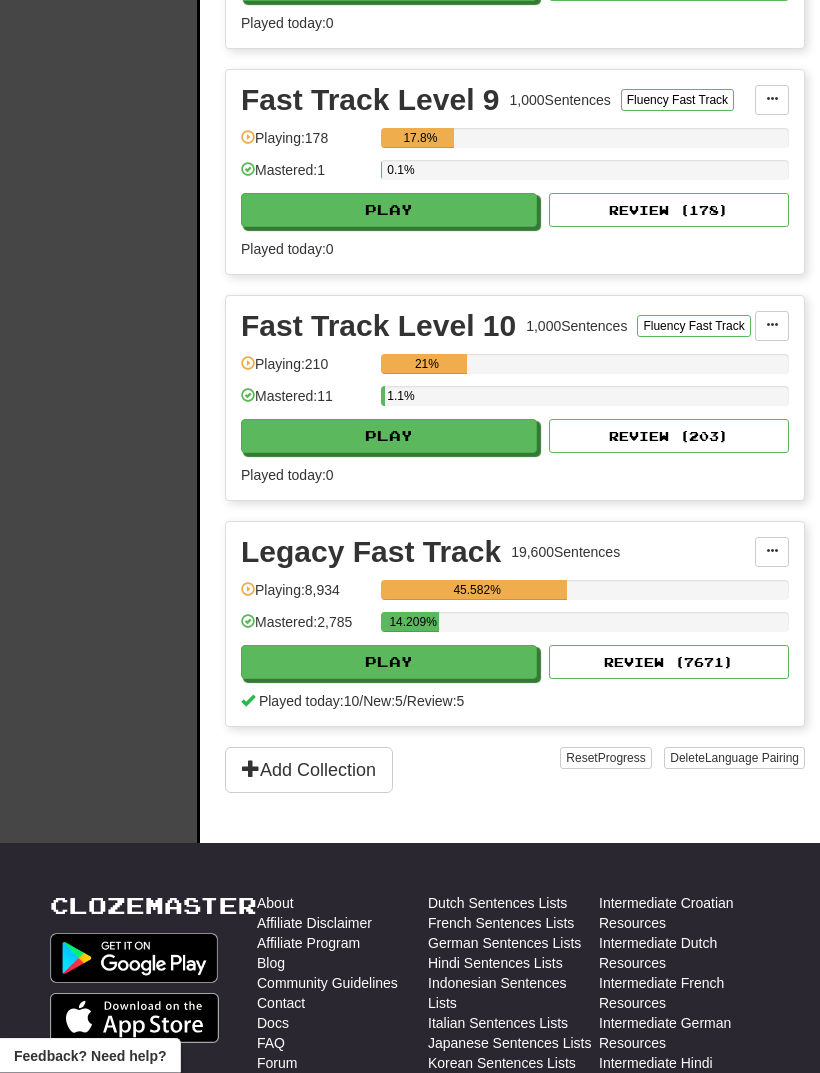 scroll, scrollTop: 2431, scrollLeft: 0, axis: vertical 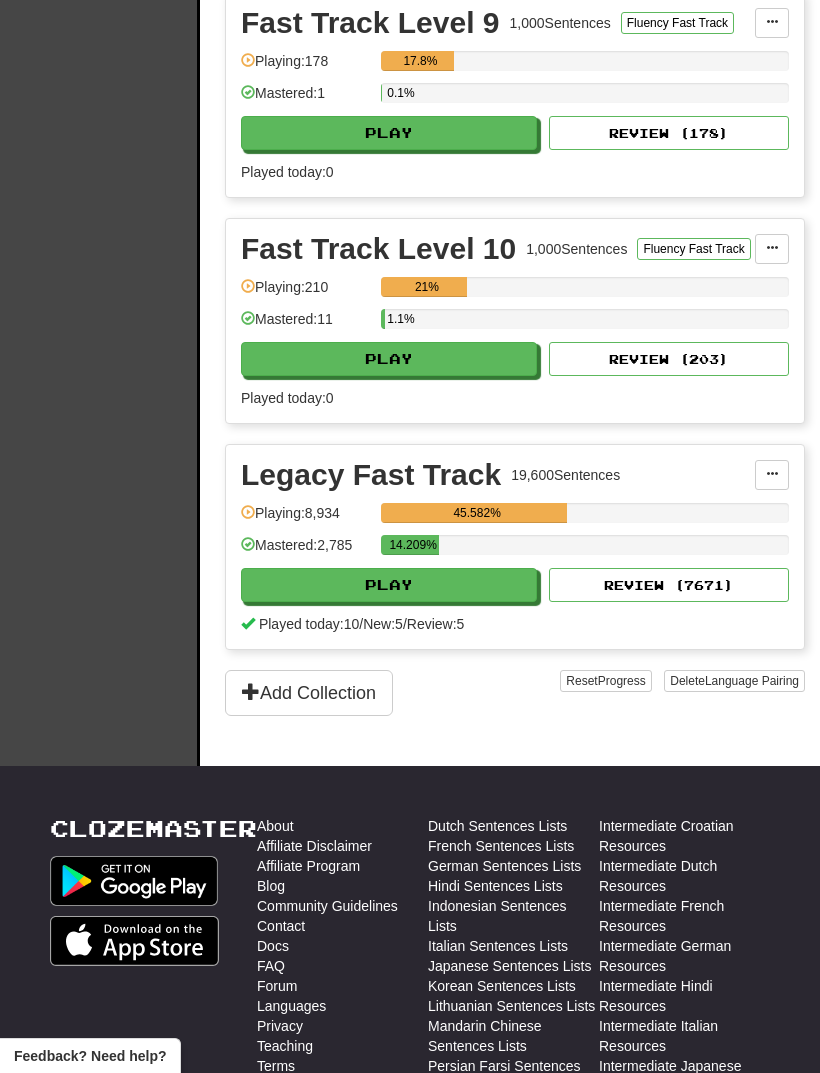 click on "Play" at bounding box center (389, 585) 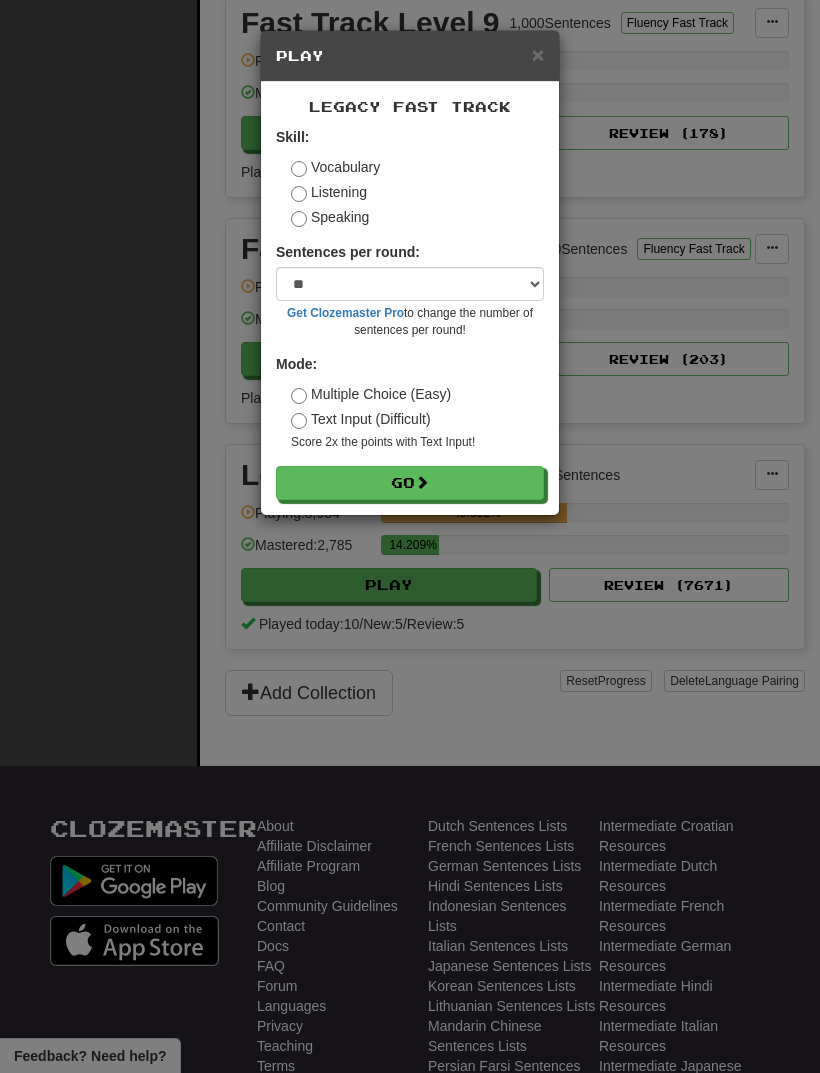 click on "Go" at bounding box center [410, 483] 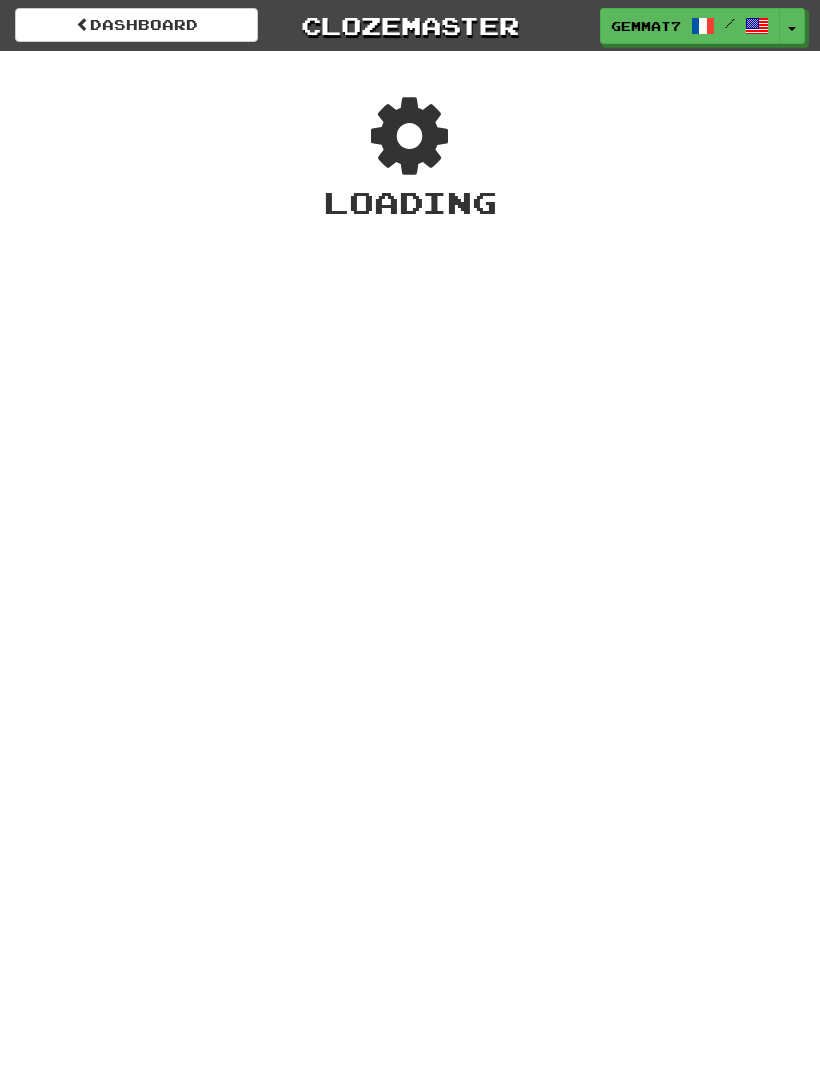 scroll, scrollTop: 0, scrollLeft: 0, axis: both 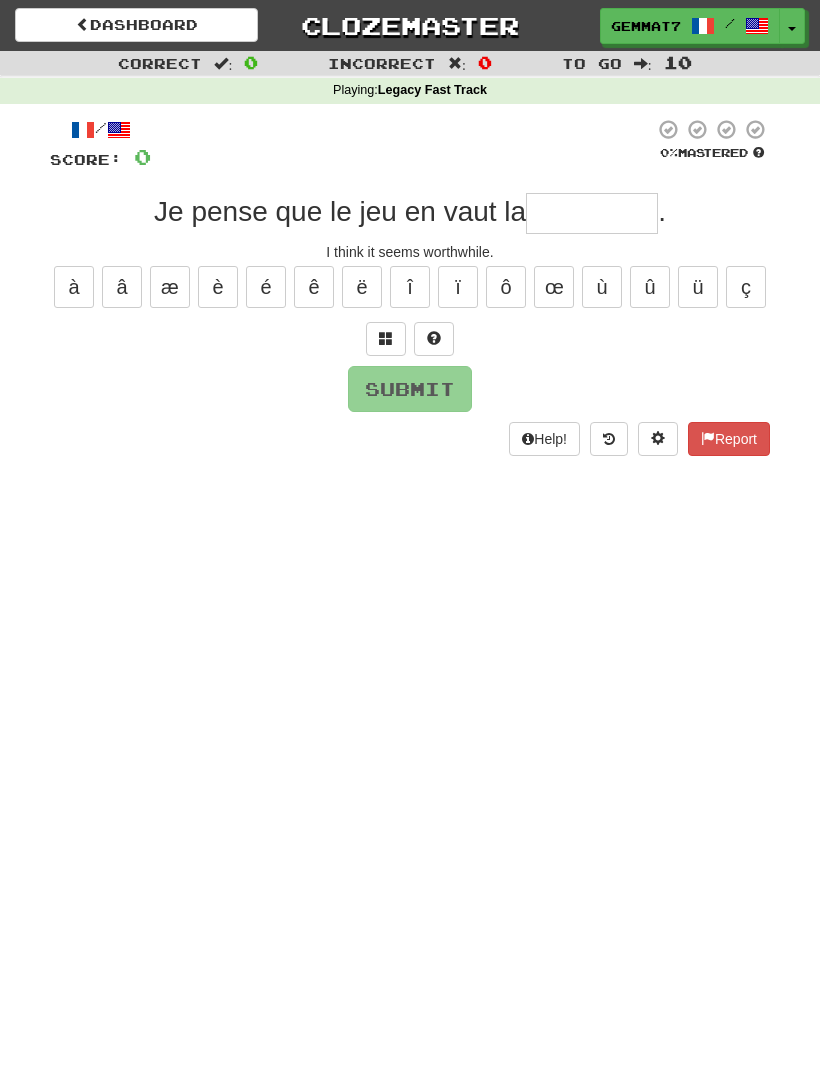 click at bounding box center (592, 213) 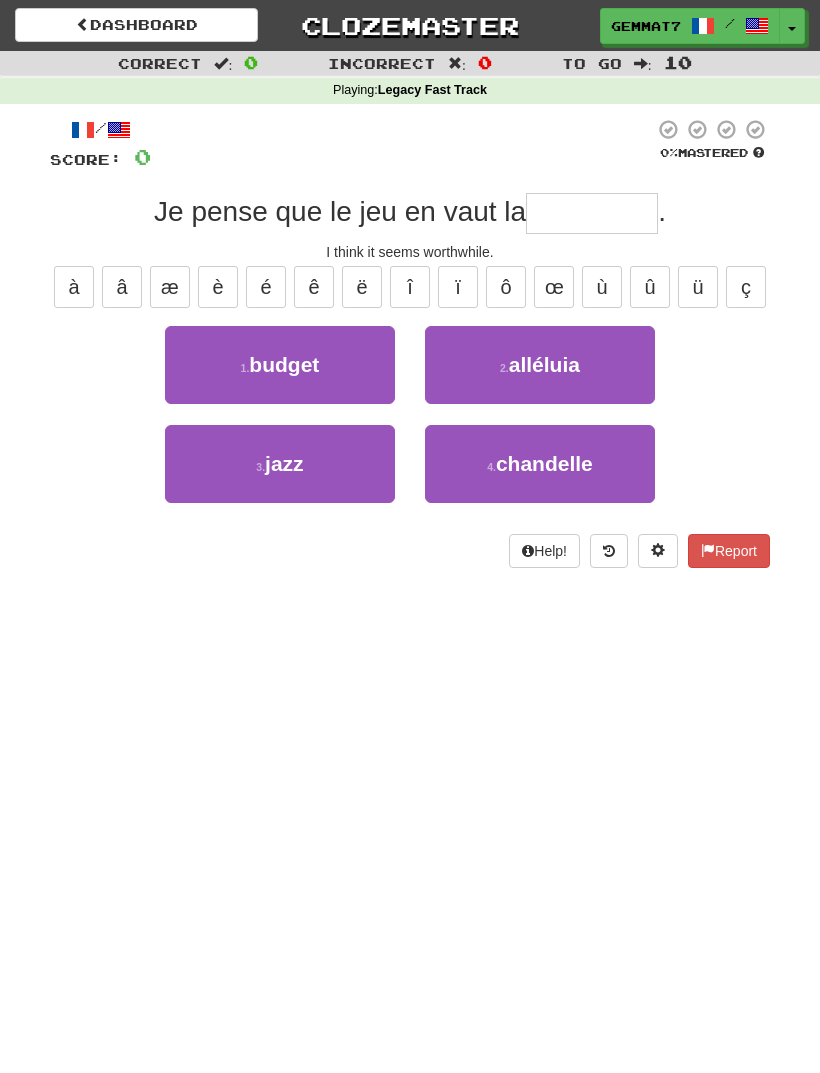click on "4 .  chandelle" at bounding box center (540, 464) 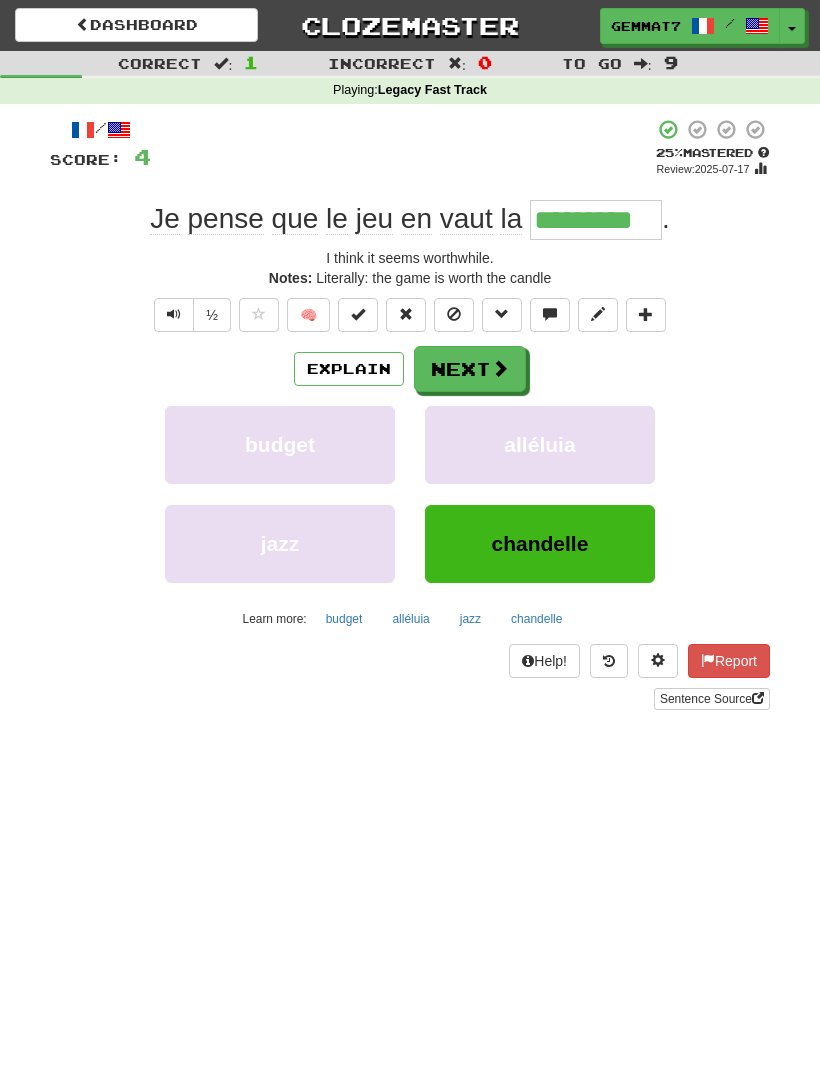 click on "Next" at bounding box center [470, 369] 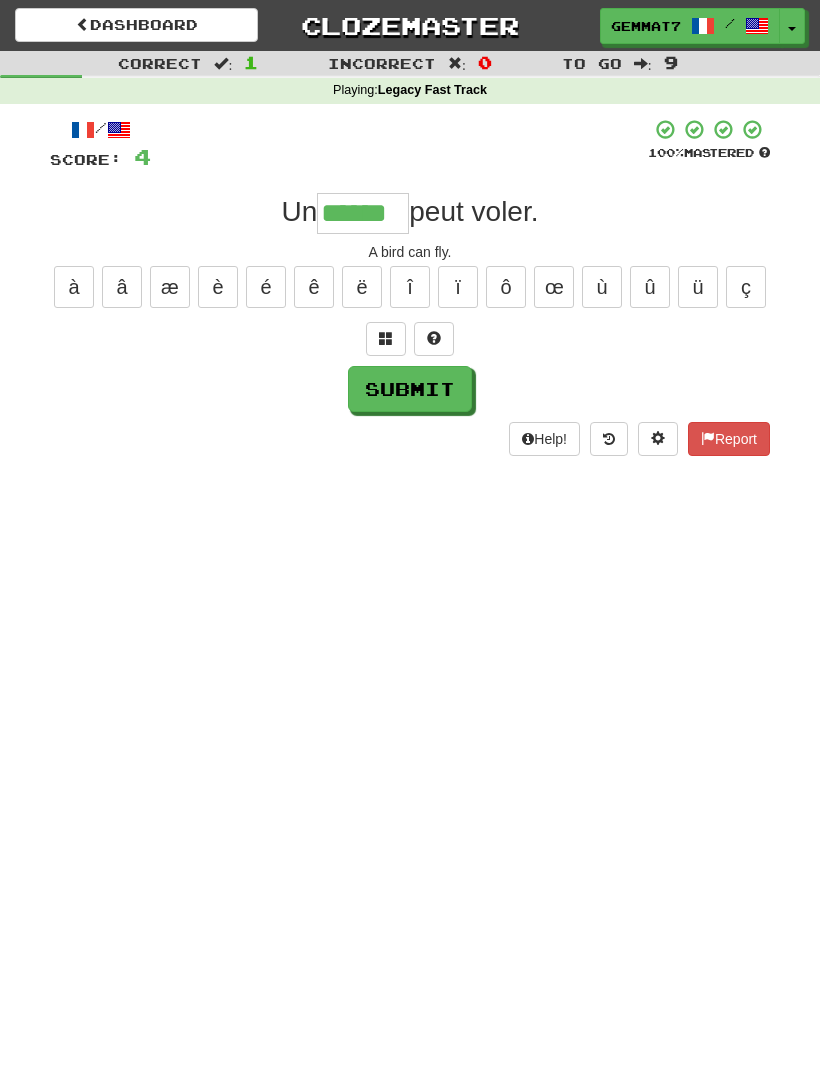 type on "******" 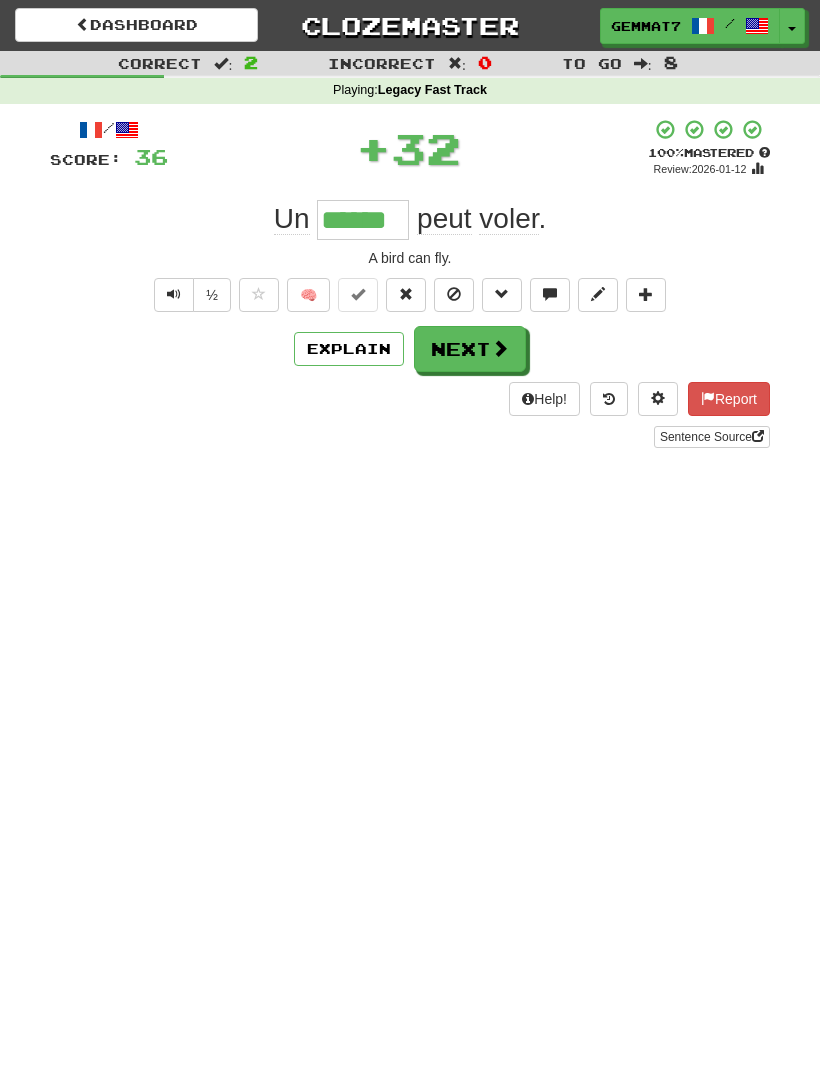 click on "Next" at bounding box center (470, 349) 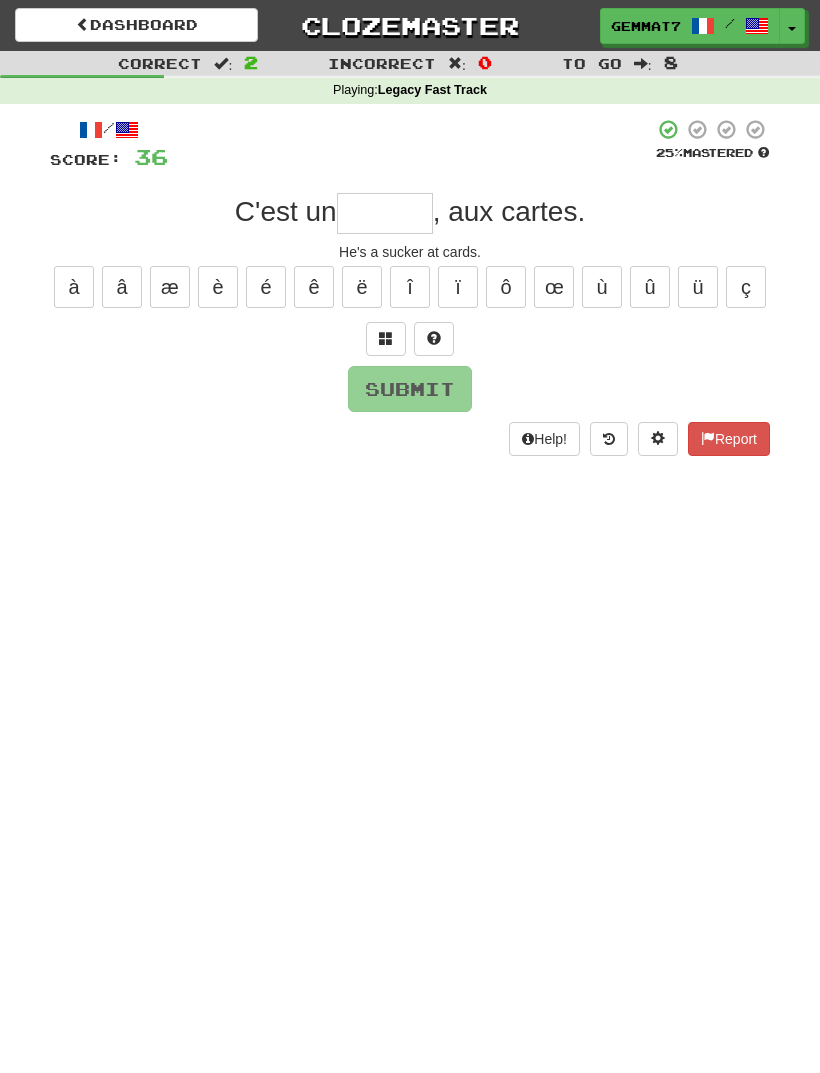 type on "*" 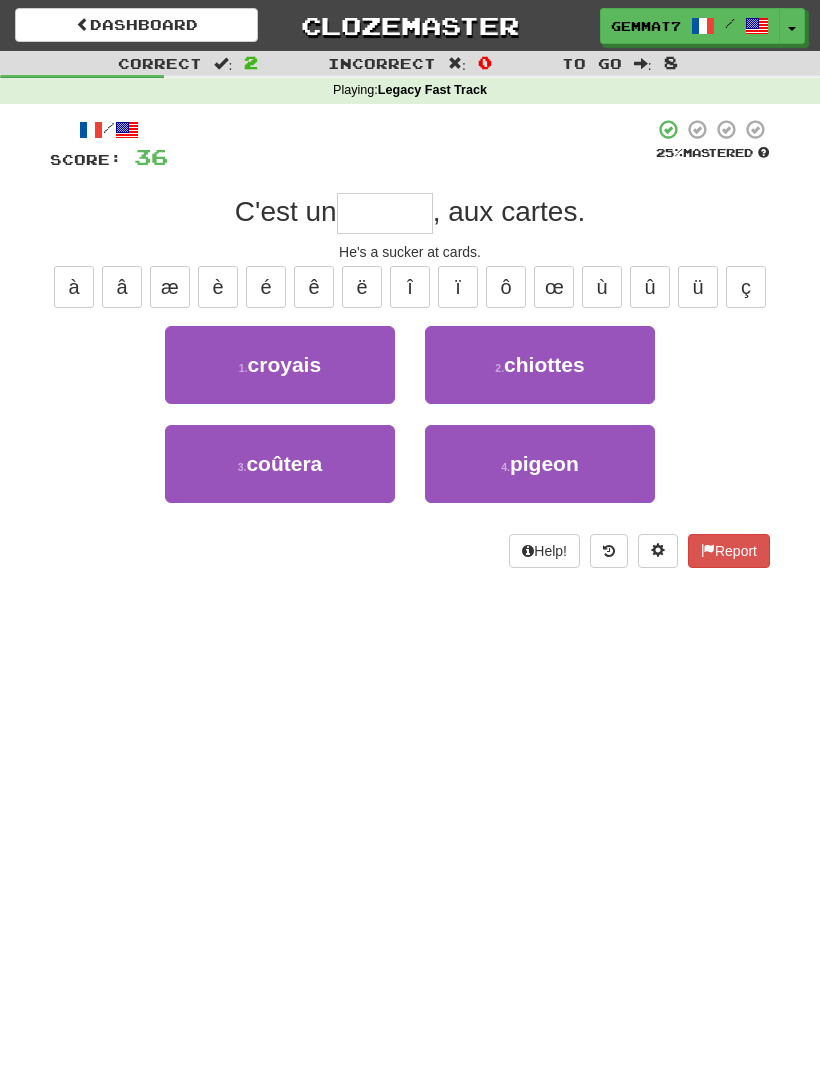 click on "4 .  pigeon" at bounding box center [540, 464] 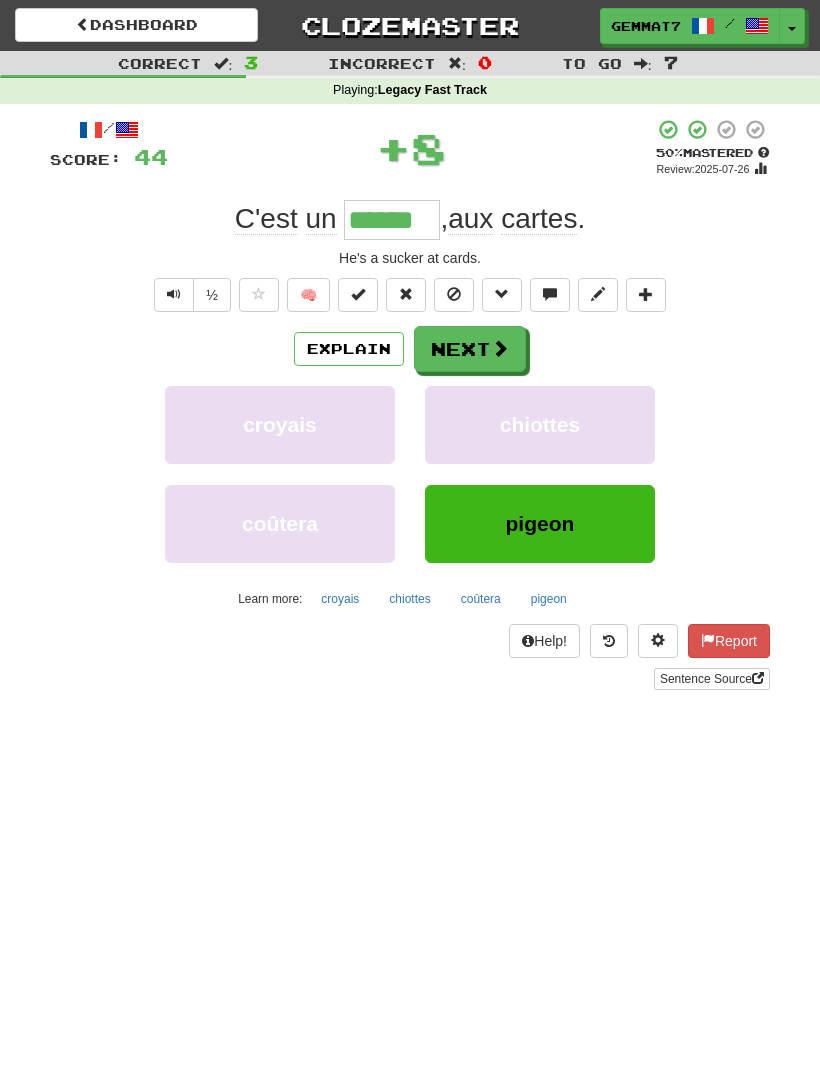 click on "Explain" at bounding box center (349, 349) 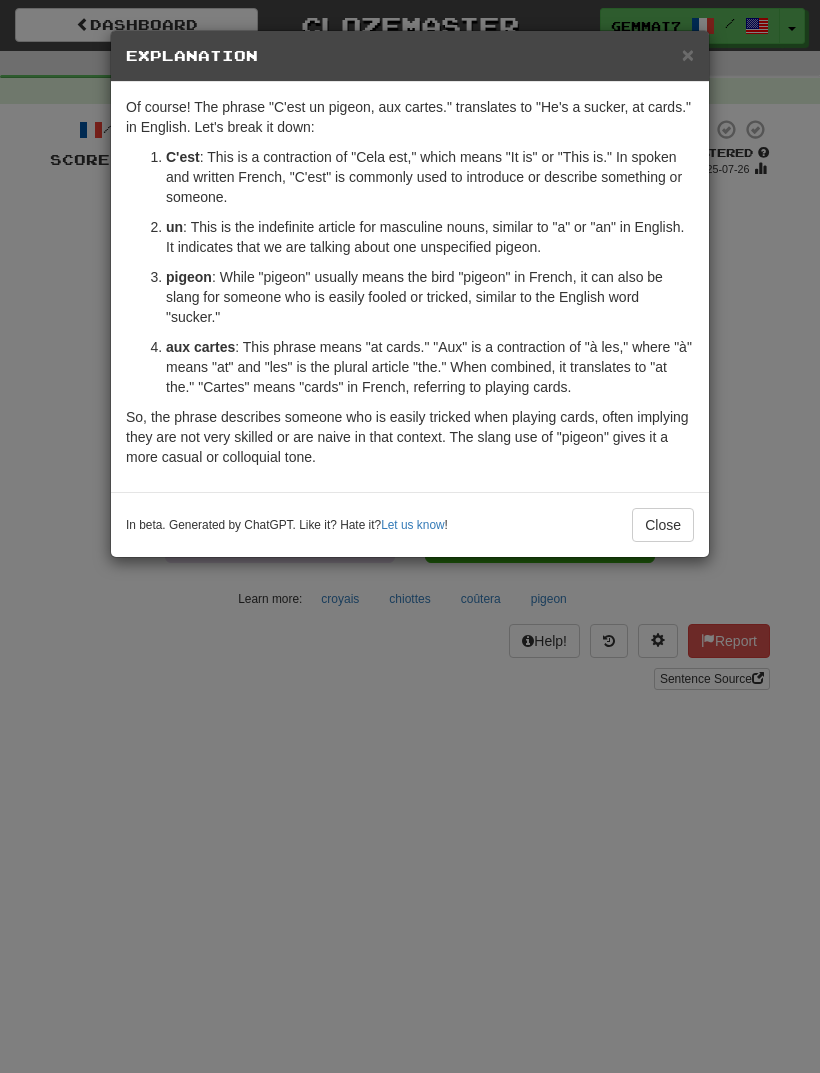 click on "× Explanation Of course! The phrase "C'est un pigeon, aux cartes." translates to "He's a sucker, at cards." in English. Let's break it down:
C'est : This is a contraction of "Cela est," which means "It is" or "This is." In spoken and written French, "C'est" is commonly used to introduce or describe something or someone.
un : This is the indefinite article for masculine nouns, similar to "a" or "an" in English. It indicates that we are talking about one unspecified pigeon.
pigeon : While "pigeon" usually means the bird "pigeon" in French, it can also be slang for someone who is easily fooled or tricked, similar to the English word "sucker."
aux cartes : This phrase means "at cards." "Aux" is a contraction of "à les," where "à" means "at" and "les" is the plural article "the." When combined, it translates to "at the." "Cartes" means "cards" in French, referring to playing cards.
In beta. Generated by ChatGPT. Like it? Hate it?  Let us know ! Close" at bounding box center [410, 536] 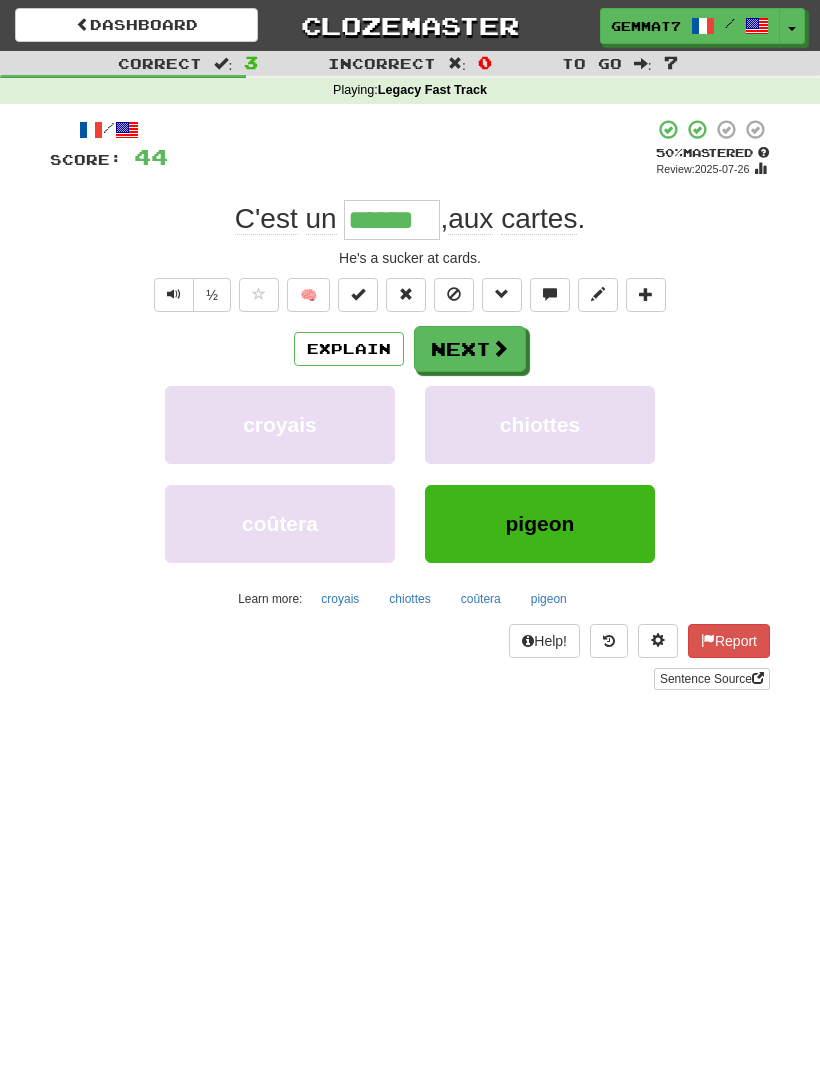 click on "Next" at bounding box center [470, 349] 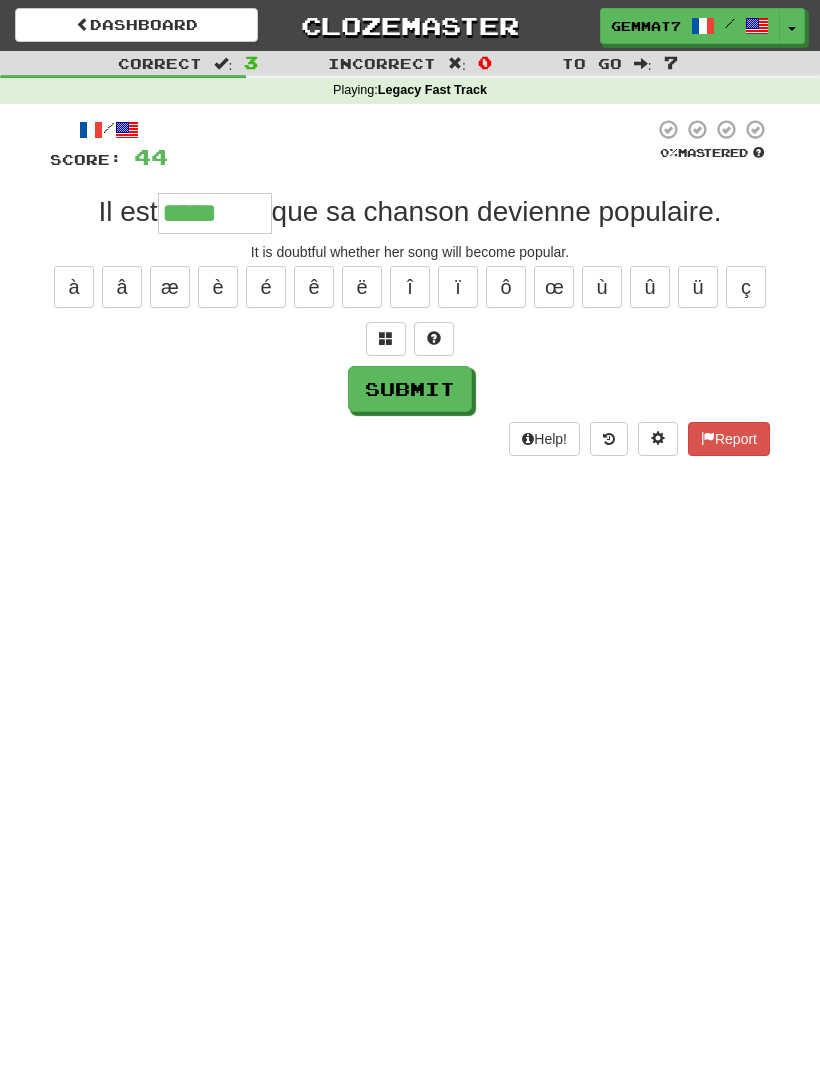 click at bounding box center (386, 338) 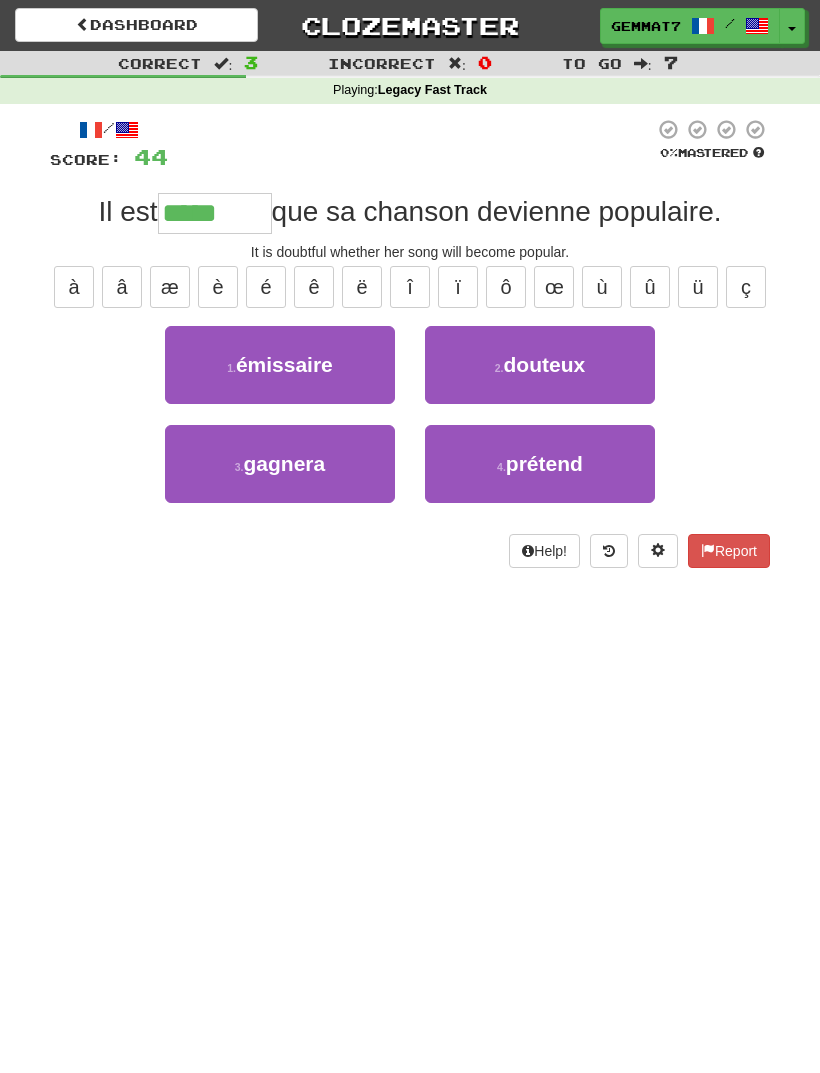 click on "2 .  douteux" at bounding box center [540, 365] 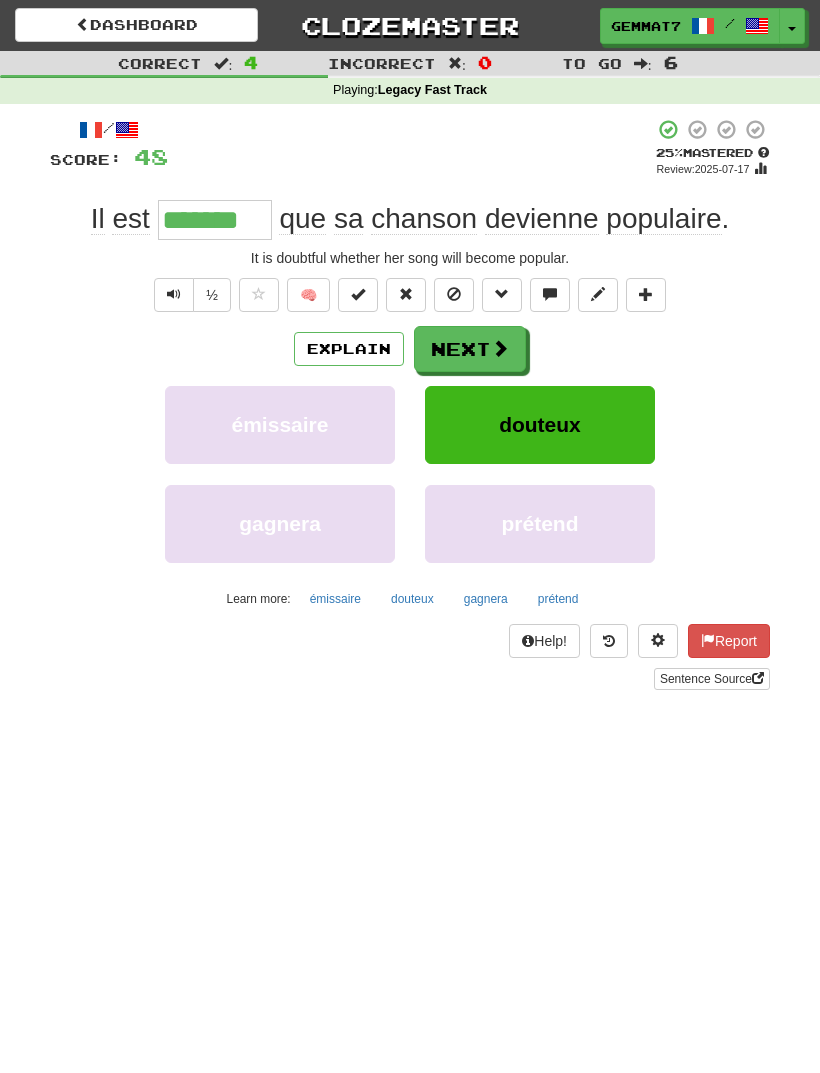 click on "Next" at bounding box center [470, 349] 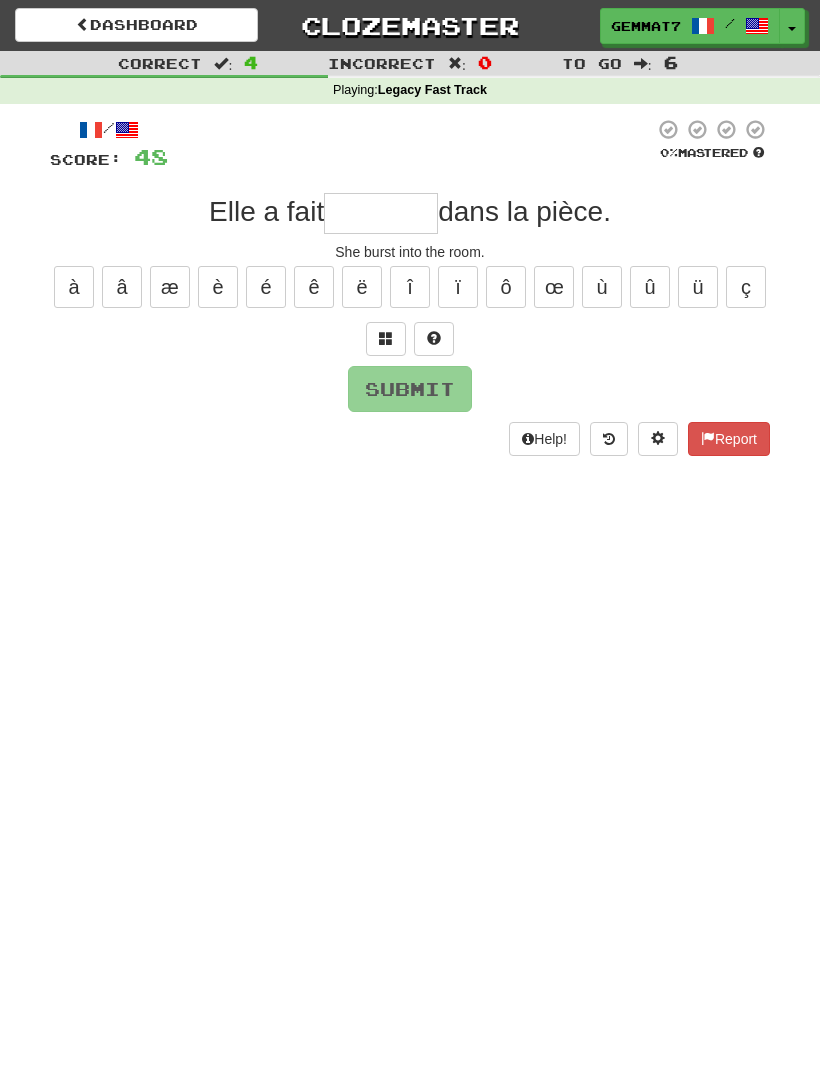 click at bounding box center [410, 339] 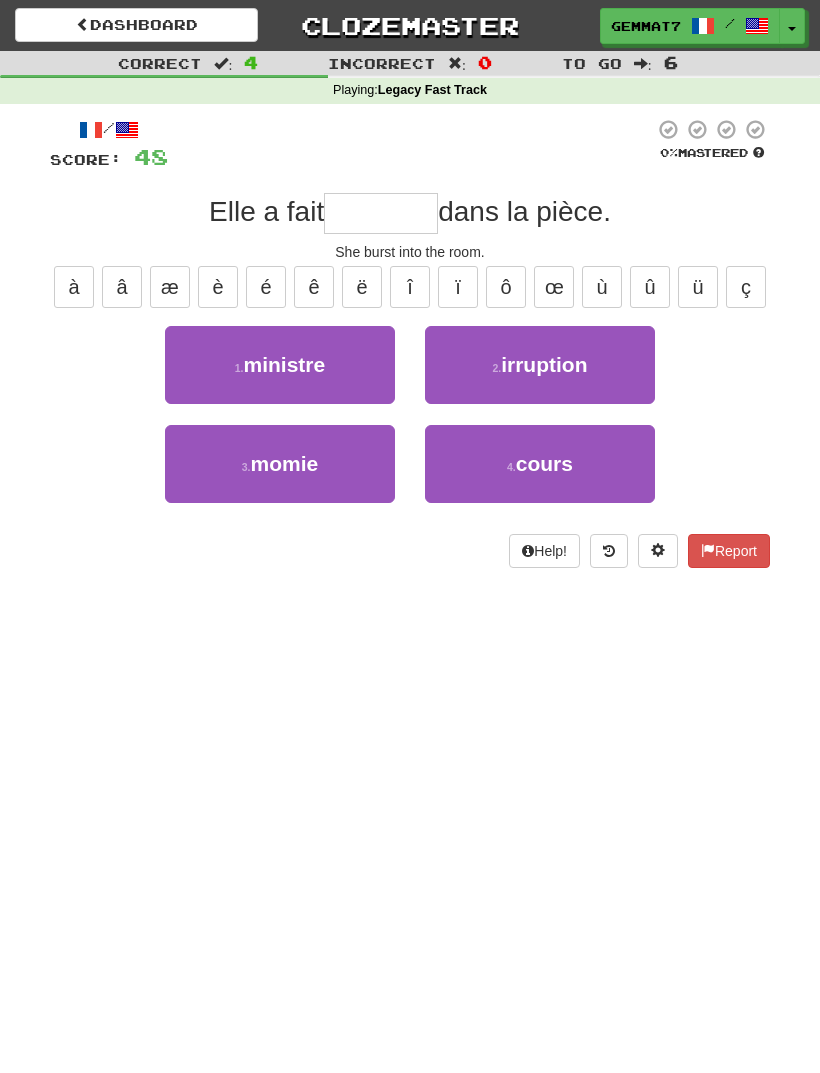 click on "irruption" at bounding box center [544, 364] 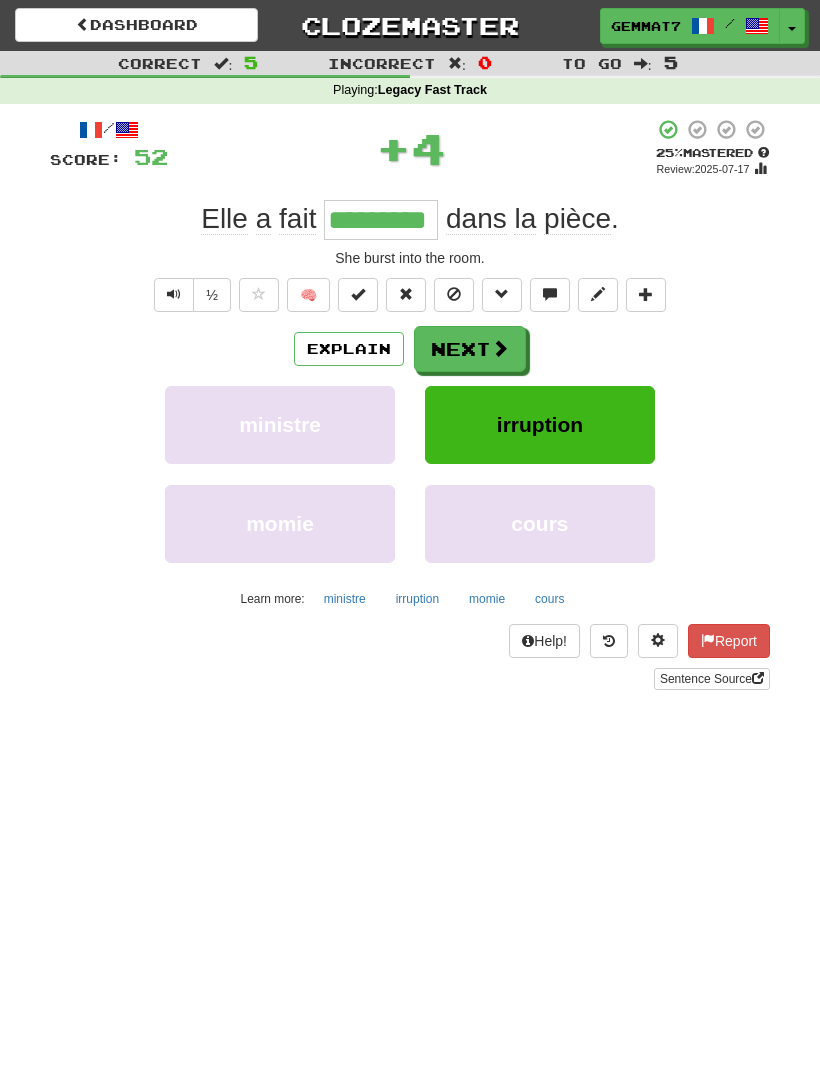 click on "Next" at bounding box center (470, 349) 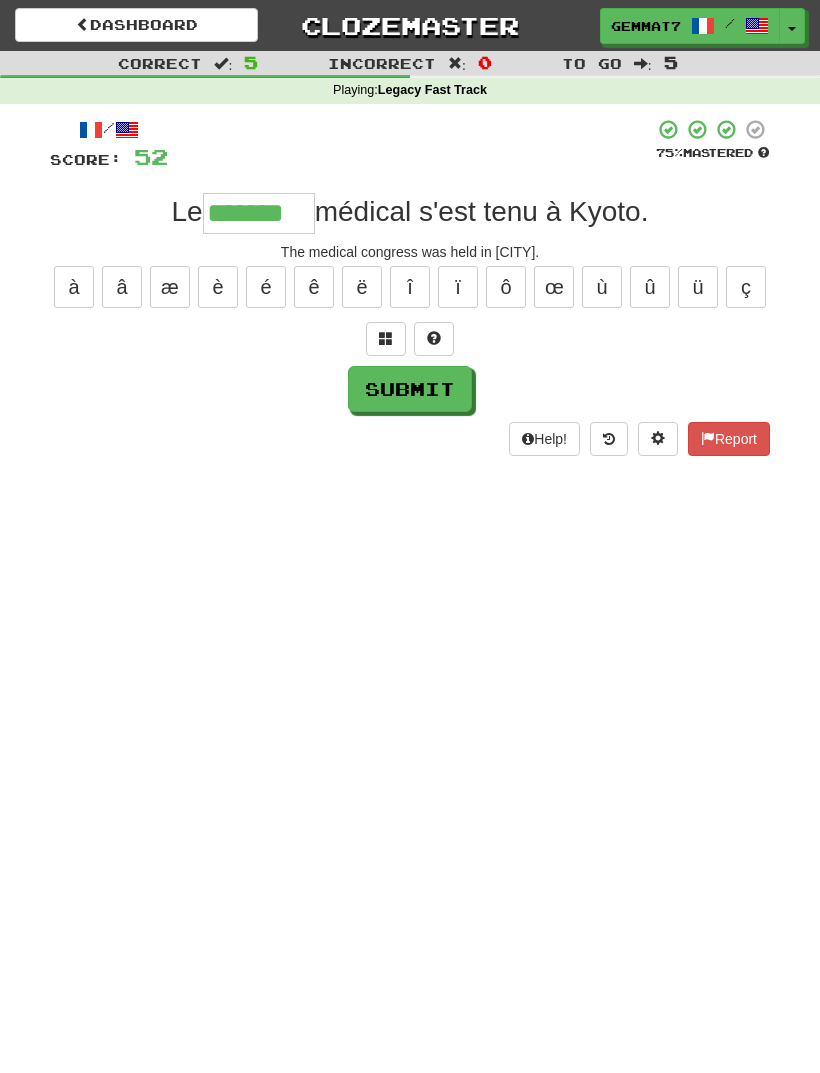 type on "*******" 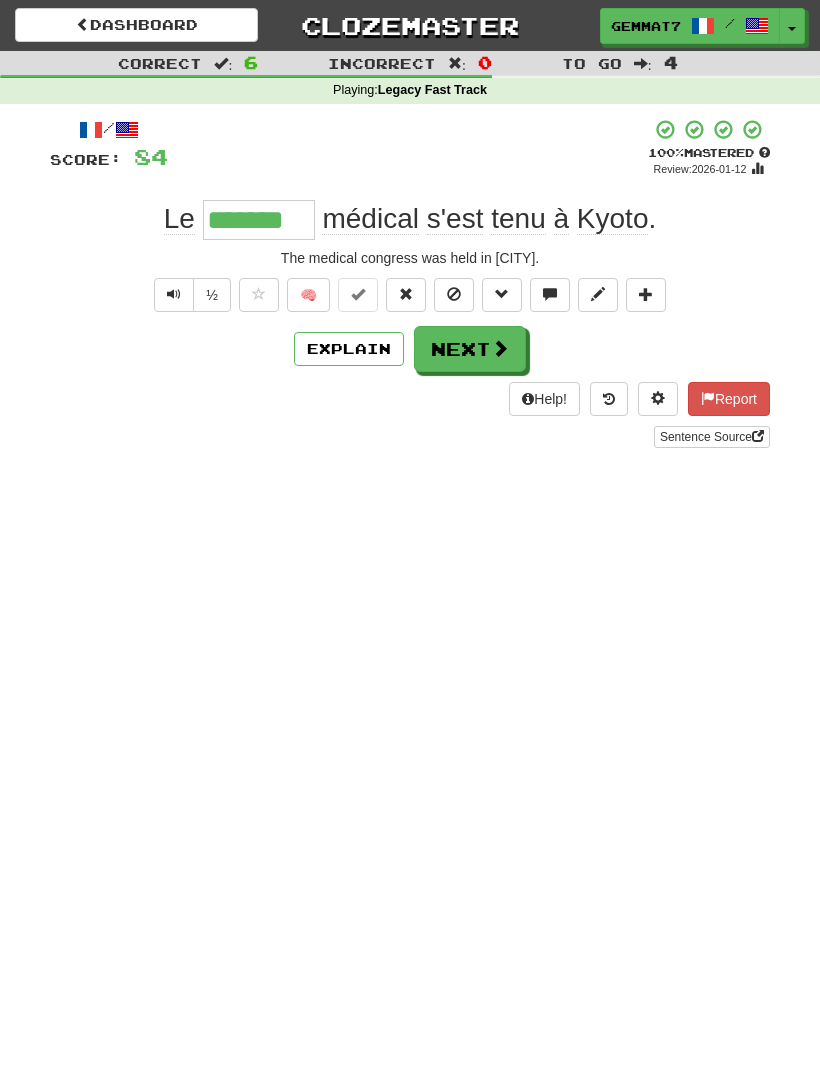 click on "Next" at bounding box center (470, 349) 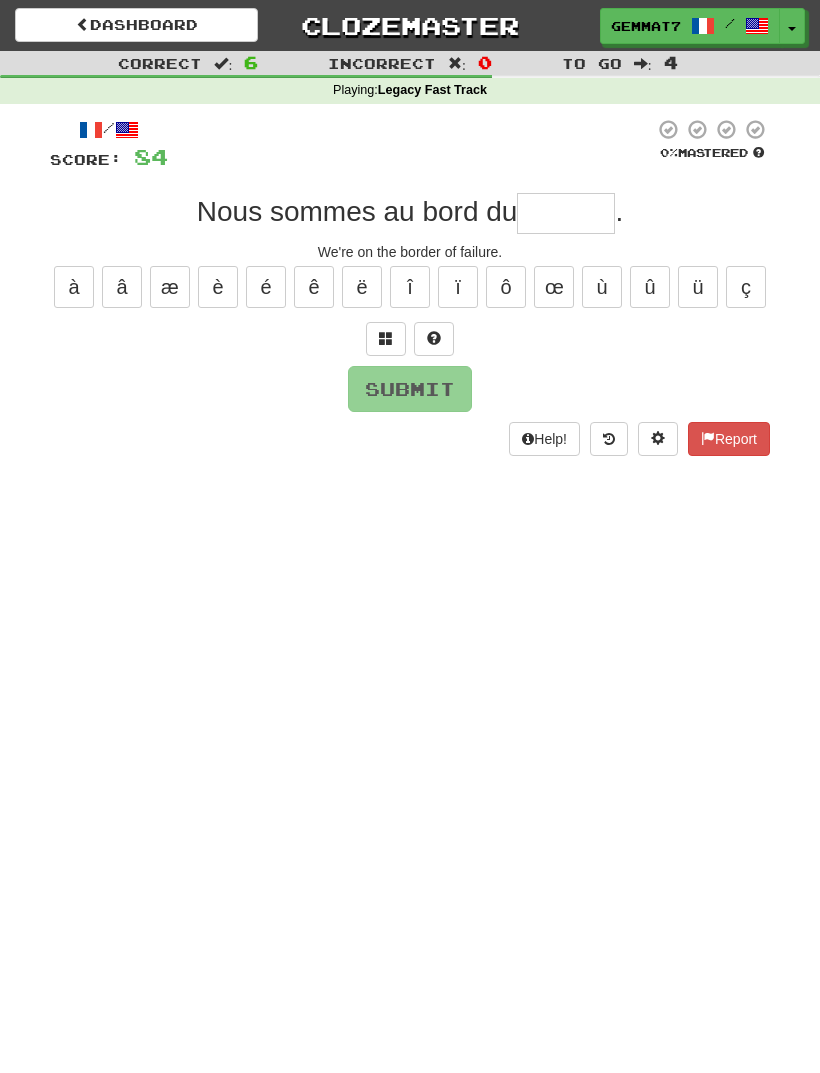 type on "*" 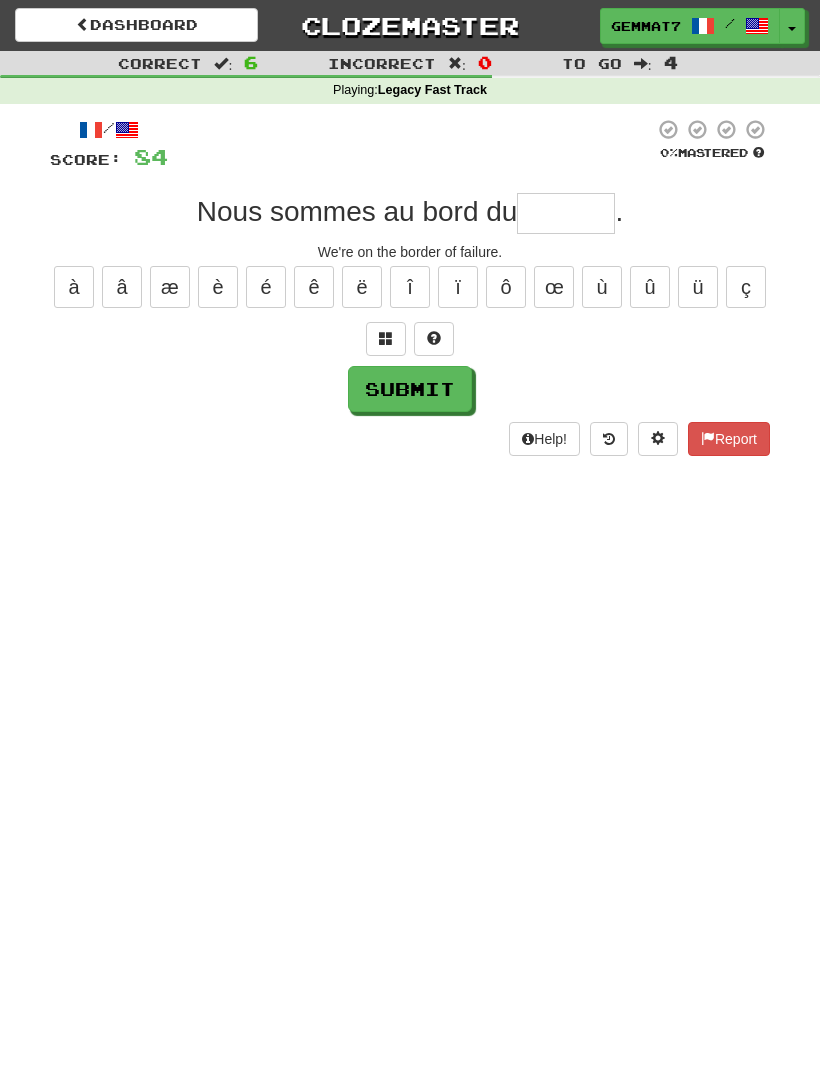 type on "*" 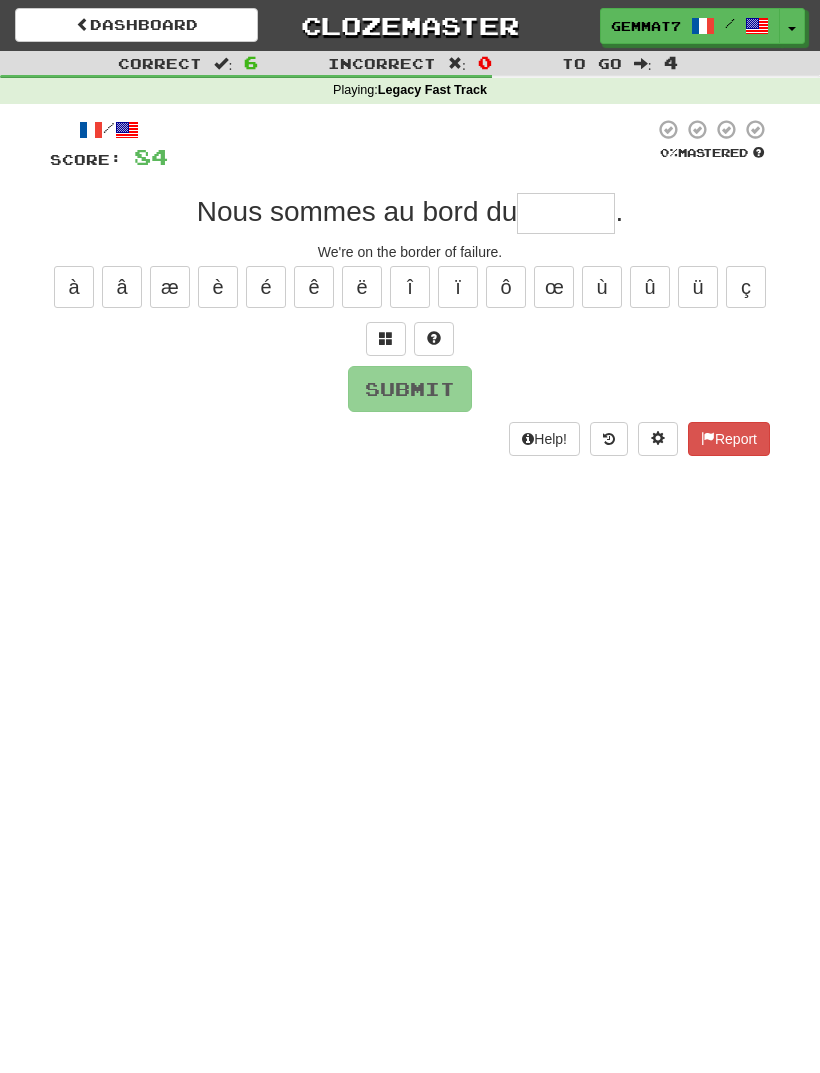 click at bounding box center (386, 339) 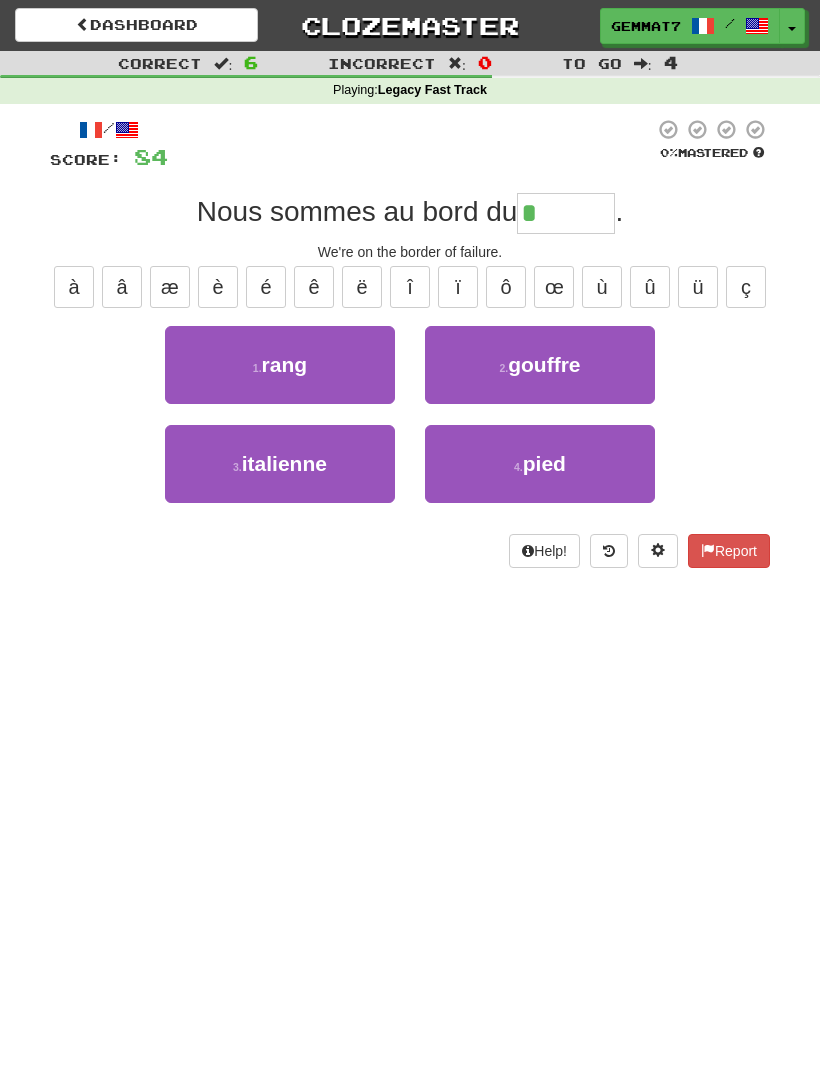 click on "2 .  gouffre" at bounding box center (540, 365) 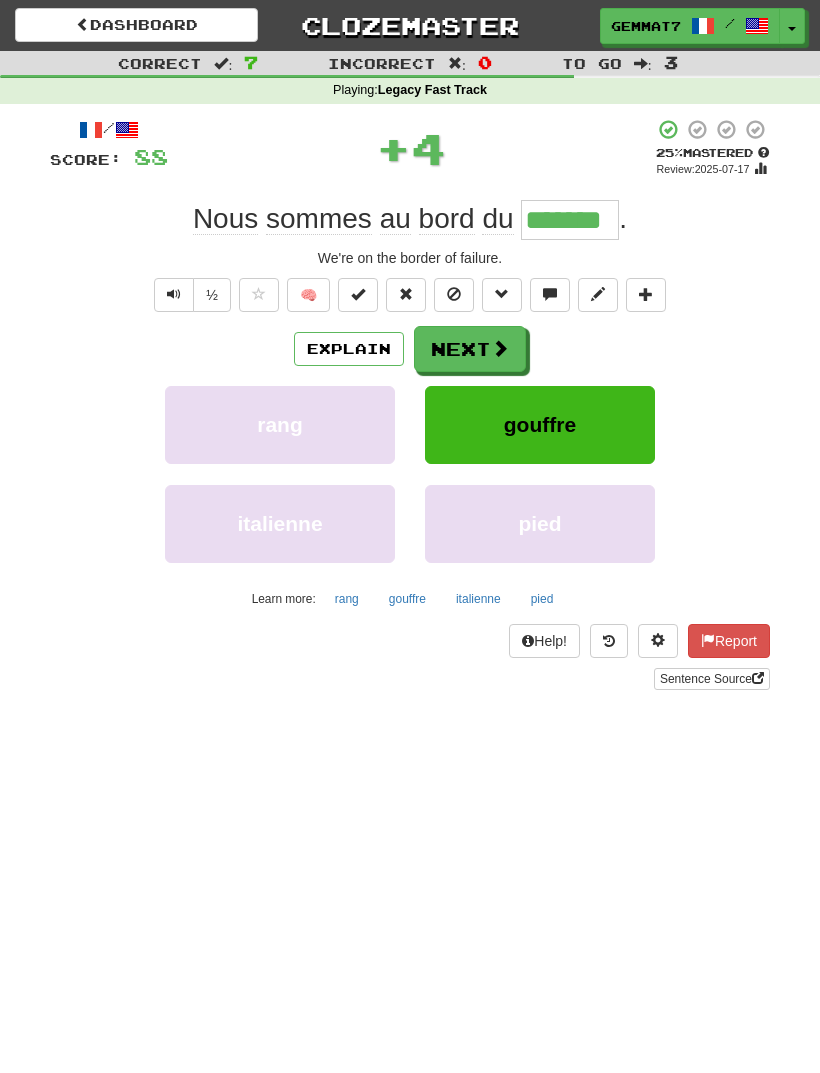 click on "Next" at bounding box center [470, 349] 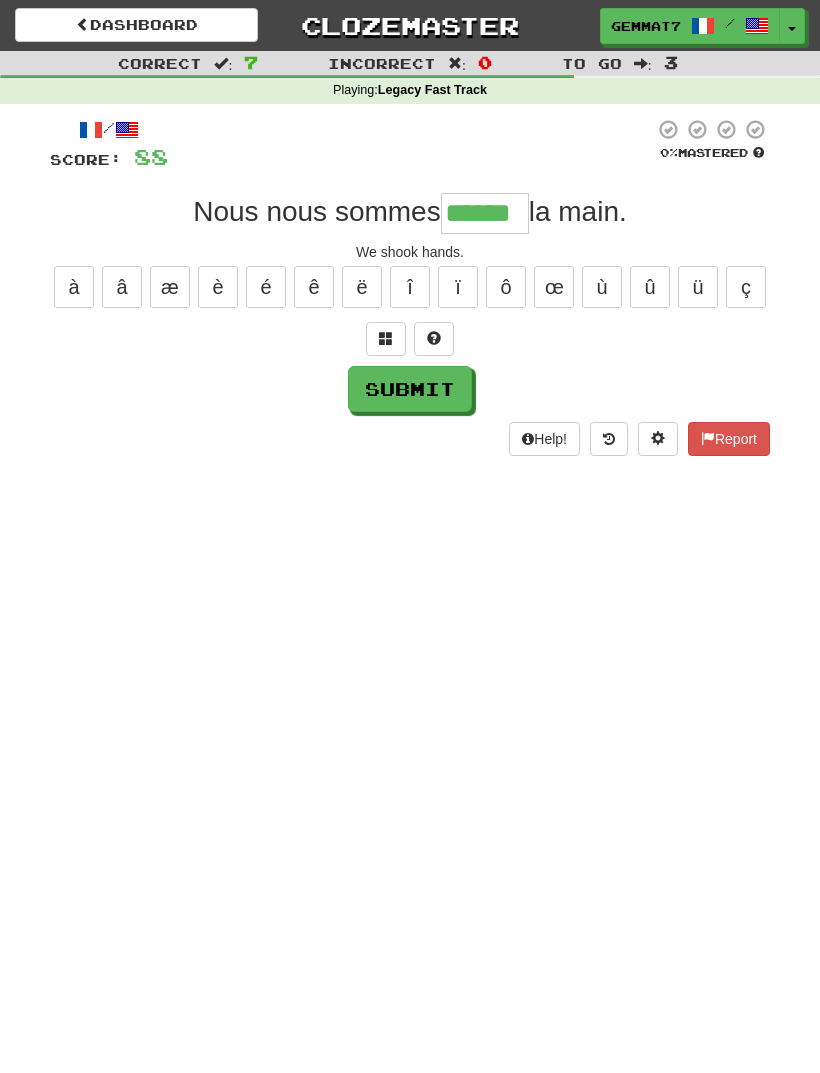 type on "******" 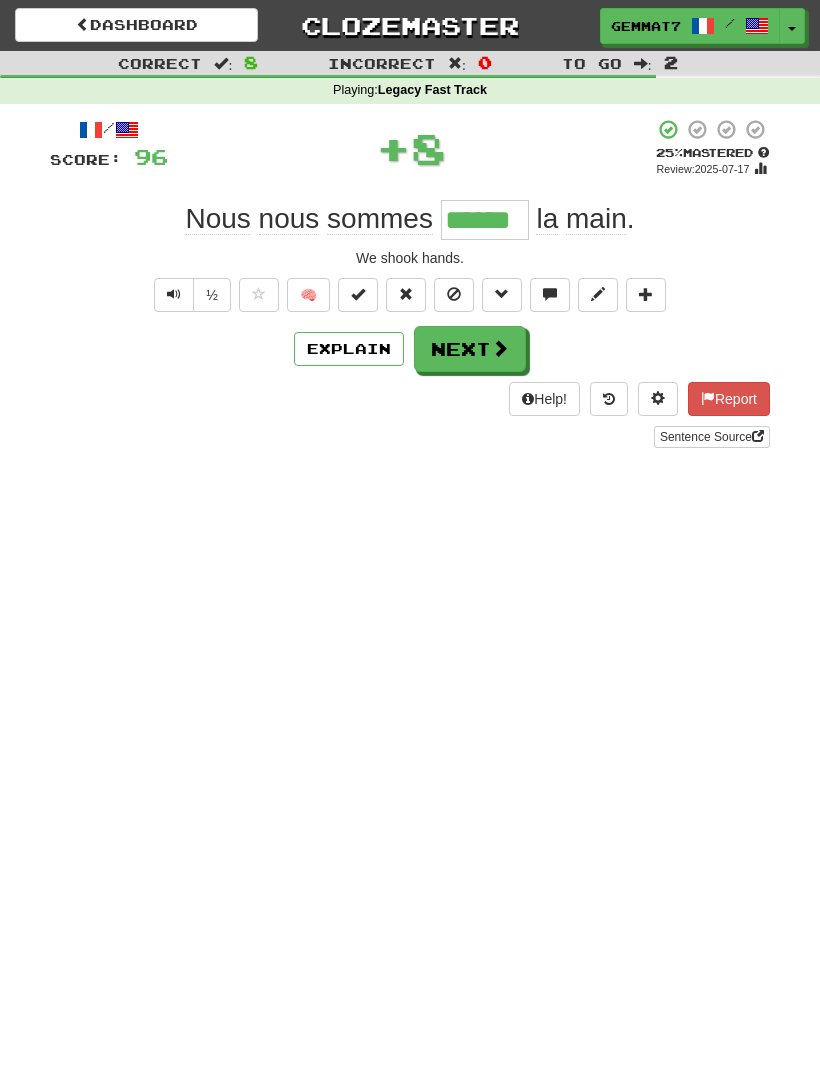 click on "Next" at bounding box center (470, 349) 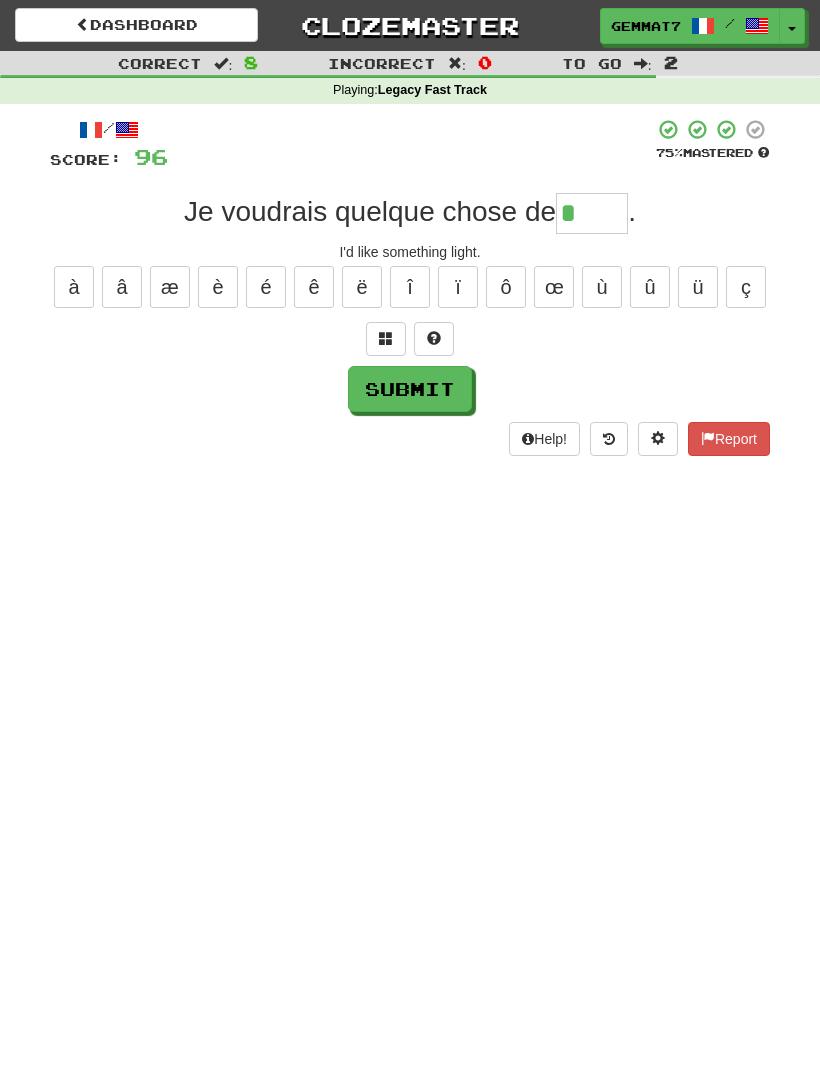 click at bounding box center (386, 339) 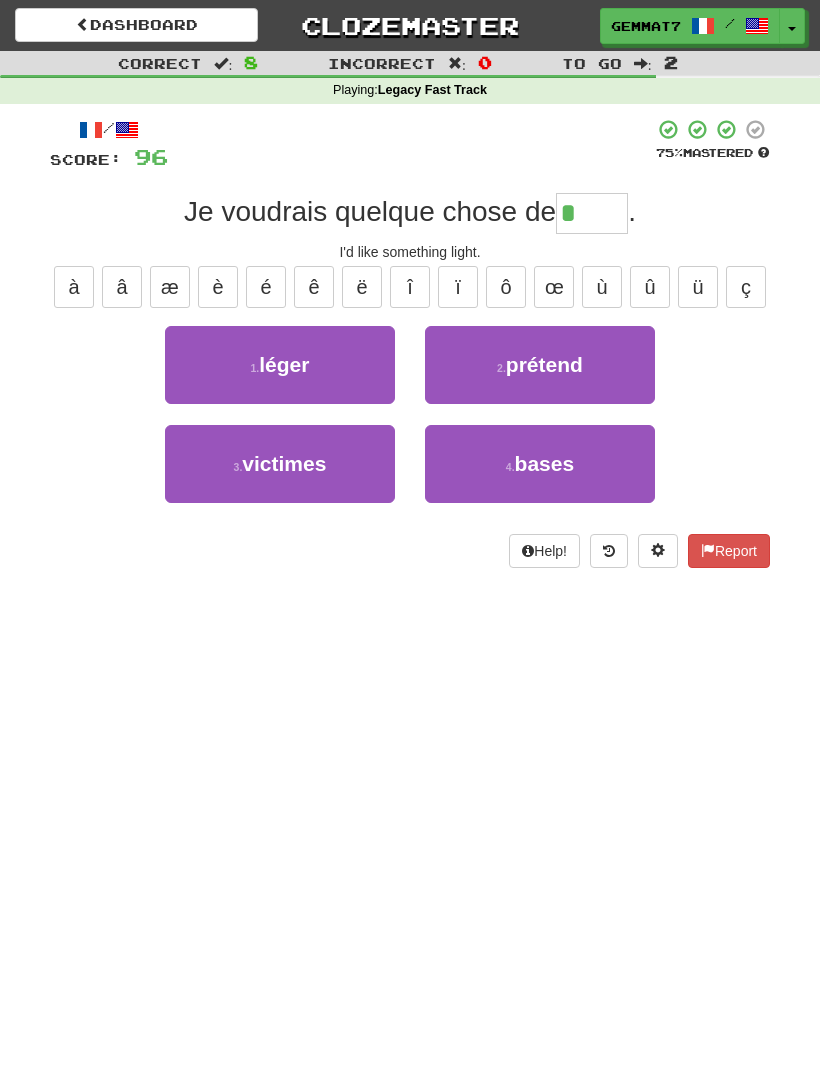 click on "1 .  léger" at bounding box center [280, 365] 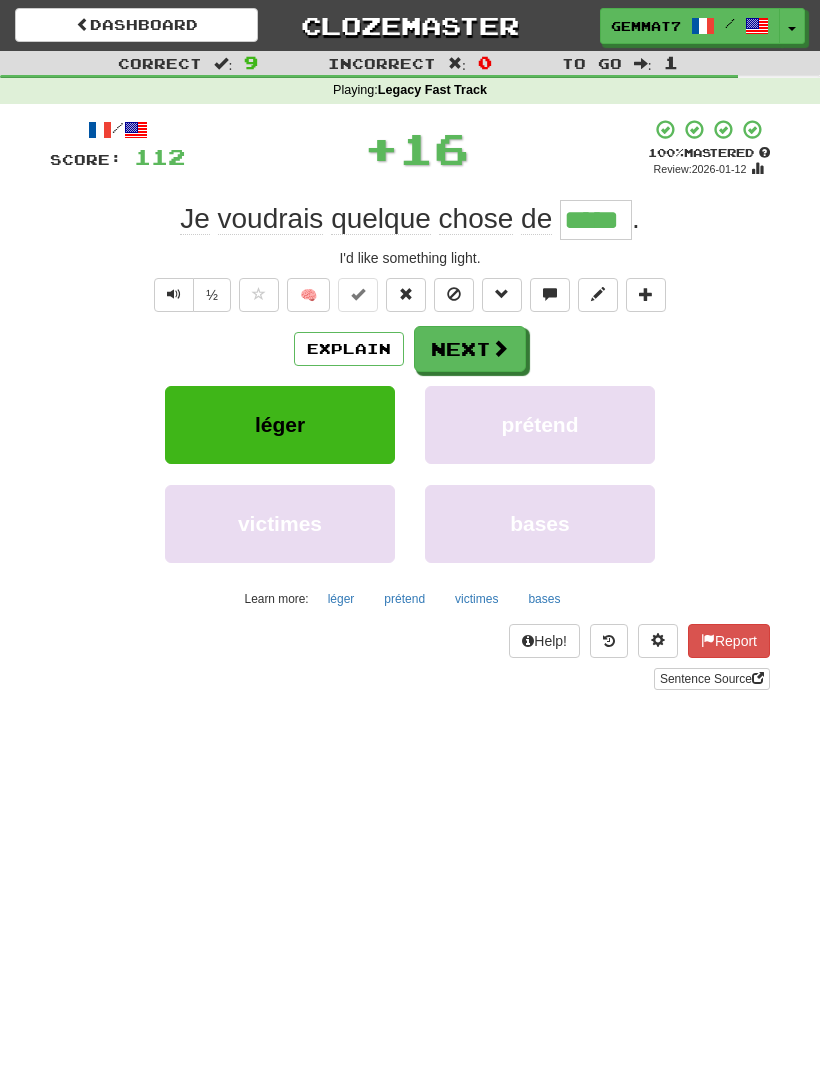 click on "Next" at bounding box center [470, 349] 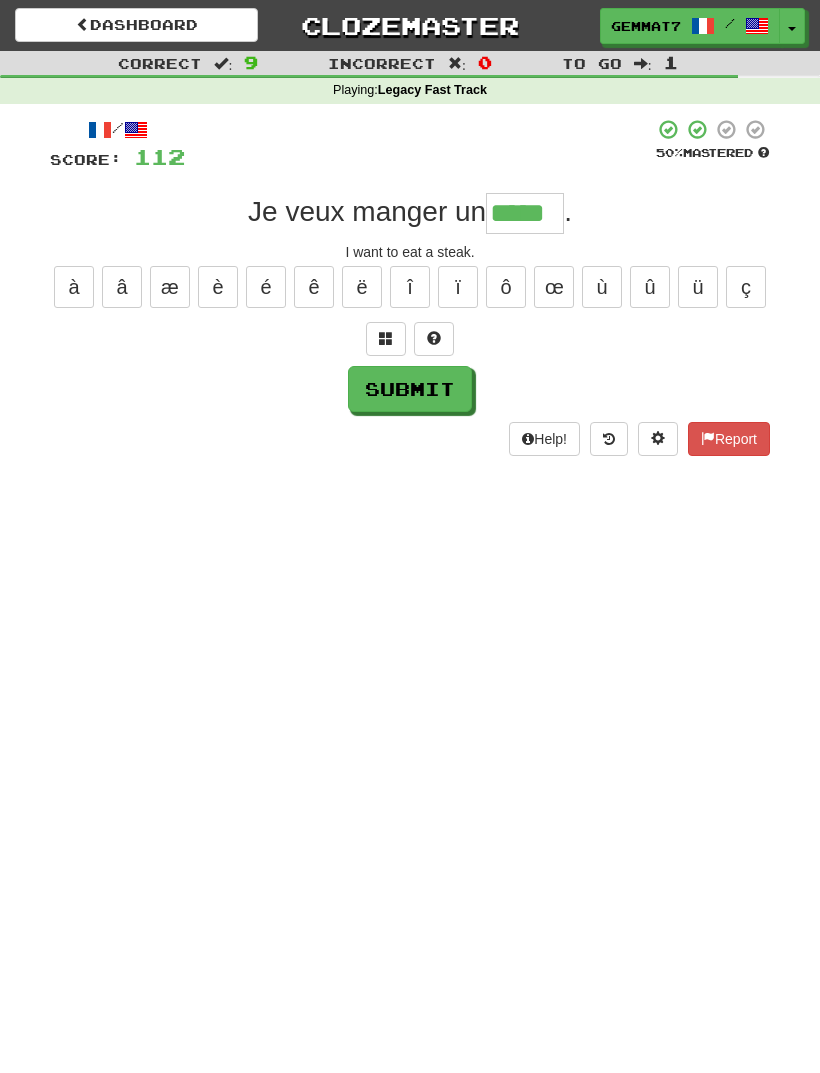 type on "*****" 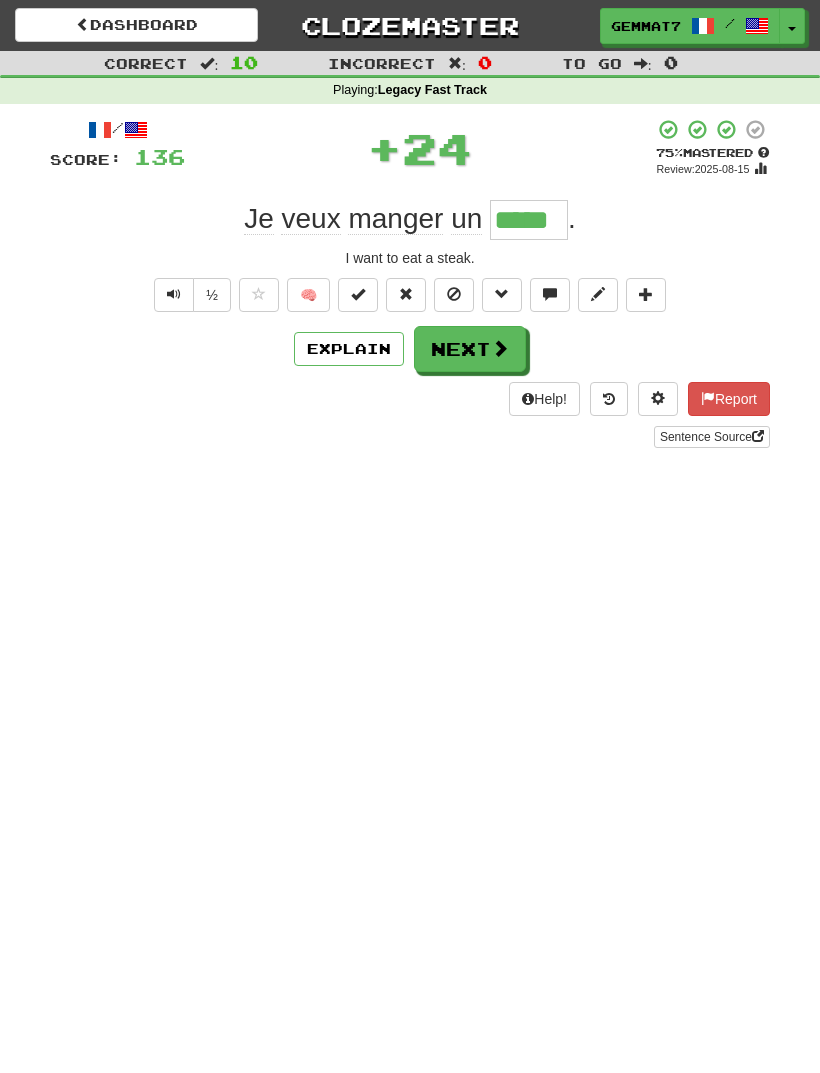 click on "Next" at bounding box center (470, 349) 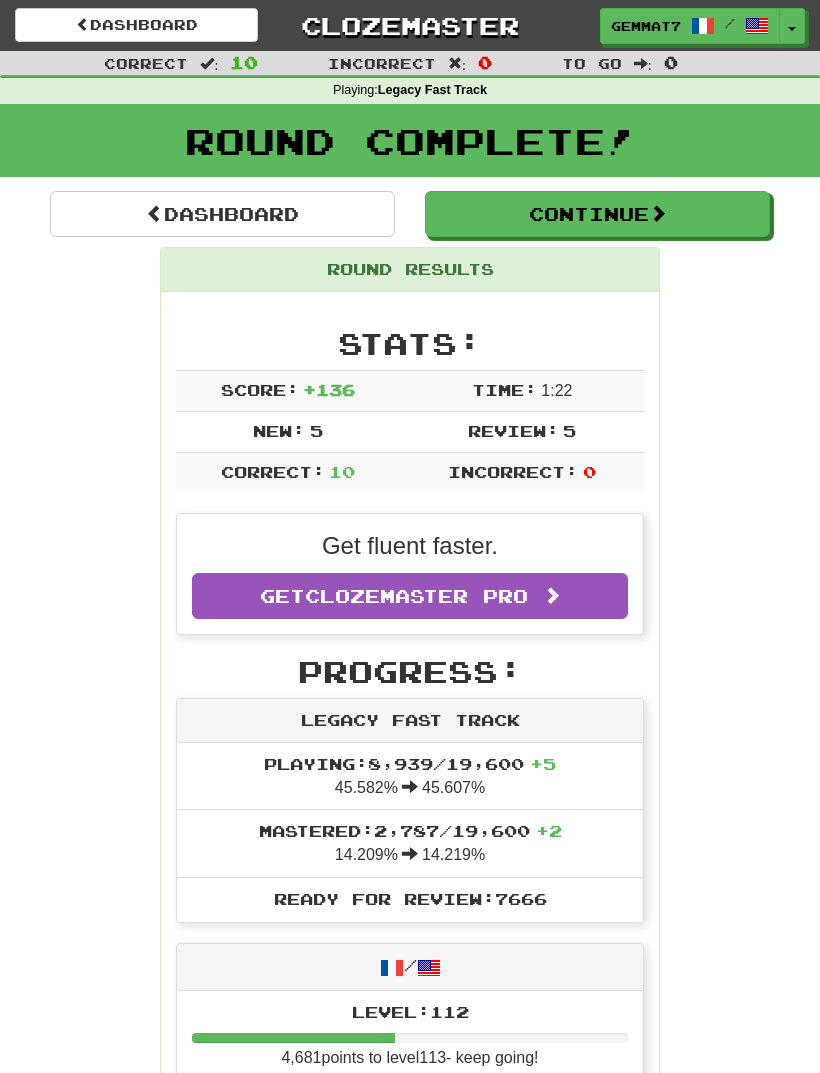 click on "Continue" at bounding box center [597, 214] 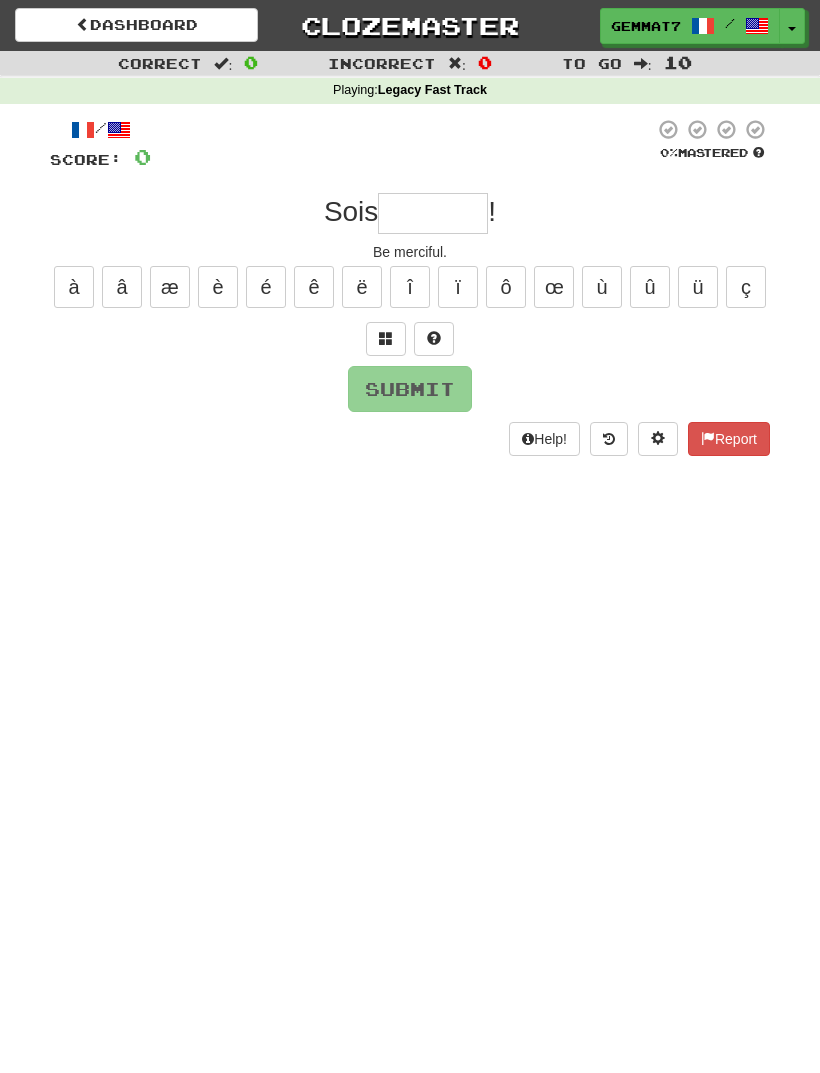 click at bounding box center [433, 213] 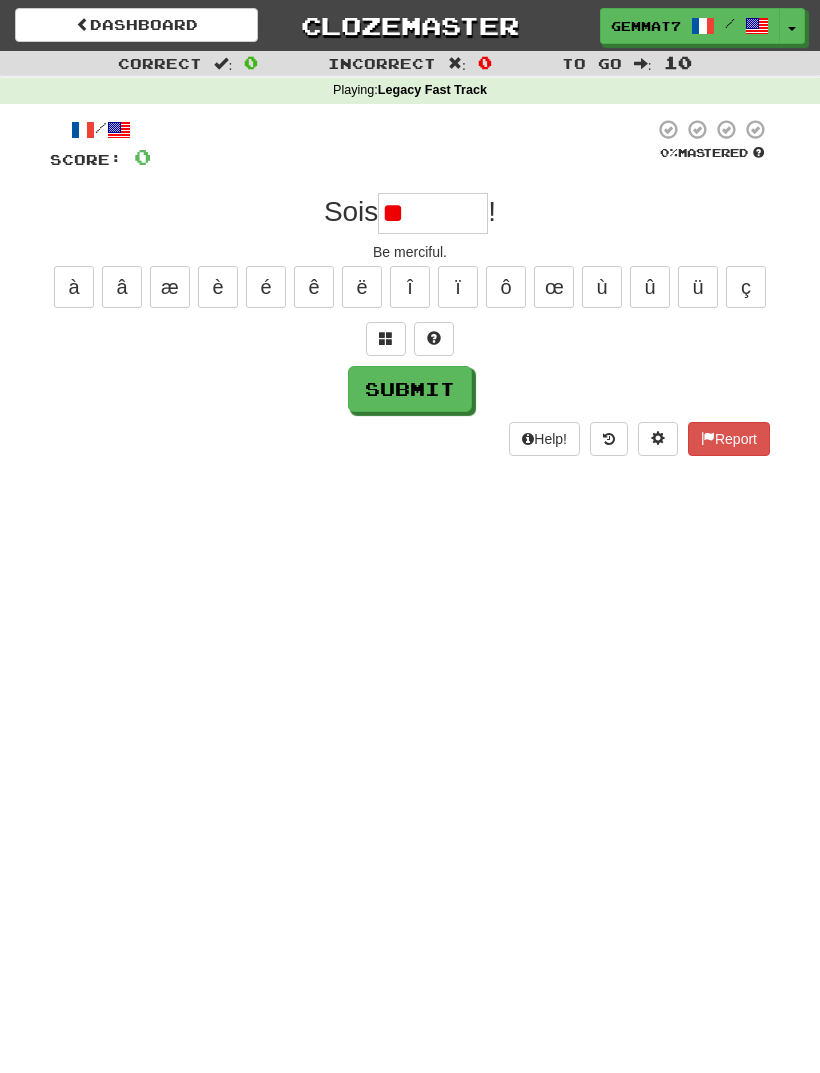 type on "*" 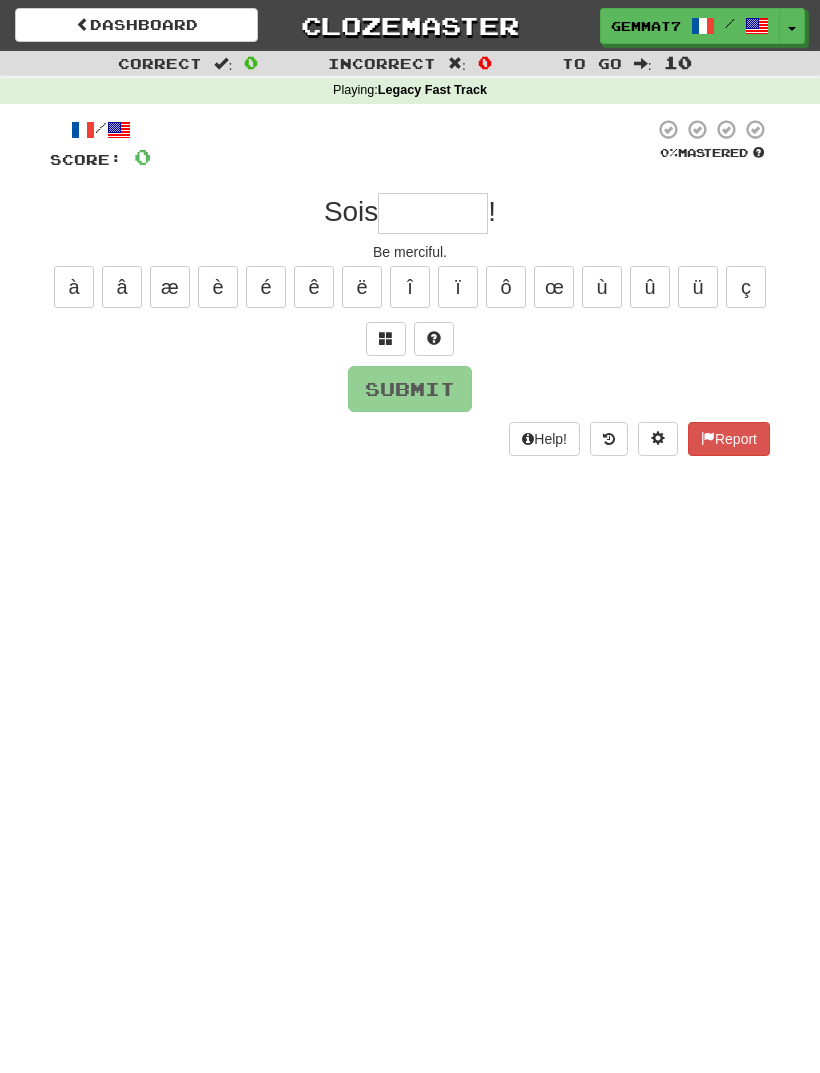 type on "*" 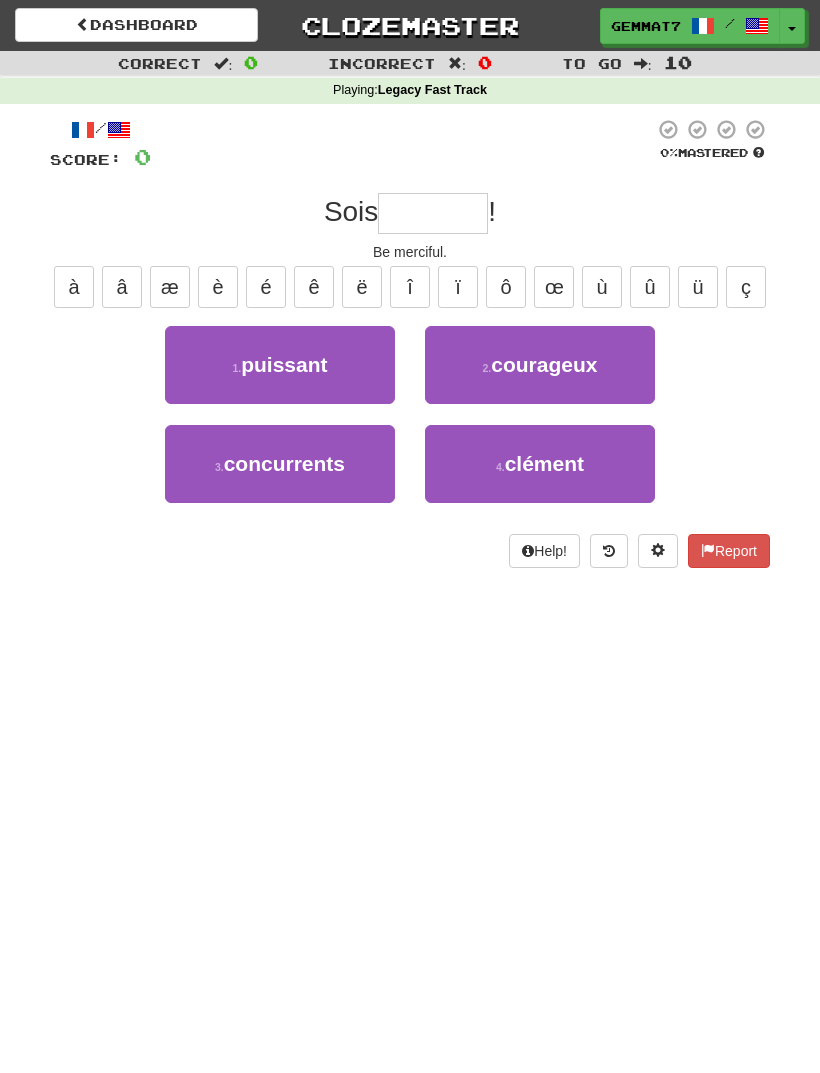 click on "4 ." at bounding box center (500, 467) 